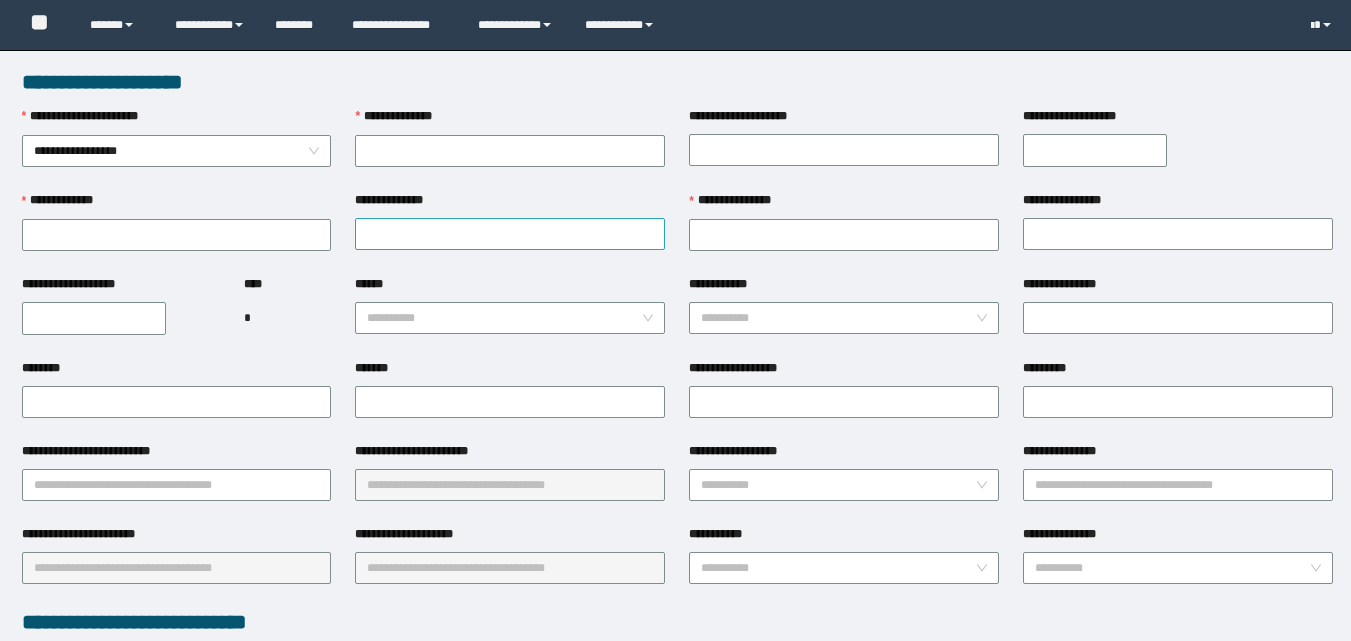 scroll, scrollTop: 0, scrollLeft: 0, axis: both 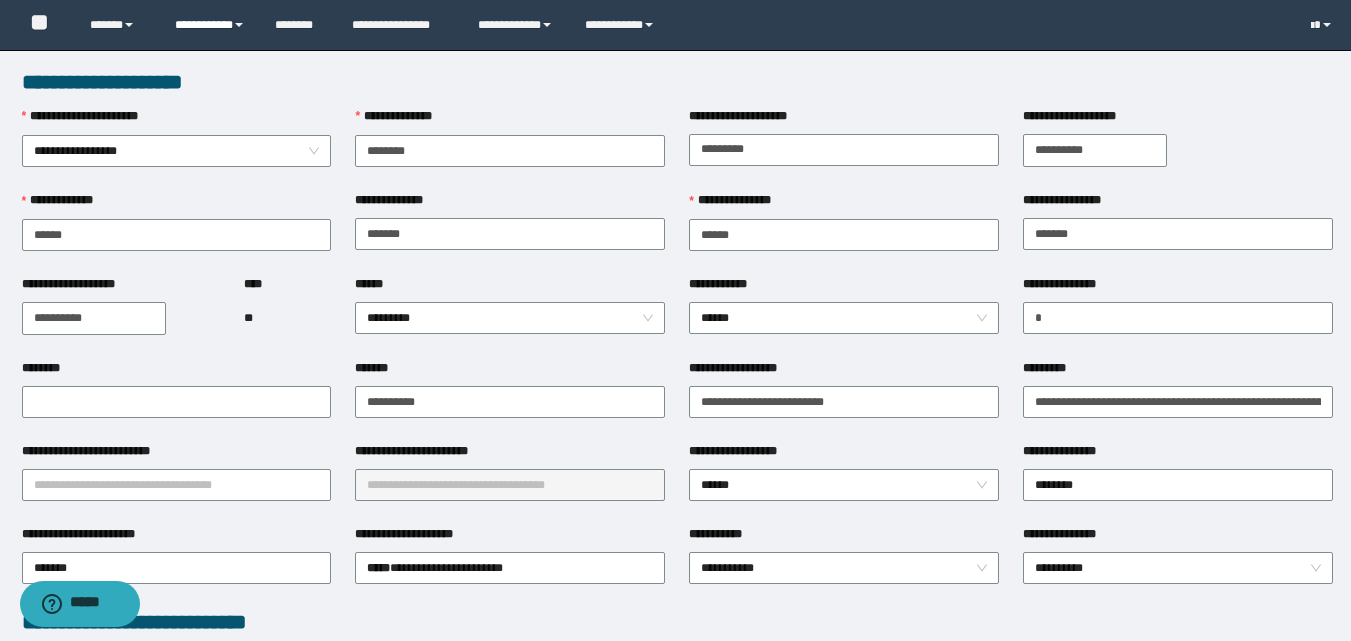 click on "**********" at bounding box center [210, 25] 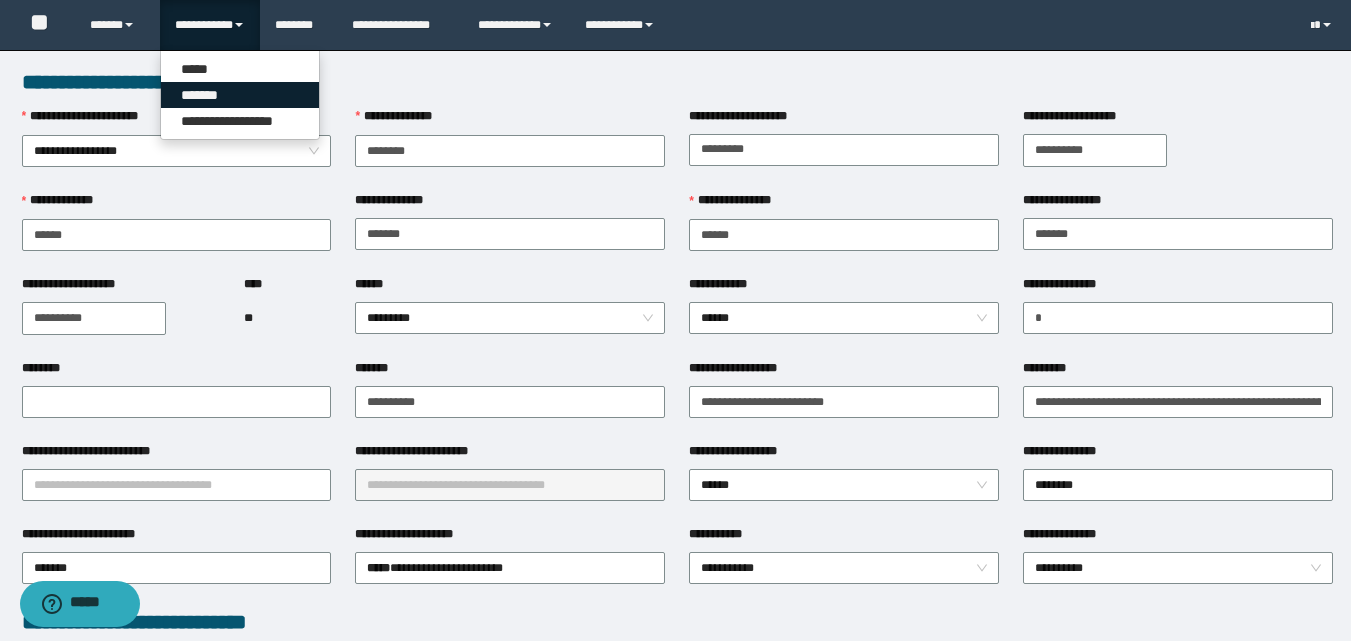 click on "*******" at bounding box center [240, 95] 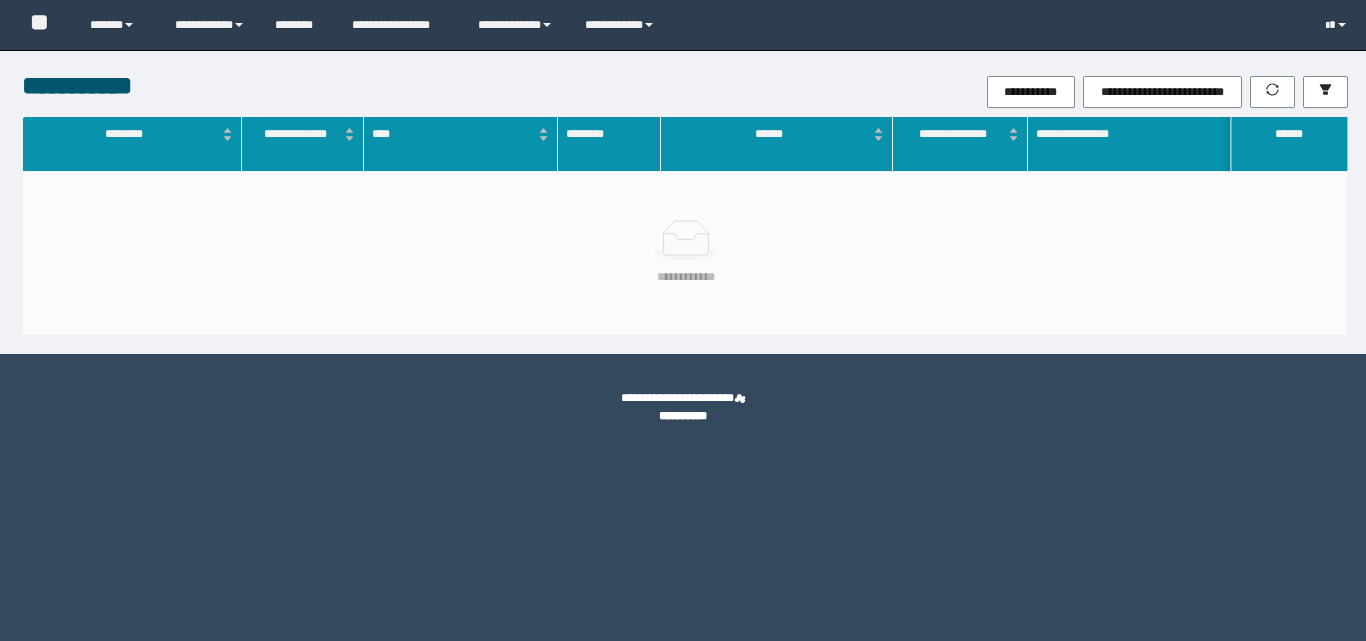 scroll, scrollTop: 0, scrollLeft: 0, axis: both 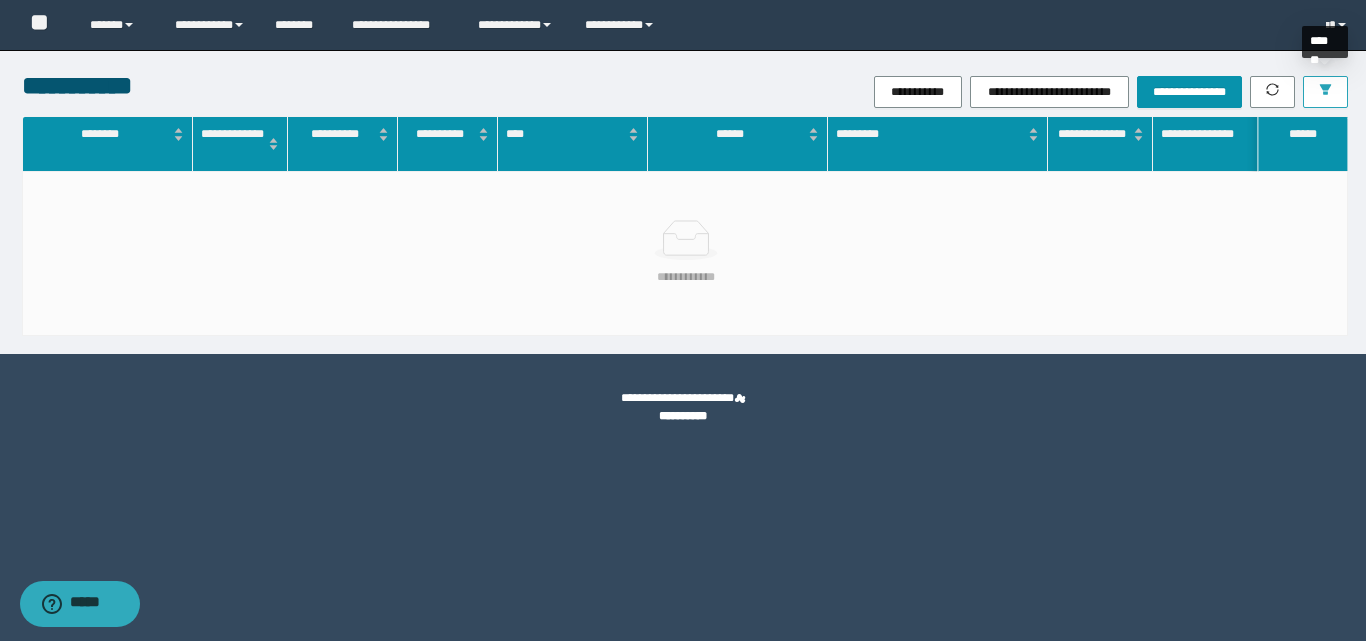 click 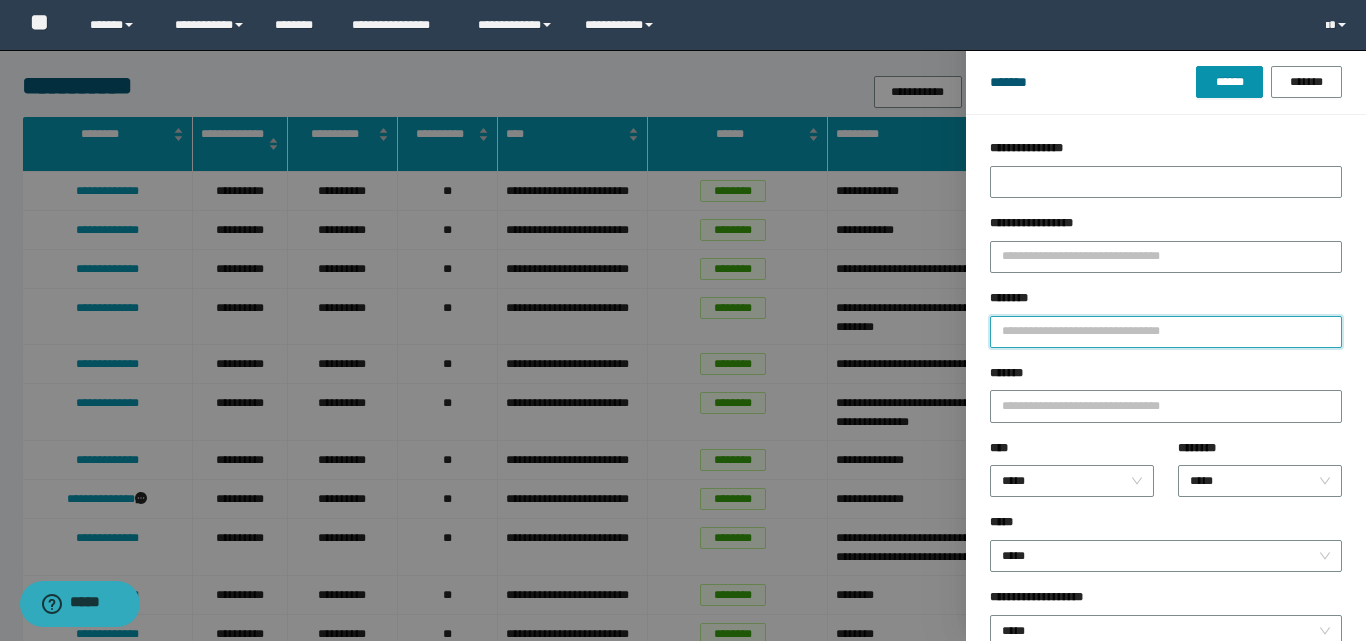 click on "********" at bounding box center [1166, 332] 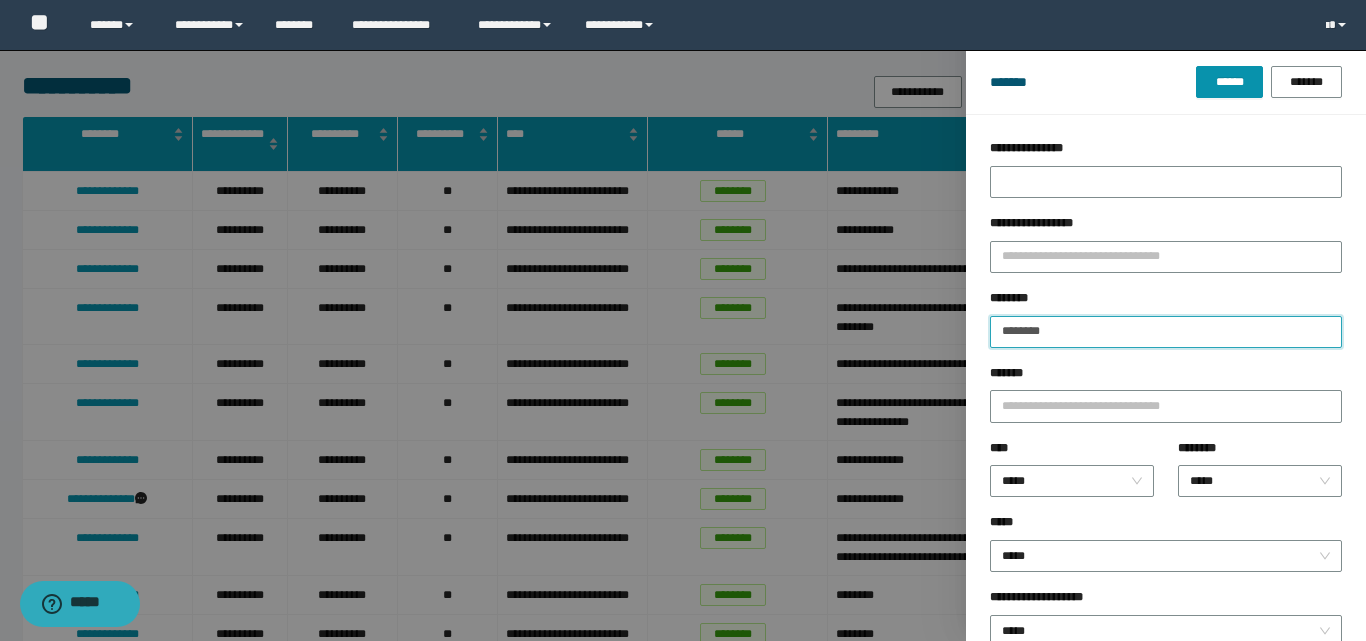 type on "********" 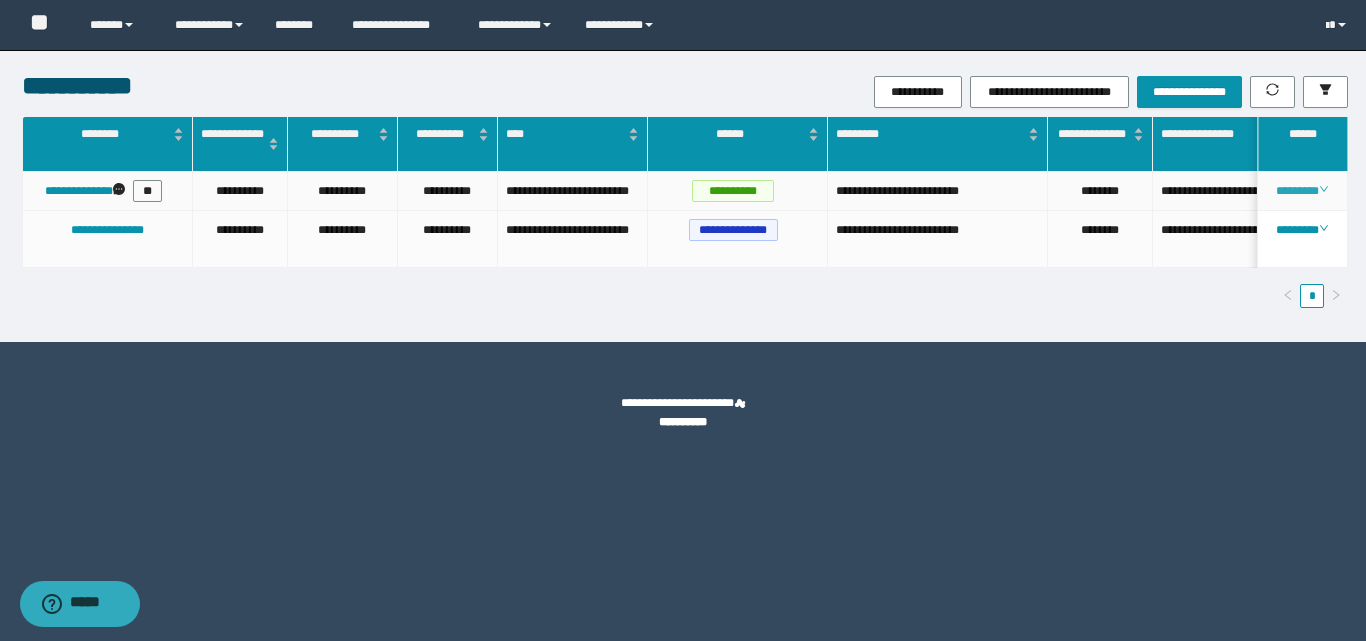 click on "********" at bounding box center [1302, 191] 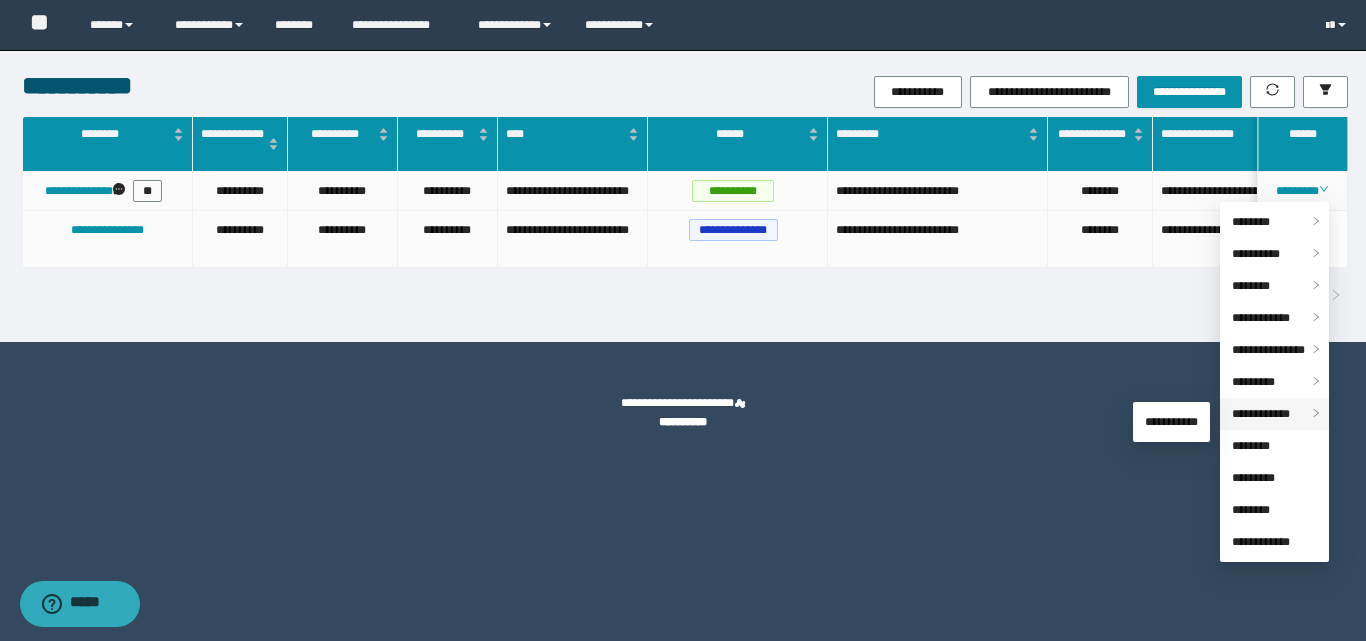 click on "**********" at bounding box center [1261, 414] 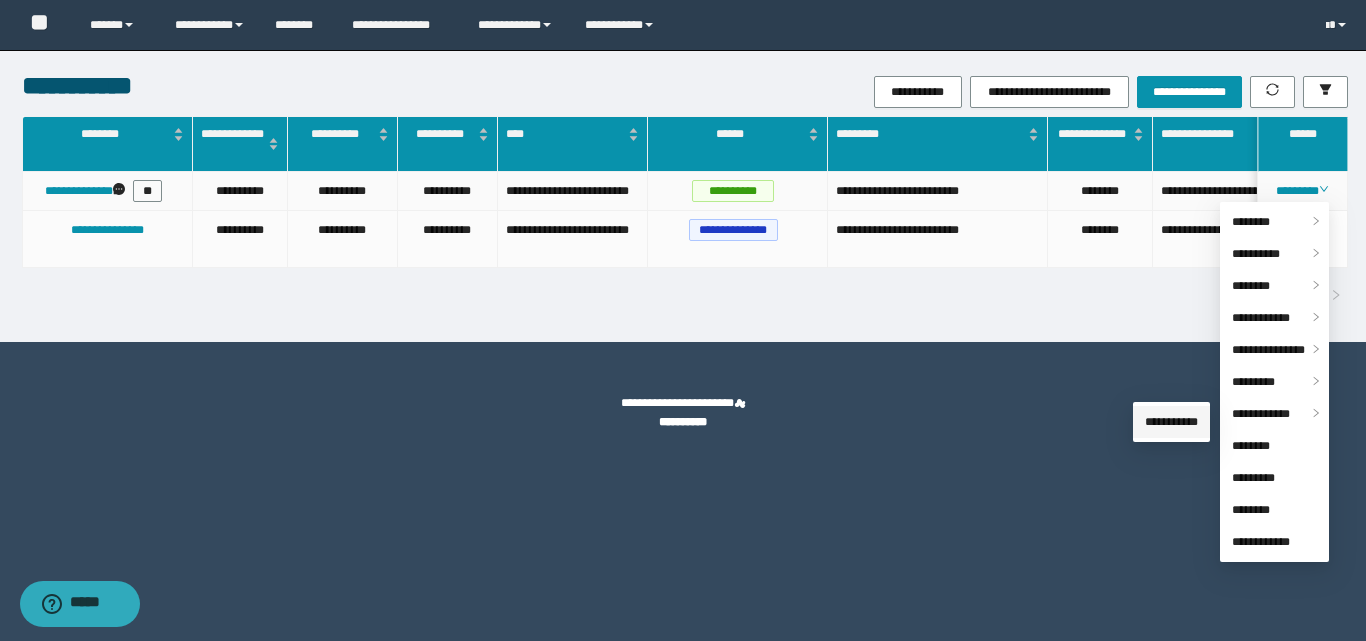 click on "**********" at bounding box center [1171, 422] 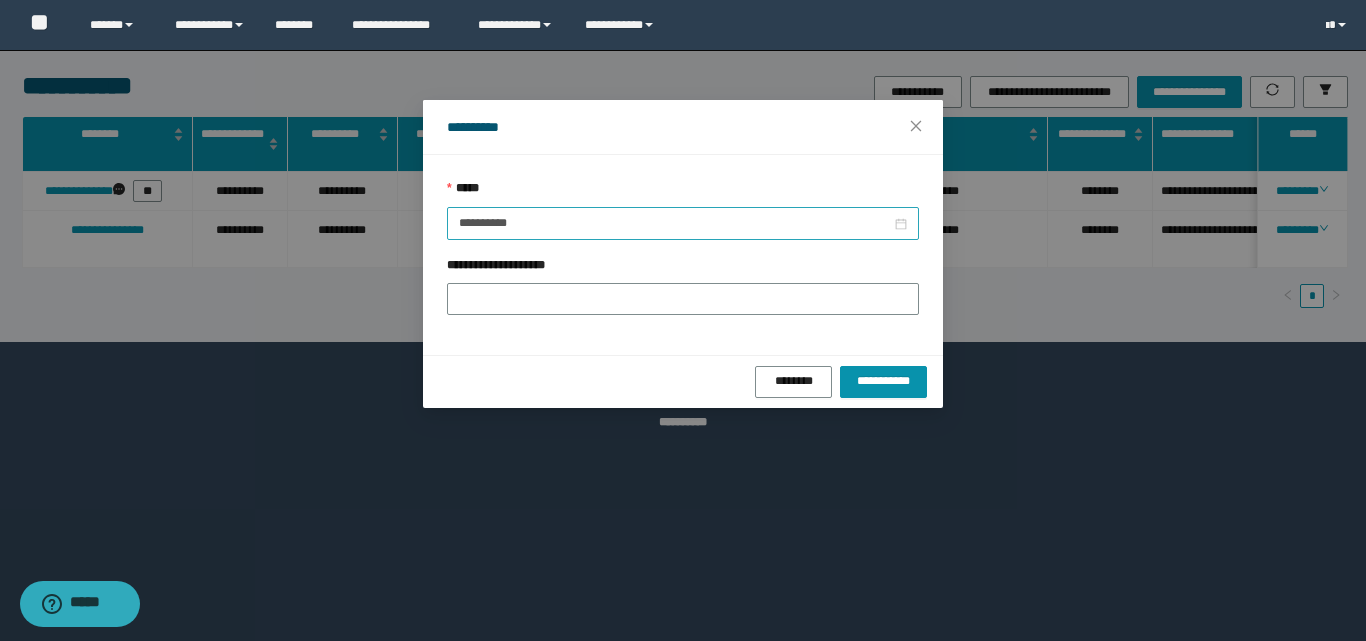 drag, startPoint x: 457, startPoint y: 225, endPoint x: 772, endPoint y: 317, distance: 328.16003 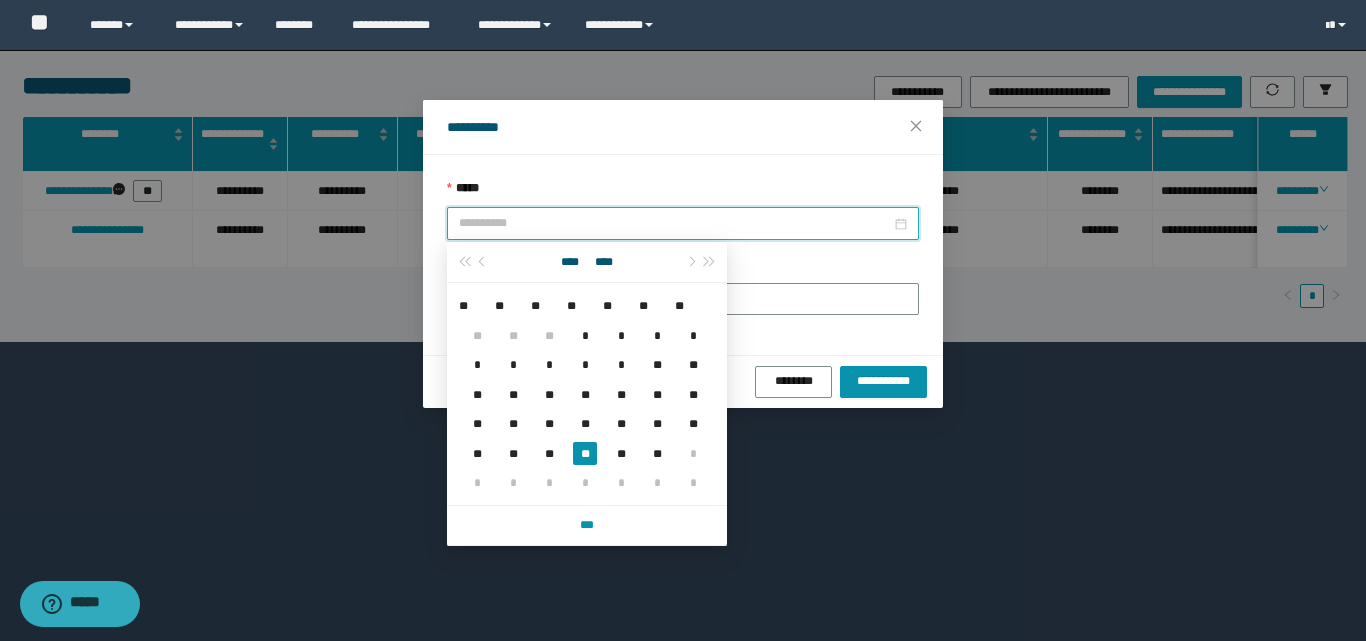 drag, startPoint x: 582, startPoint y: 452, endPoint x: 583, endPoint y: 420, distance: 32.01562 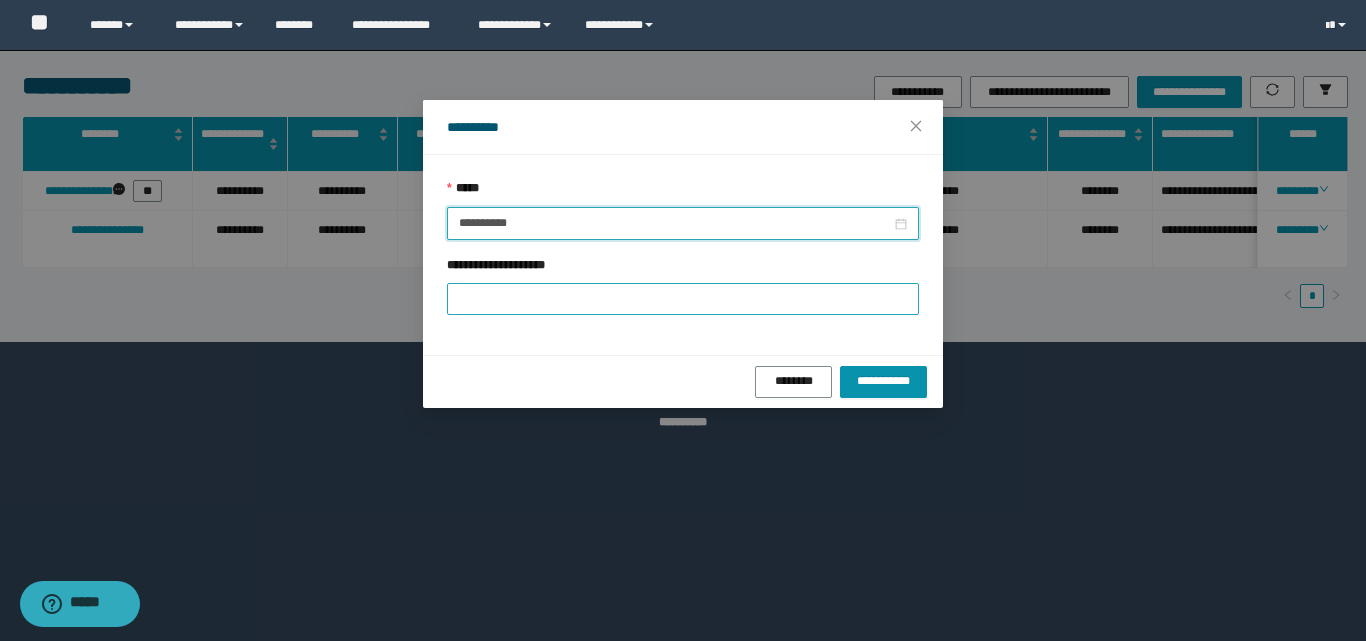 type on "**********" 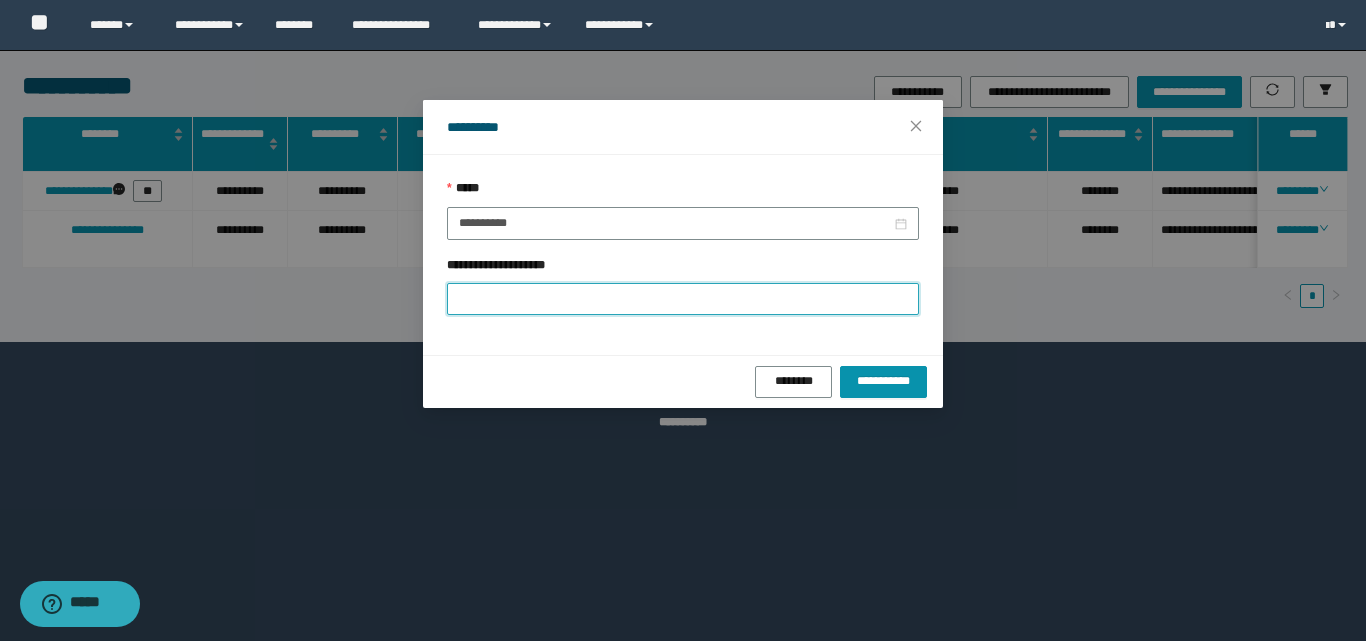 click on "**********" at bounding box center [683, 299] 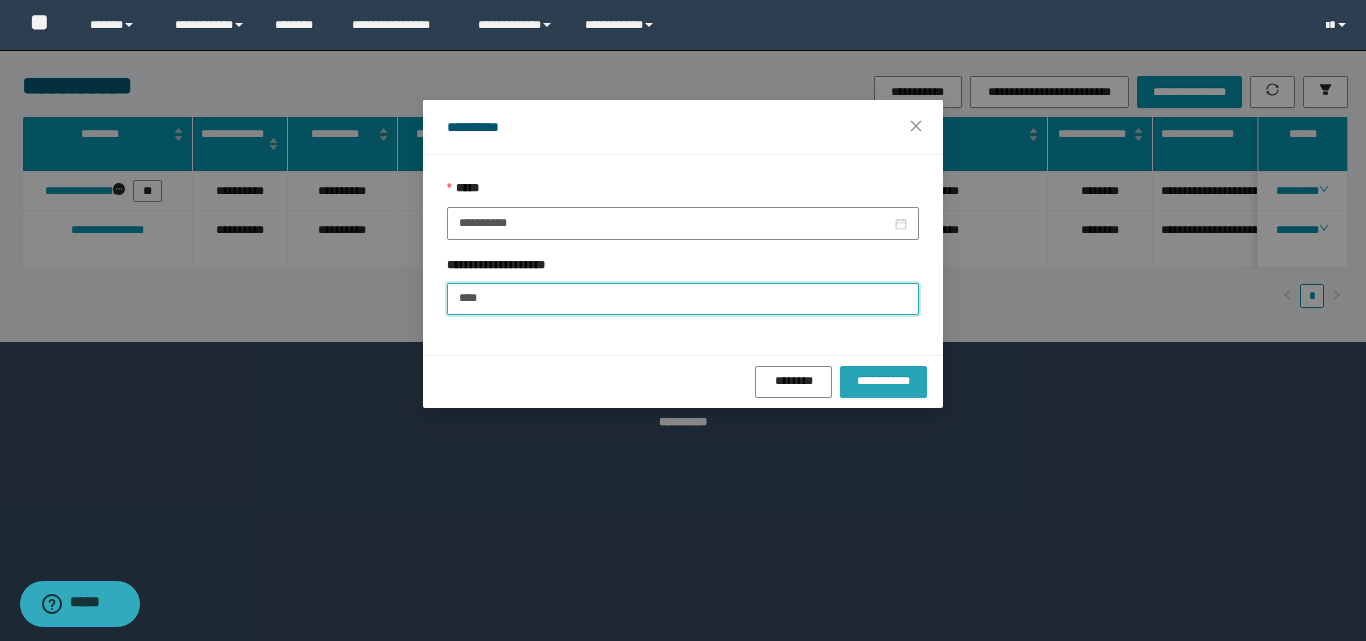type on "****" 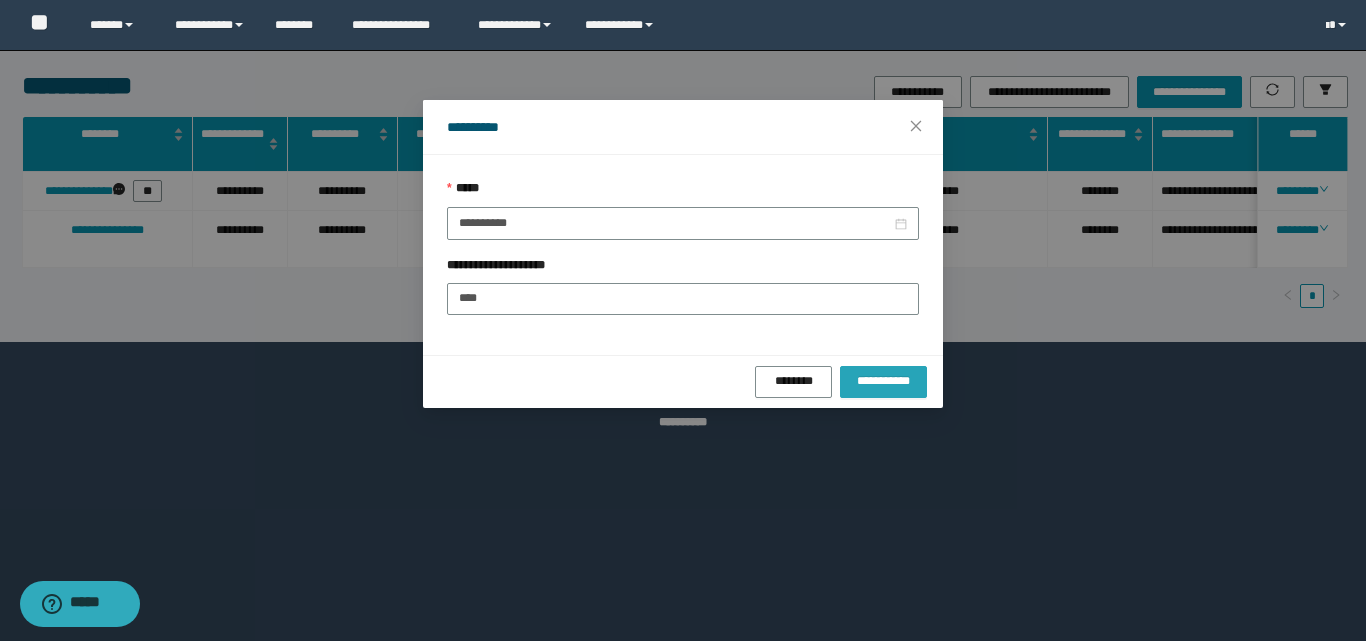 click on "**********" at bounding box center (883, 381) 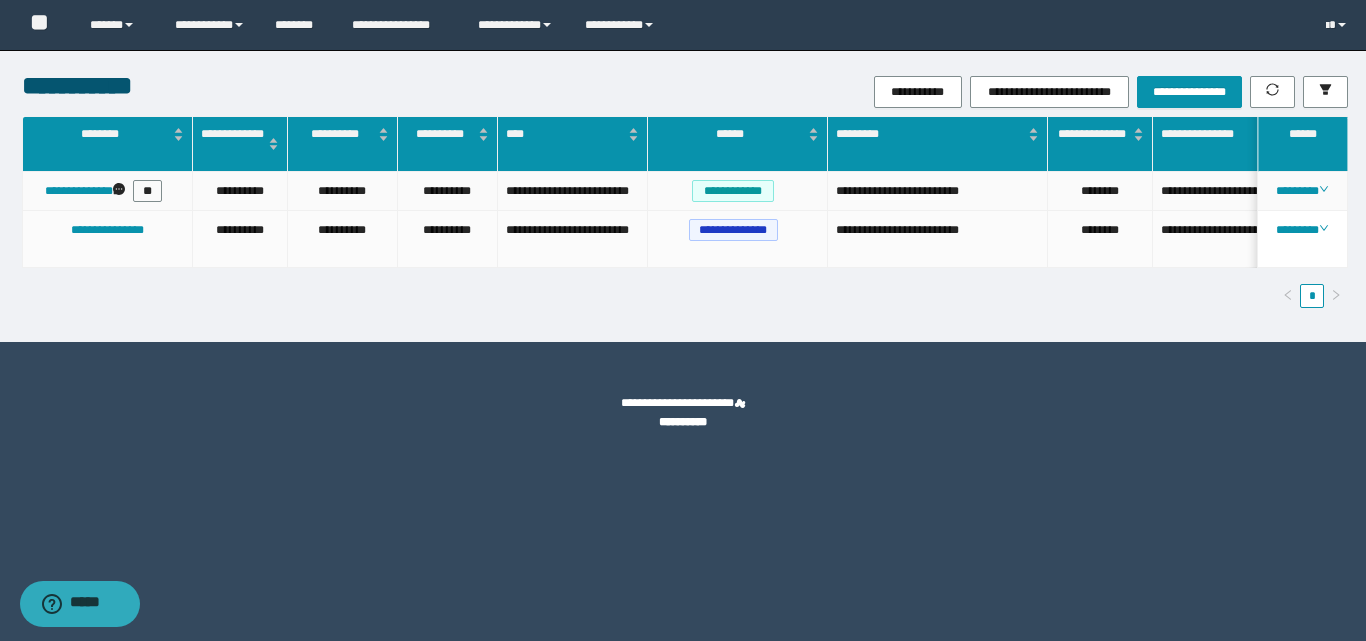click on "**********" at bounding box center (240, 191) 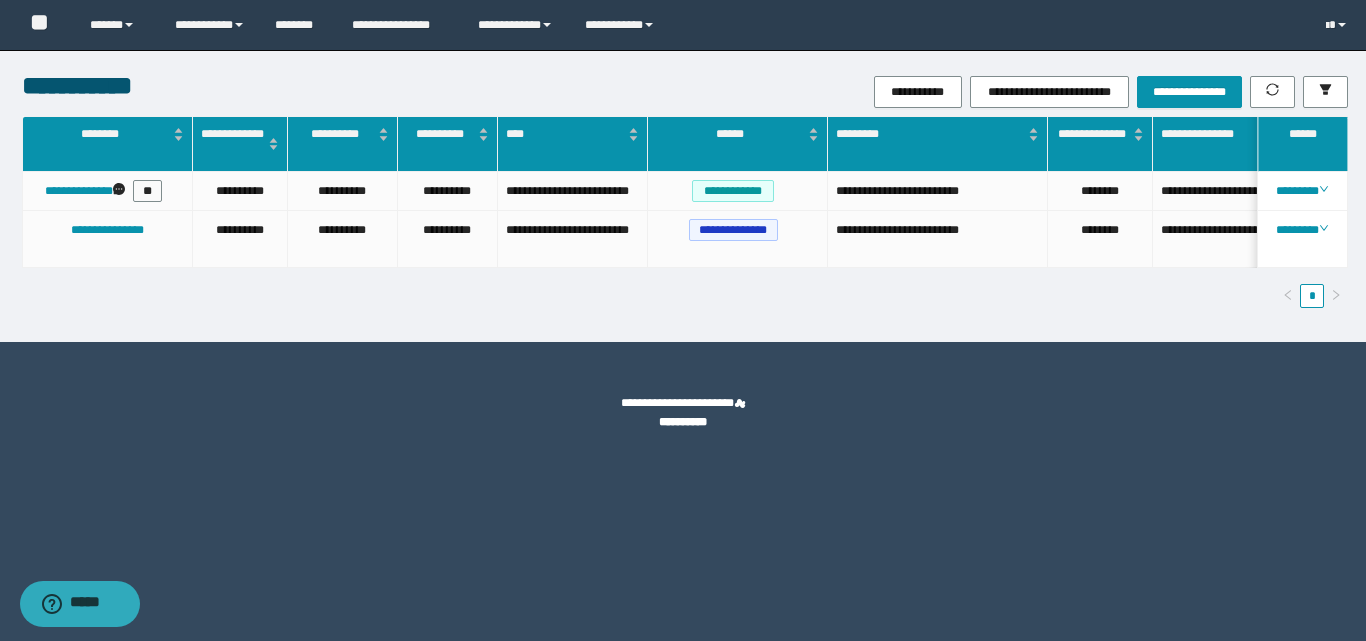 scroll, scrollTop: 0, scrollLeft: 26, axis: horizontal 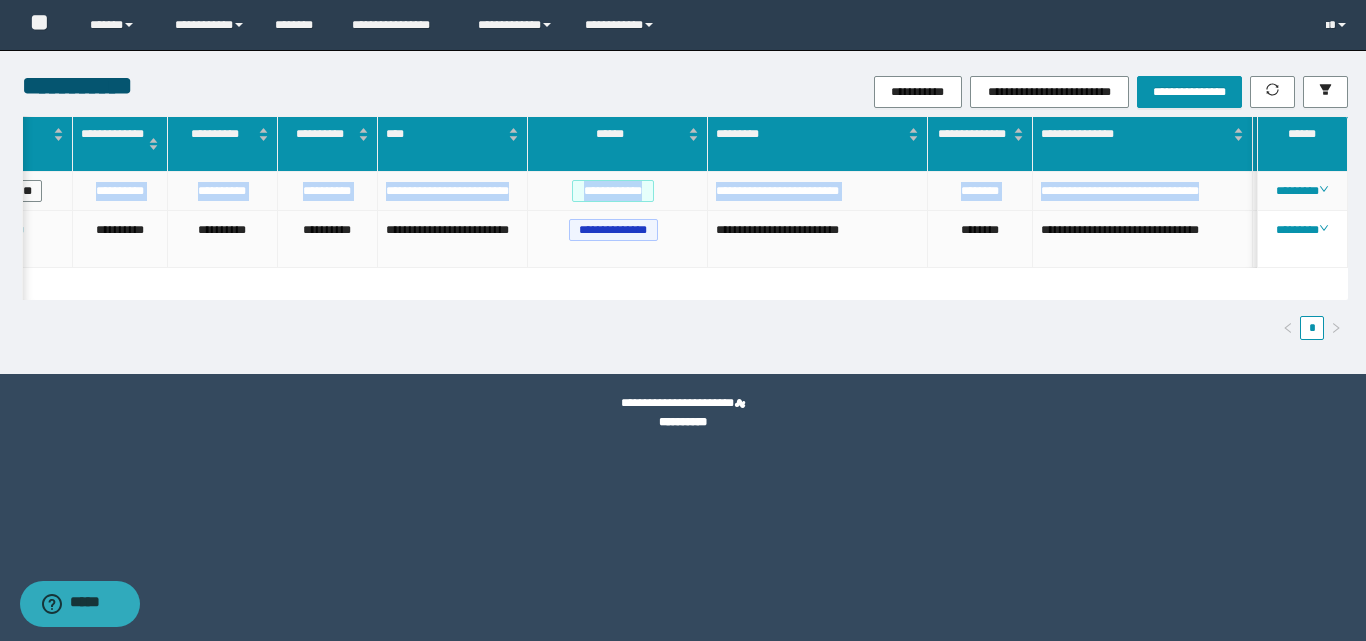 drag, startPoint x: 87, startPoint y: 192, endPoint x: 1212, endPoint y: 197, distance: 1125.0111 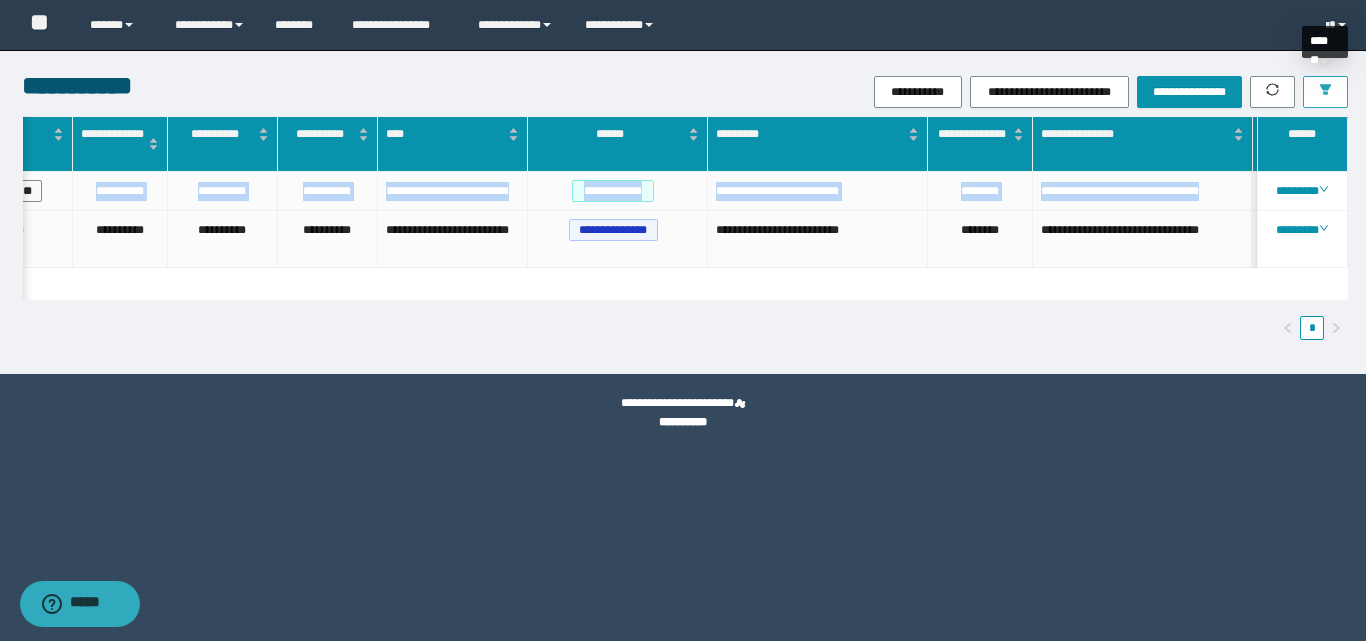click 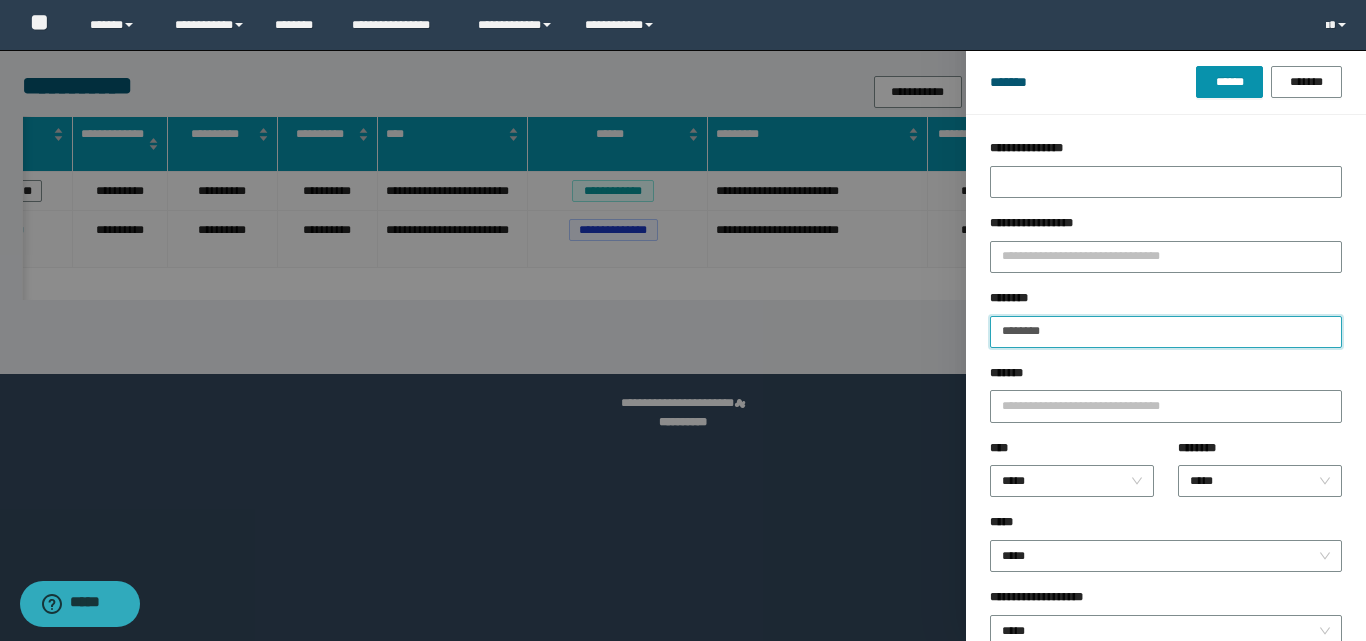 drag, startPoint x: 1084, startPoint y: 325, endPoint x: 980, endPoint y: 349, distance: 106.733315 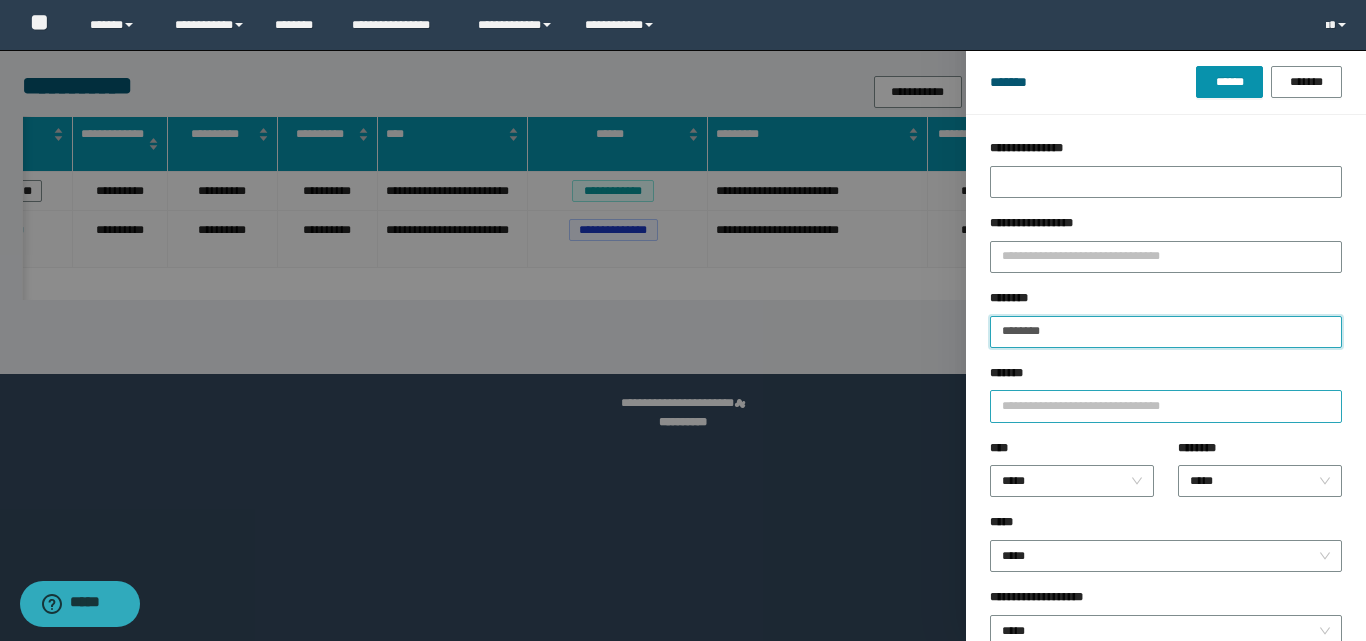 type on "********" 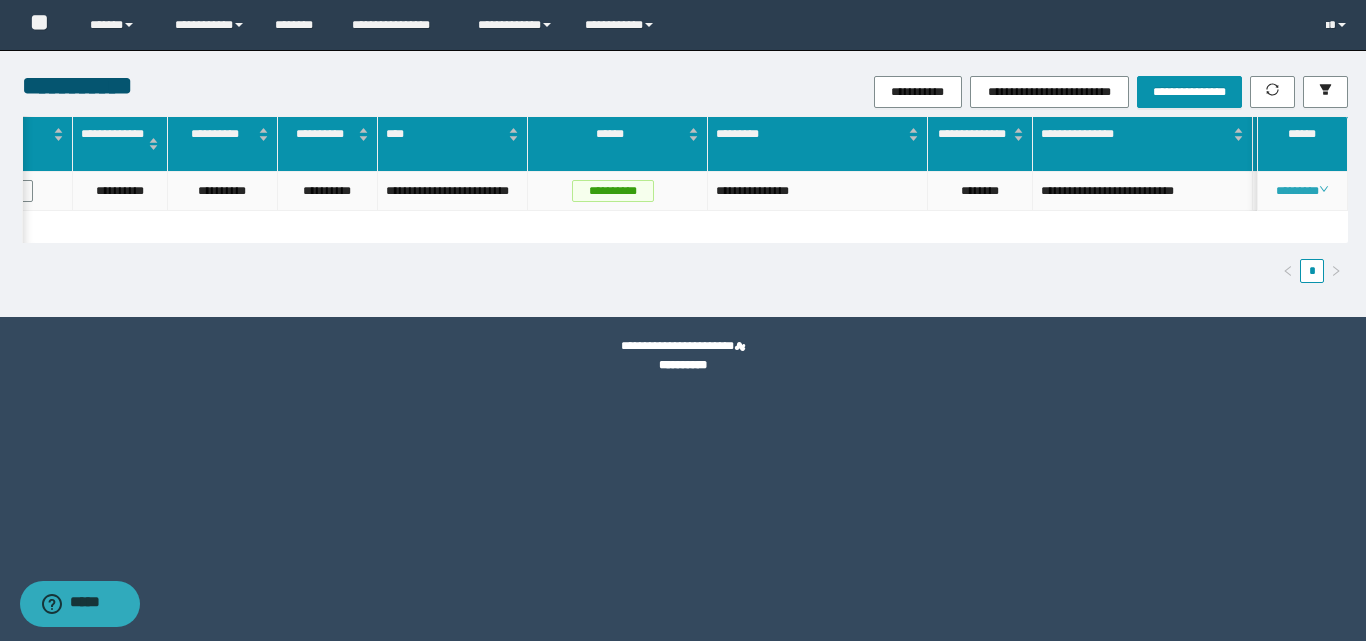click on "********" at bounding box center [1302, 191] 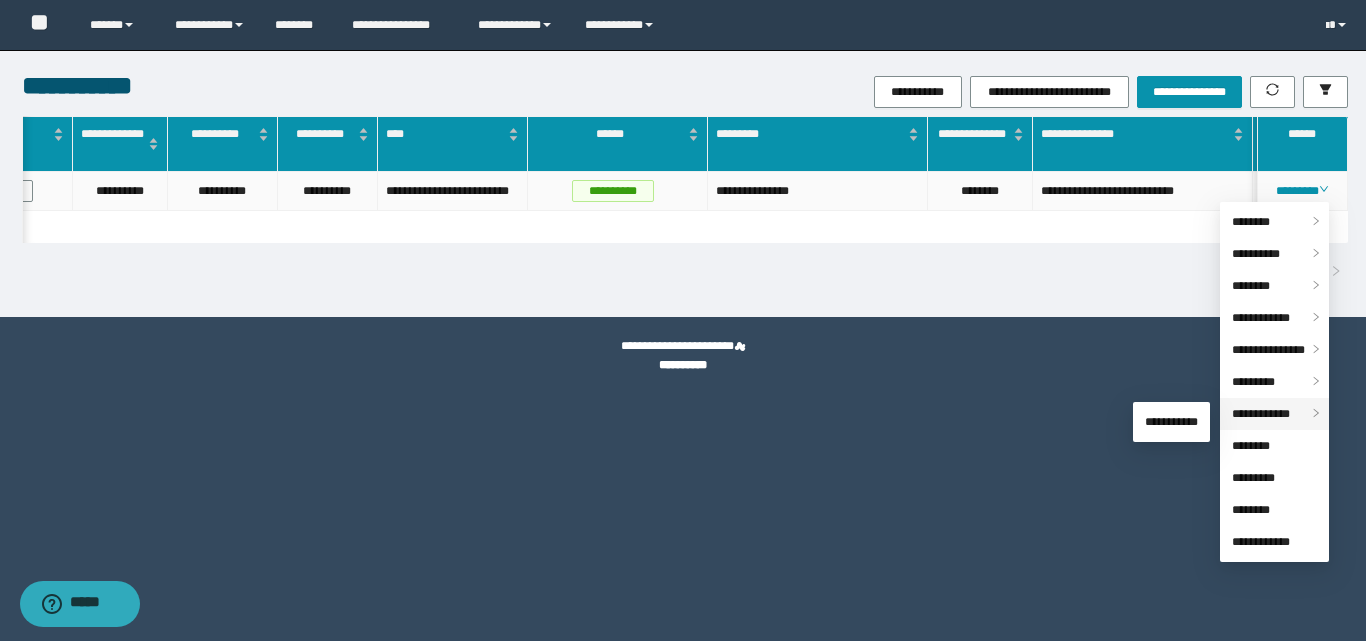 click on "**********" at bounding box center [1261, 414] 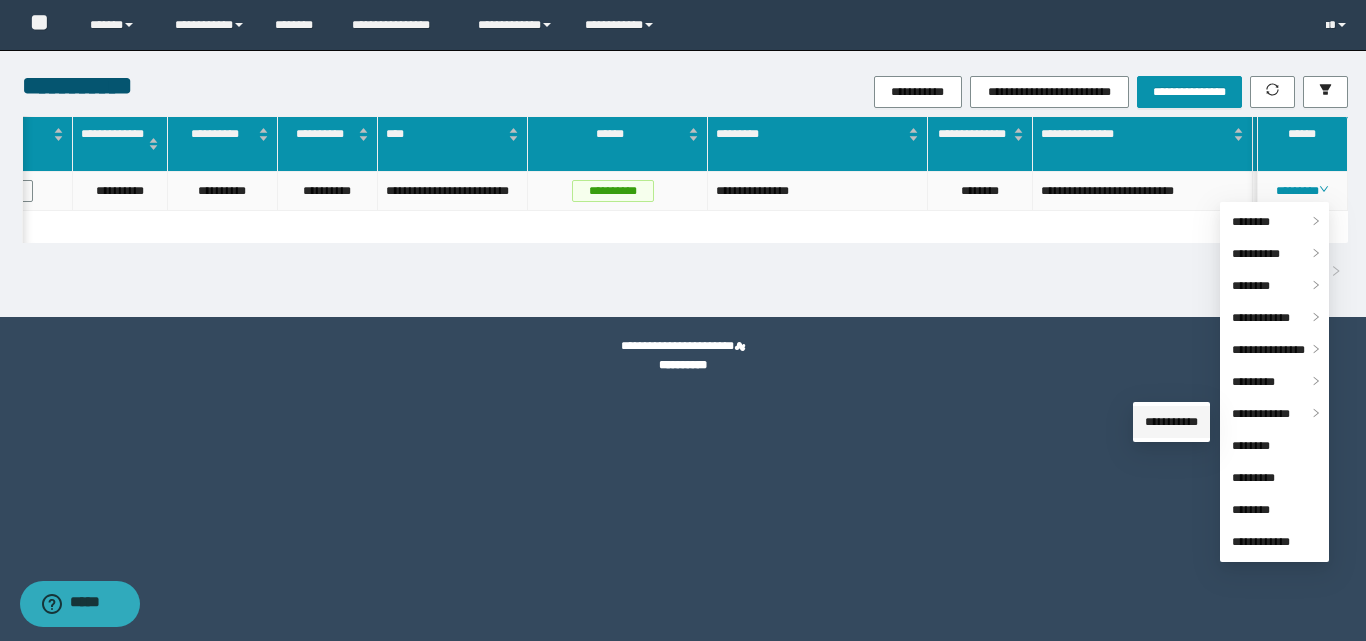 click on "**********" at bounding box center (1171, 422) 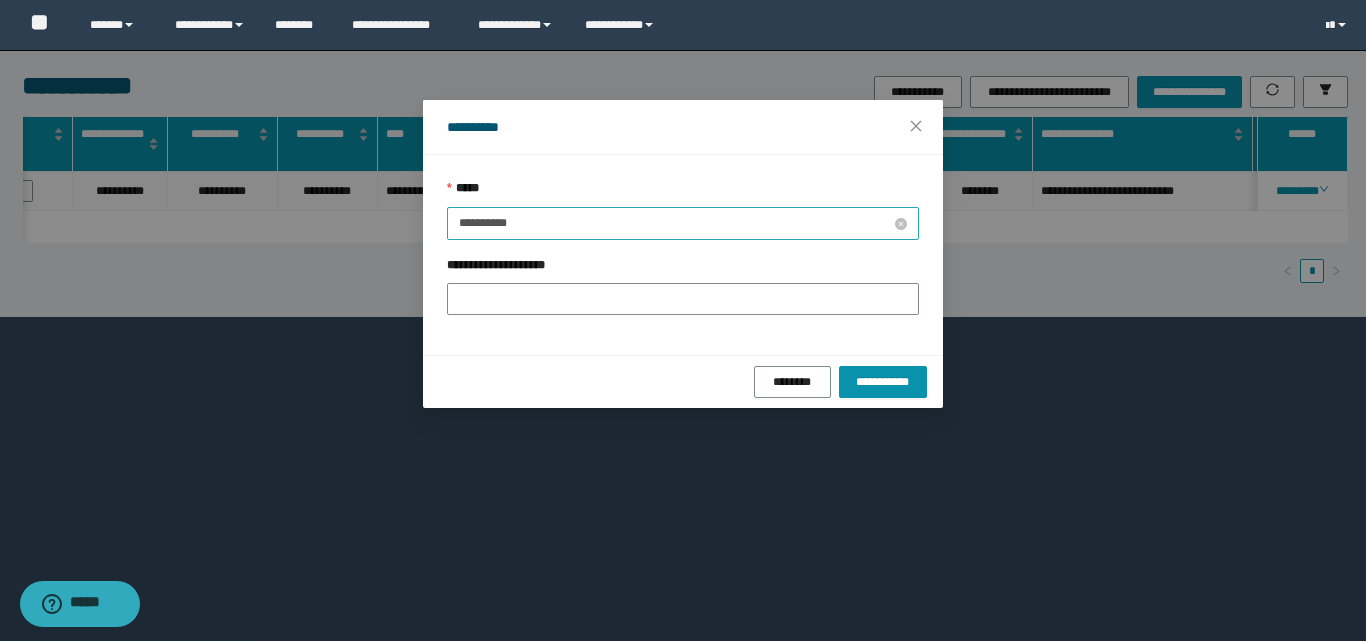 click on "**********" at bounding box center (675, 223) 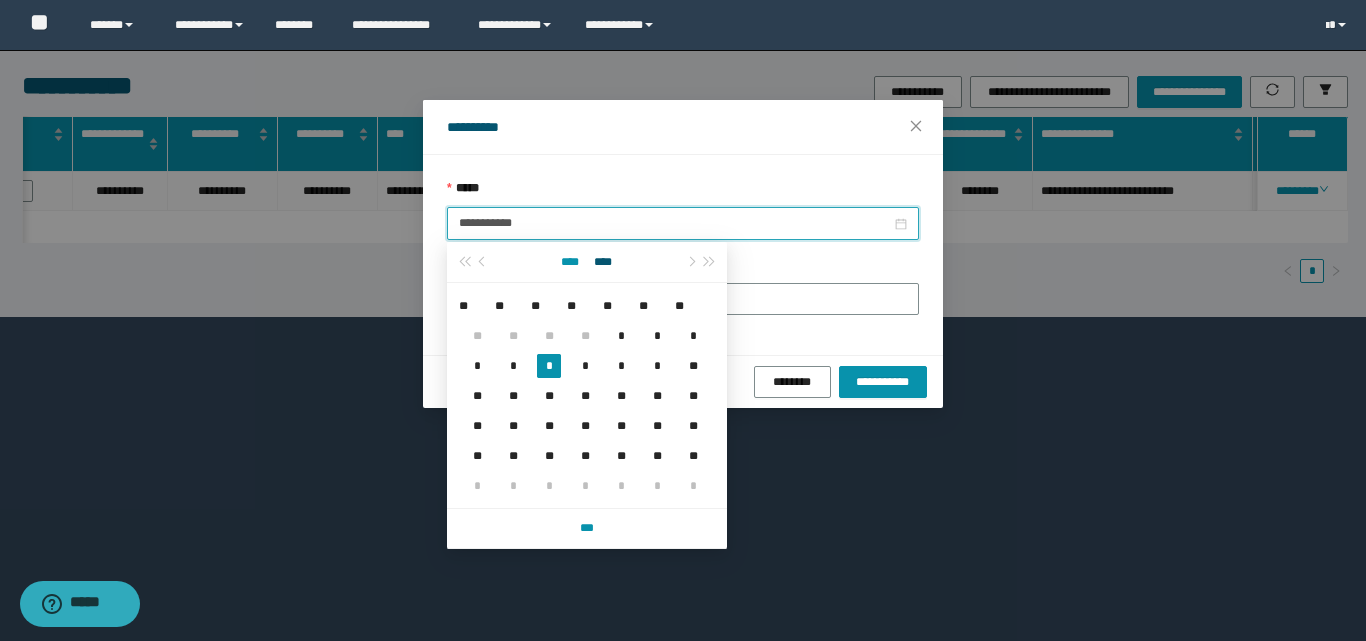 drag, startPoint x: 481, startPoint y: 220, endPoint x: 577, endPoint y: 267, distance: 106.887794 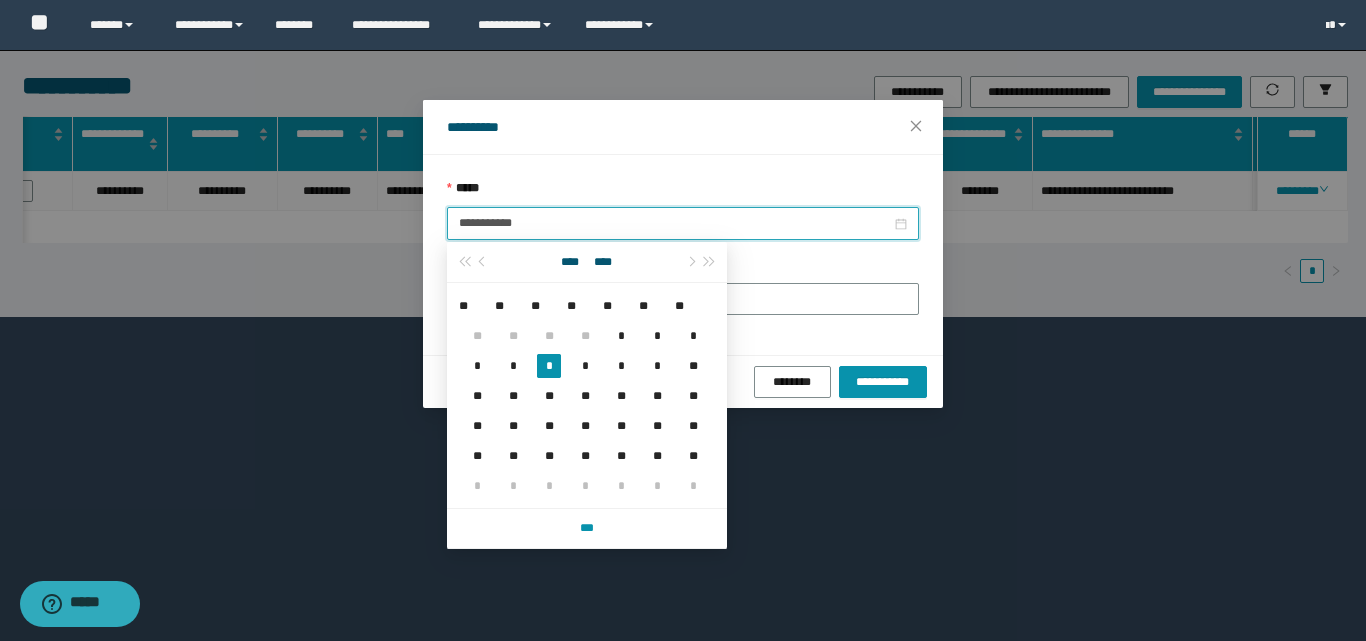 drag, startPoint x: 533, startPoint y: 220, endPoint x: 420, endPoint y: 220, distance: 113 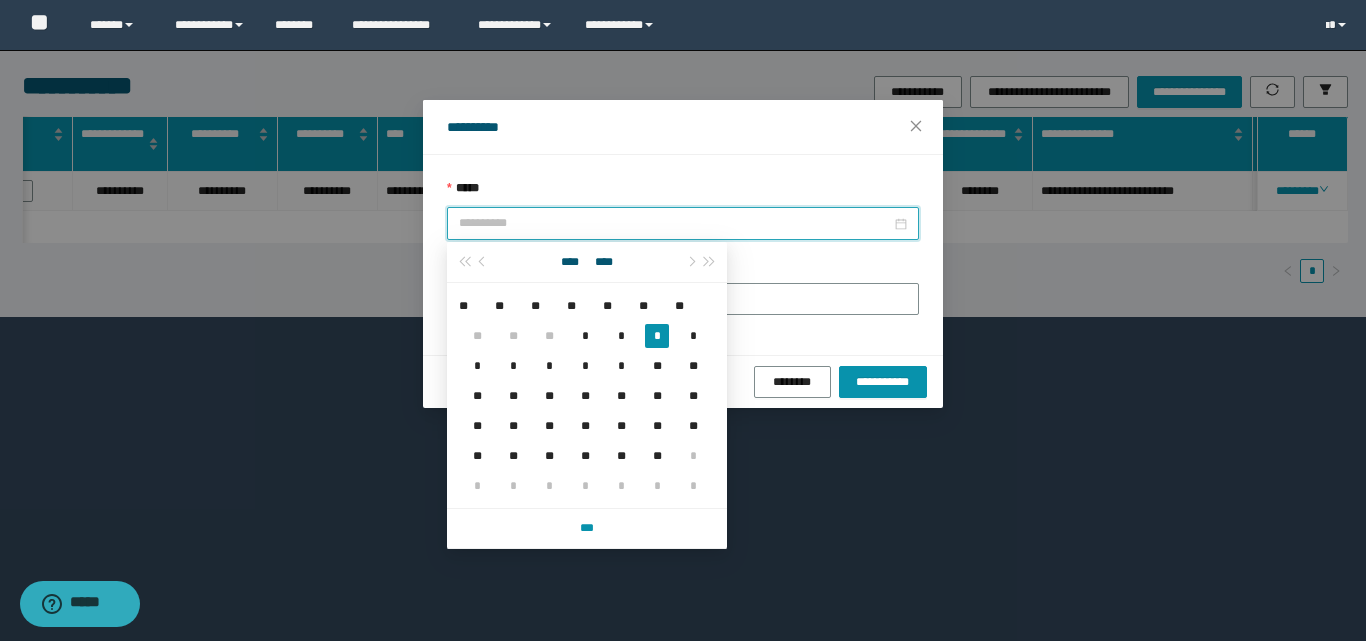 click on "*" at bounding box center [657, 336] 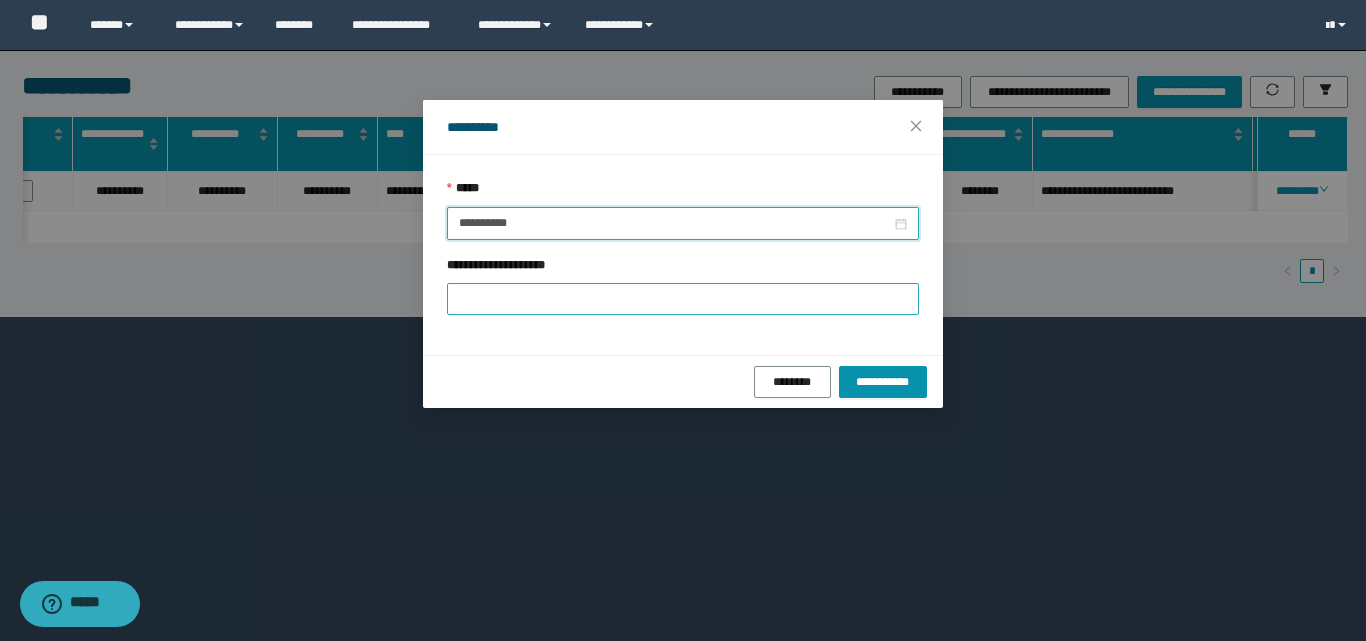 type on "**********" 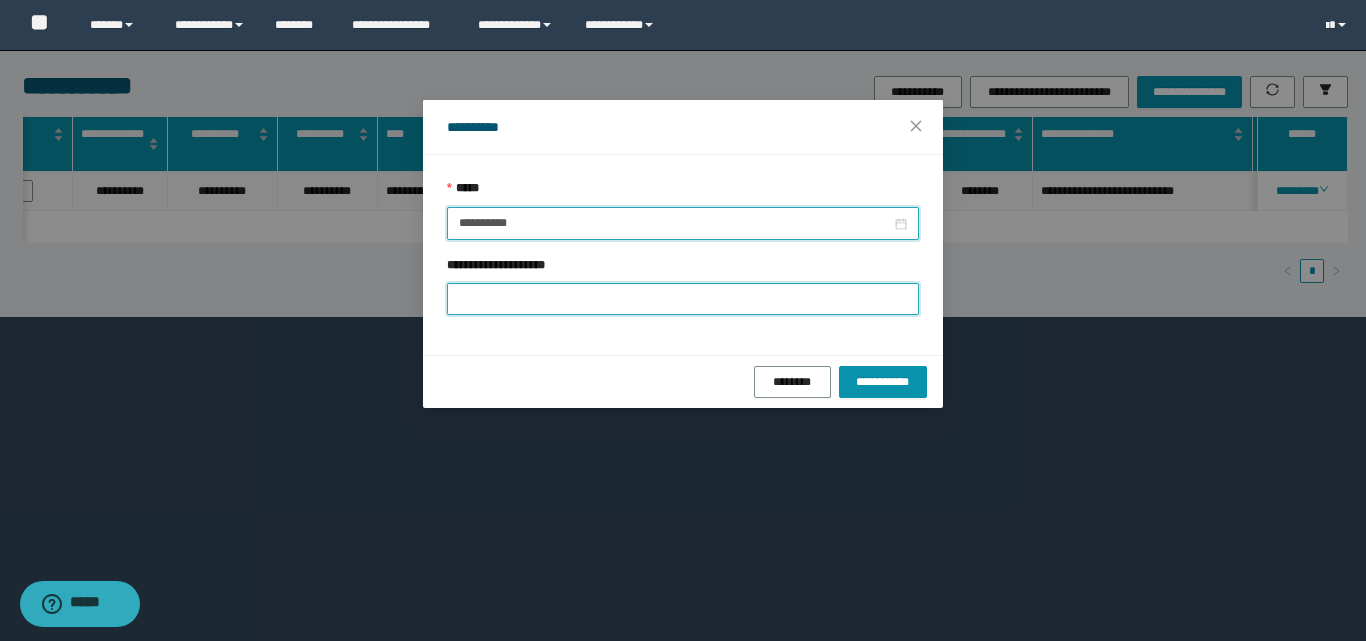 drag, startPoint x: 517, startPoint y: 302, endPoint x: 518, endPoint y: 312, distance: 10.049875 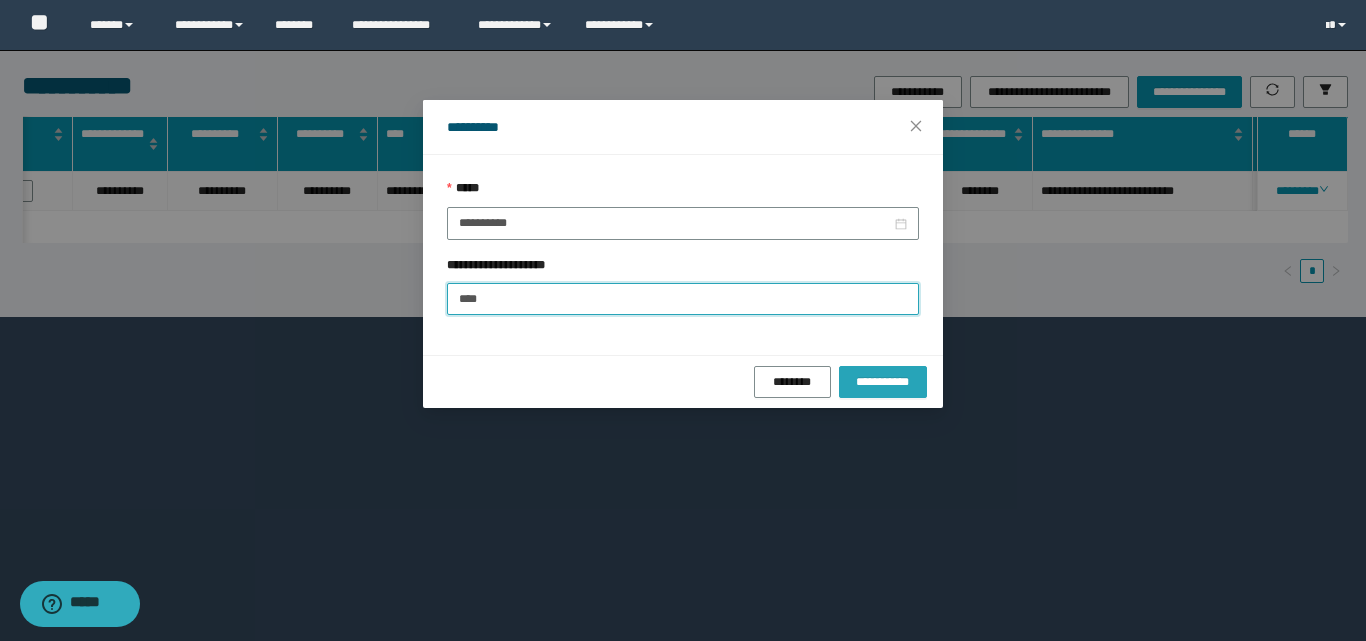 type on "****" 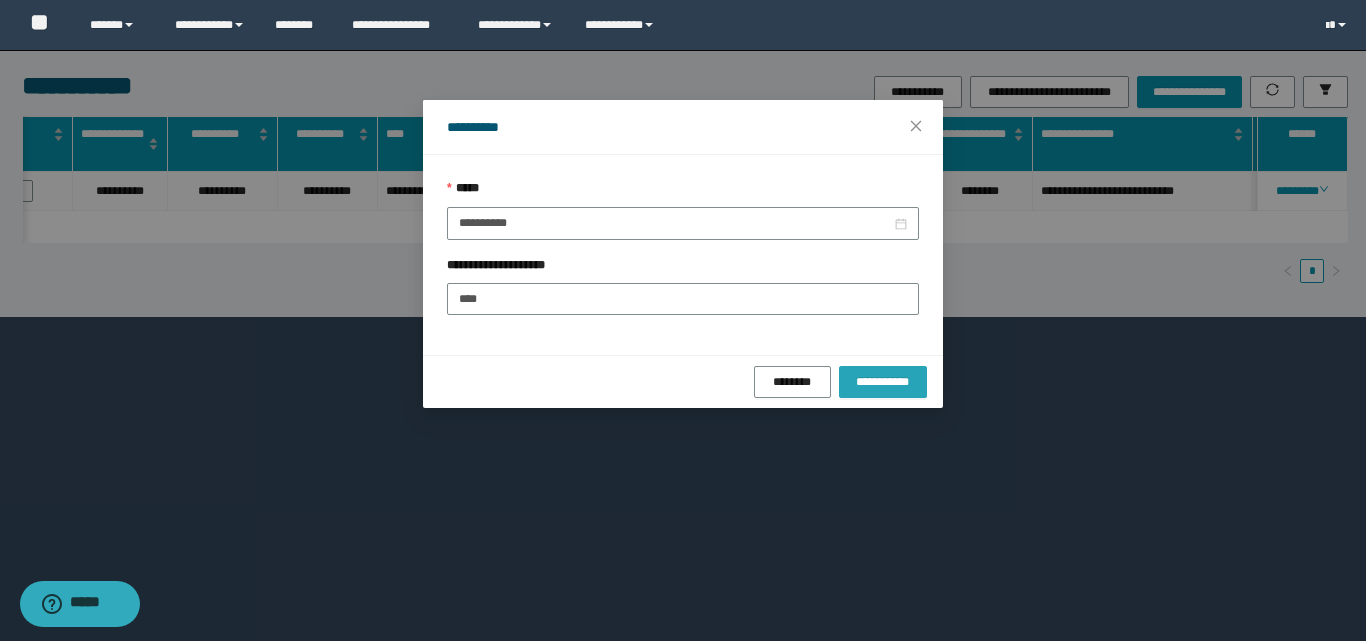 drag, startPoint x: 895, startPoint y: 377, endPoint x: 860, endPoint y: 386, distance: 36.138622 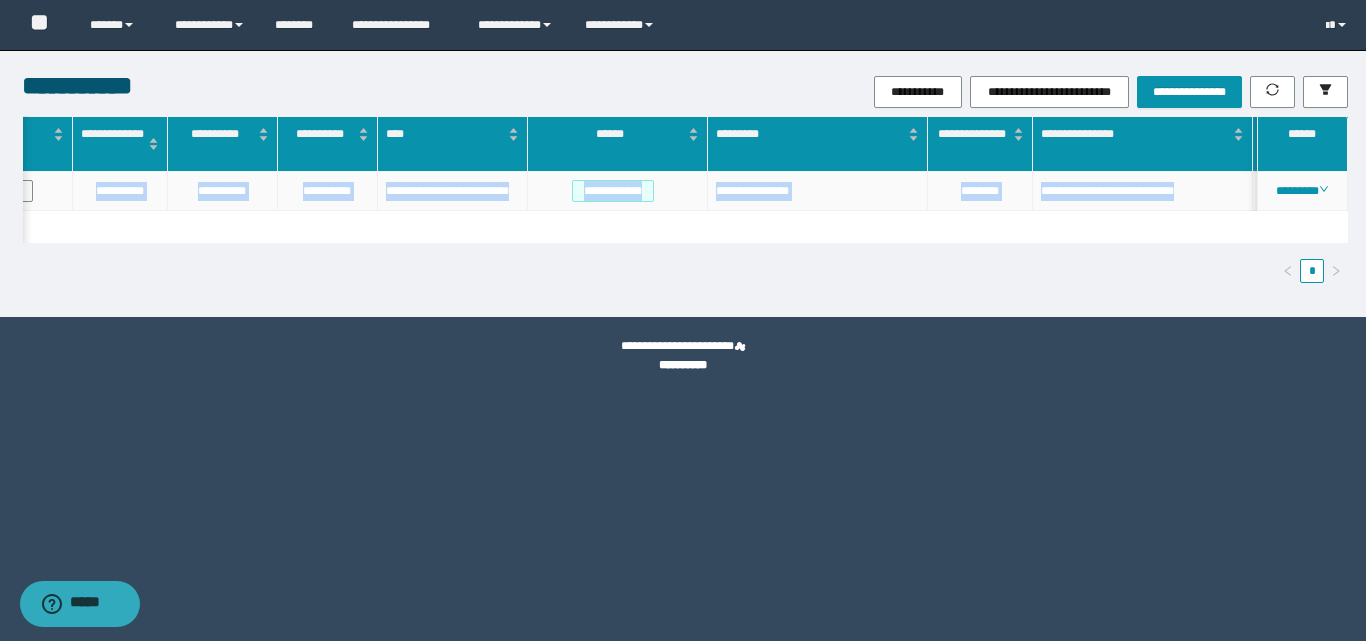 drag, startPoint x: 90, startPoint y: 190, endPoint x: 1194, endPoint y: 190, distance: 1104 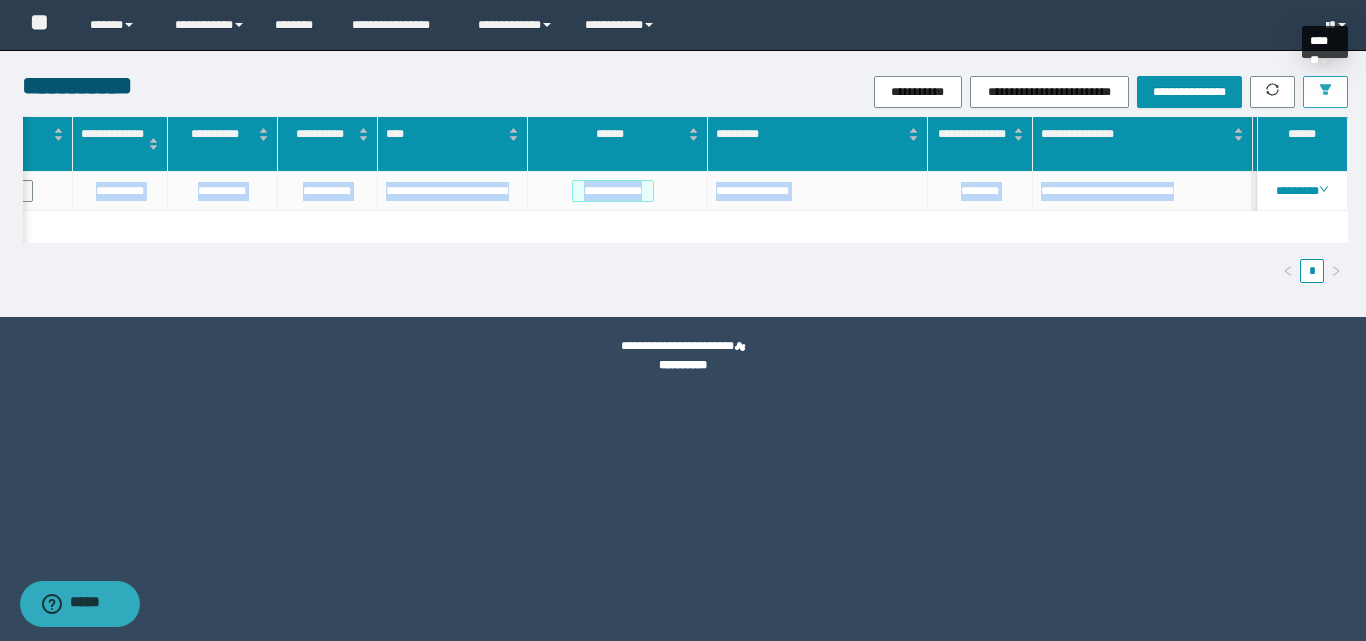 click 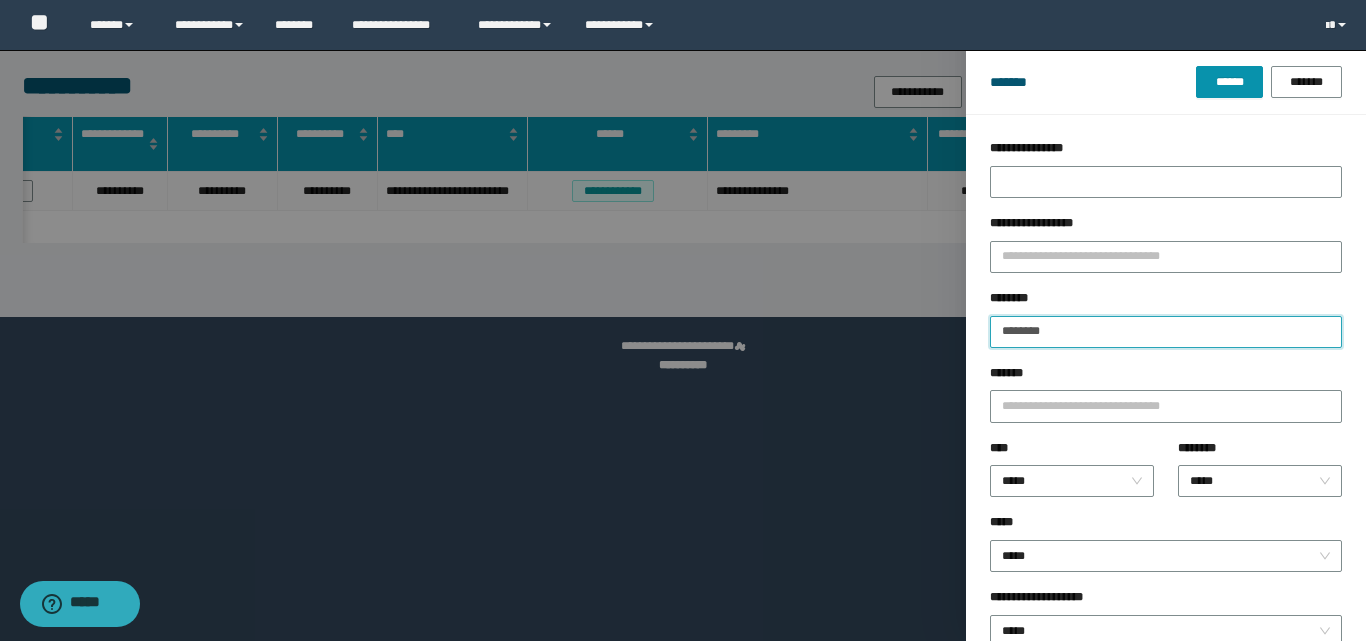 drag, startPoint x: 1095, startPoint y: 326, endPoint x: 972, endPoint y: 325, distance: 123.00407 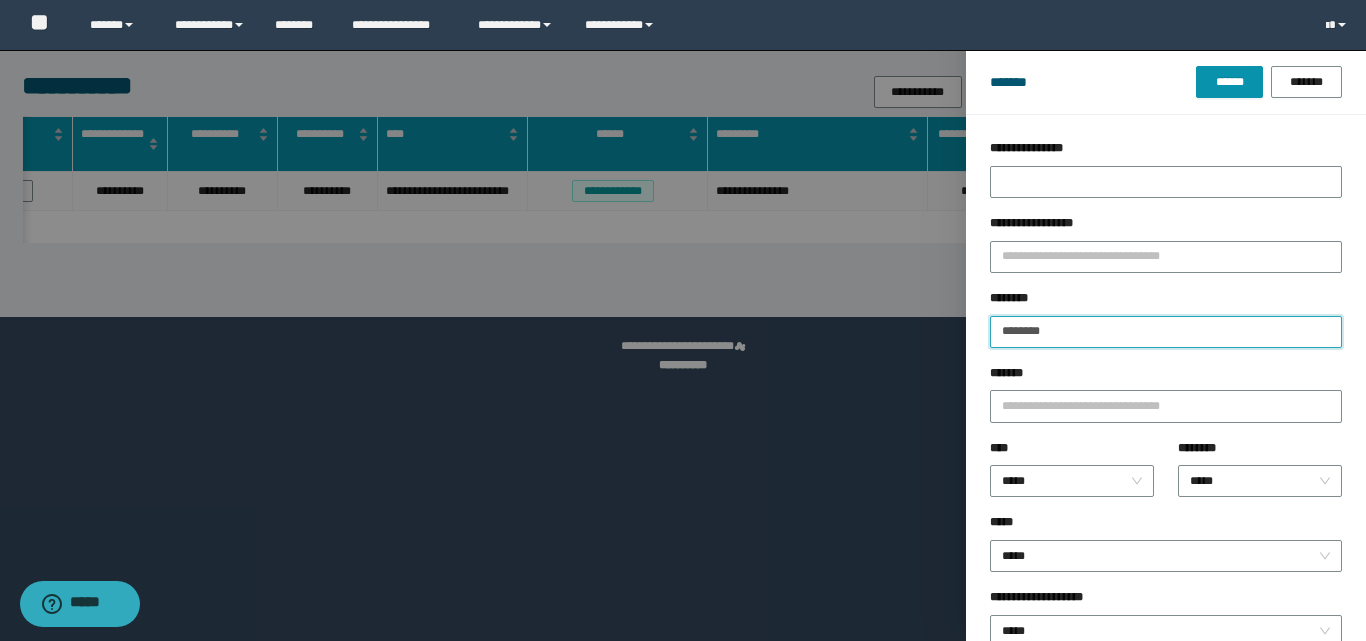 type on "********" 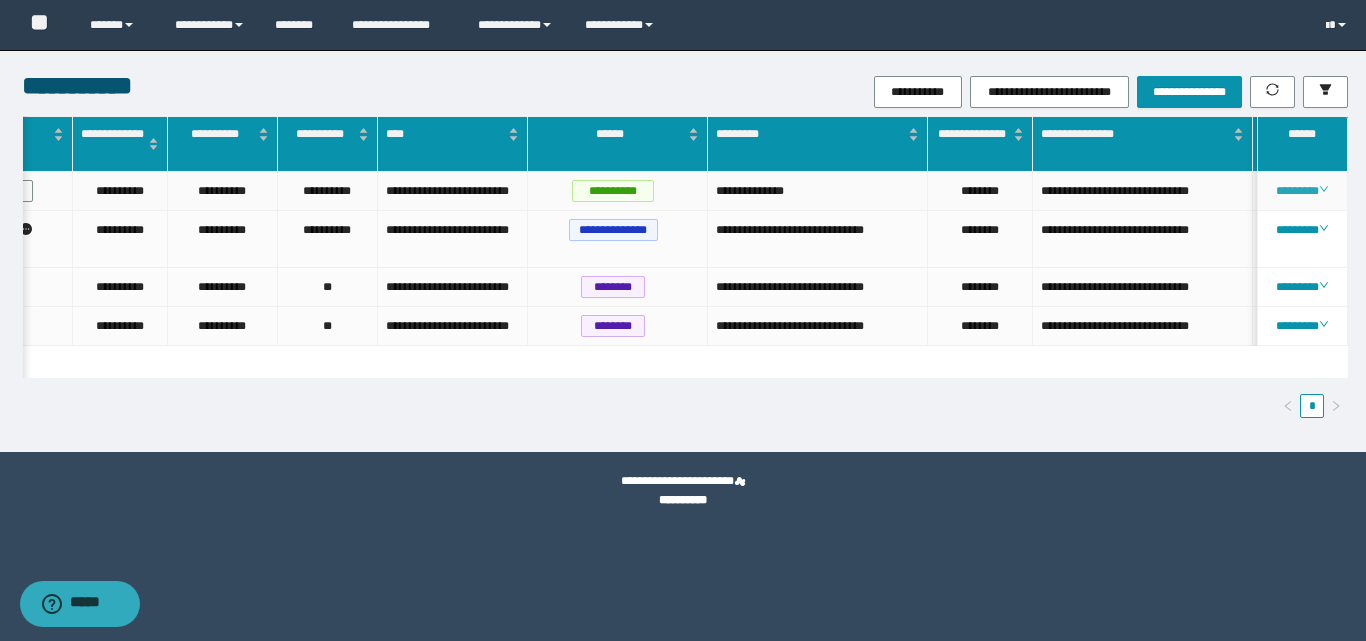 click on "********" at bounding box center [1302, 191] 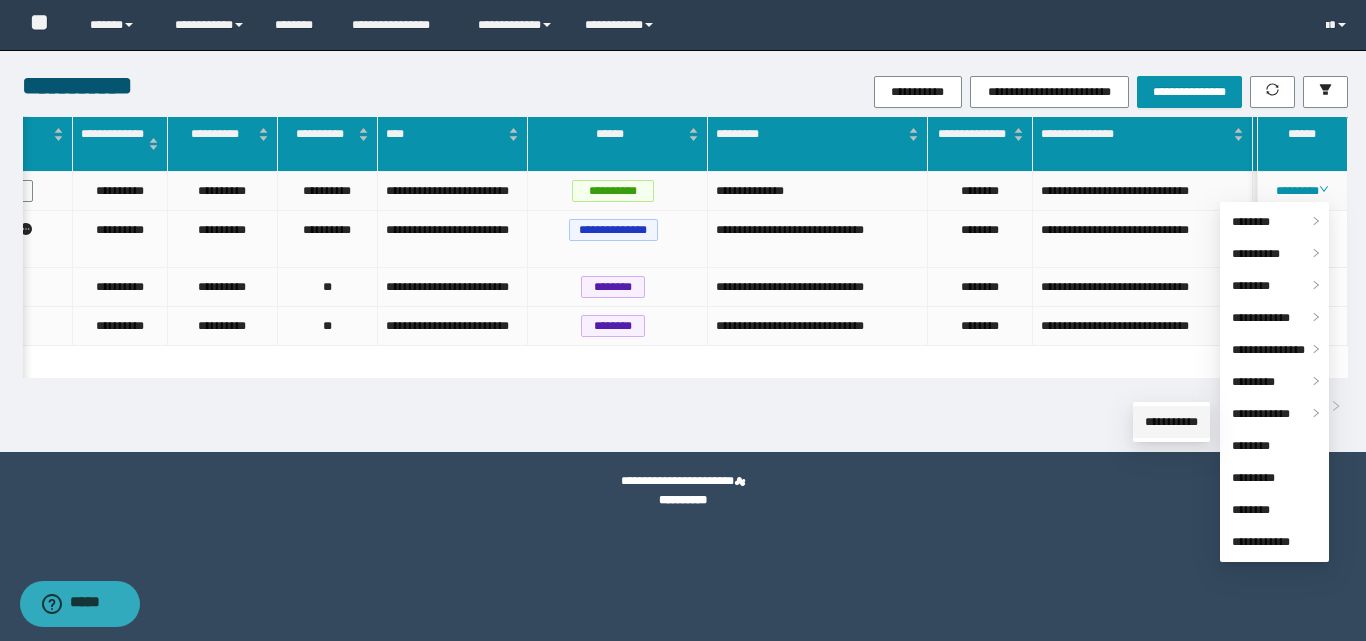 drag, startPoint x: 1171, startPoint y: 418, endPoint x: 1008, endPoint y: 377, distance: 168.07736 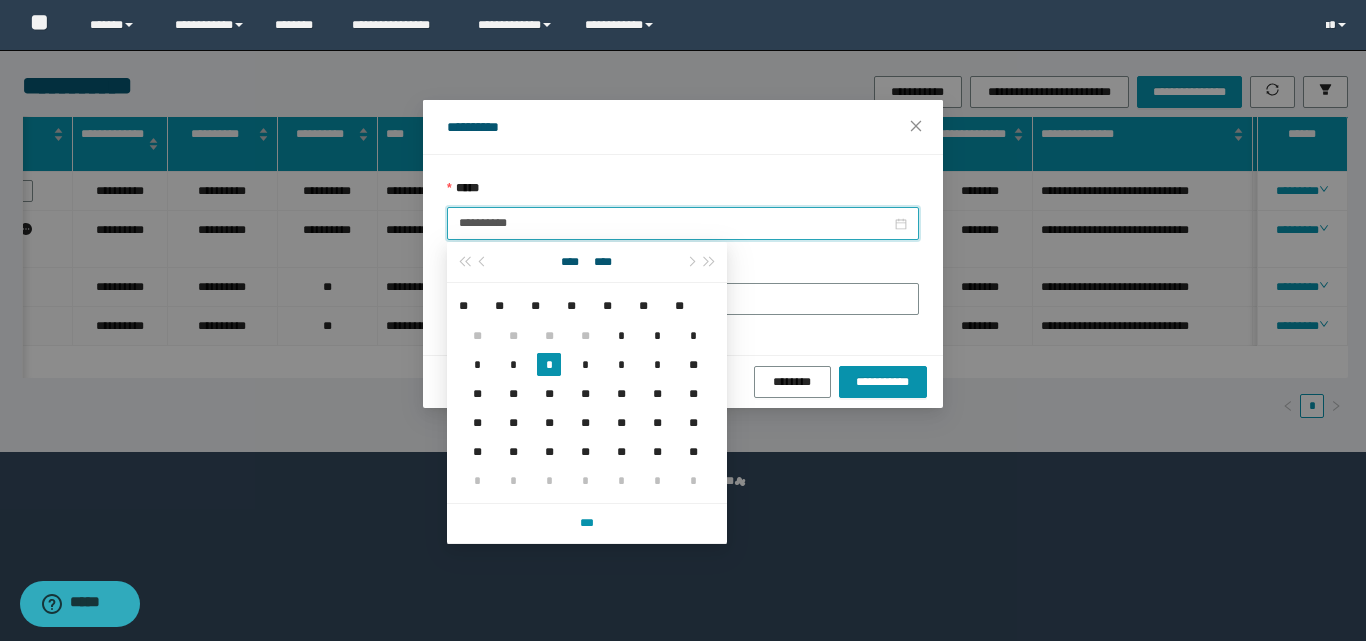 drag, startPoint x: 535, startPoint y: 226, endPoint x: 449, endPoint y: 216, distance: 86.579445 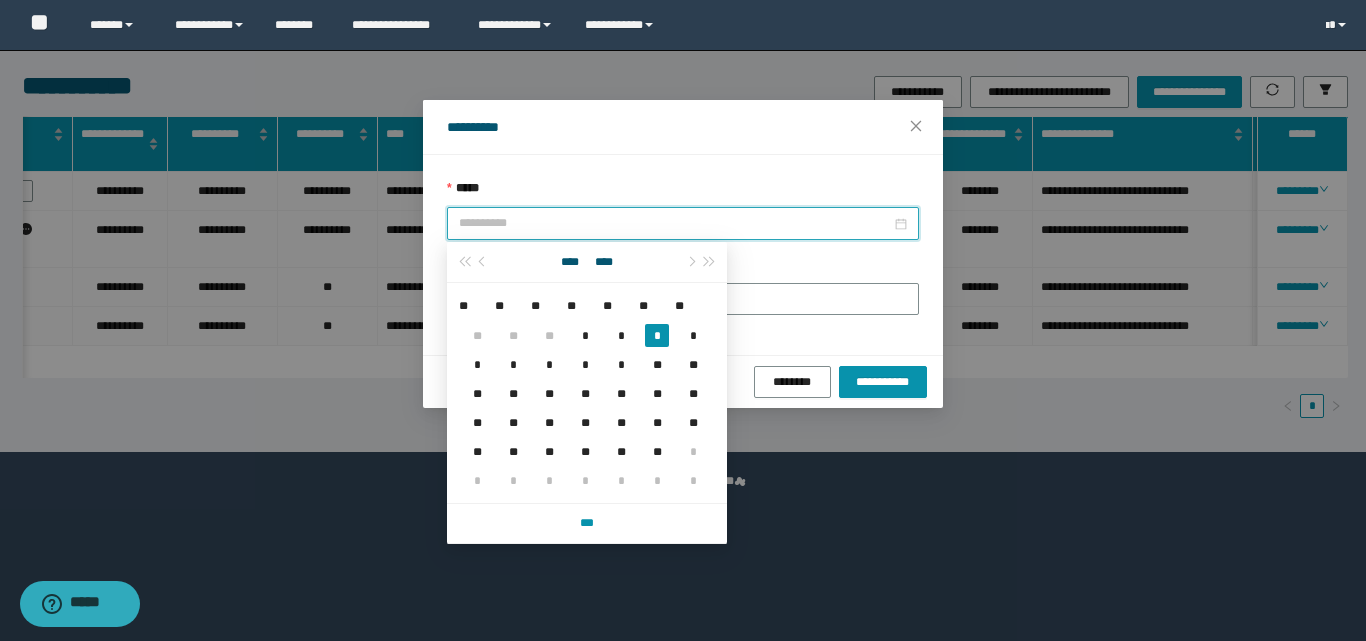 click on "*" at bounding box center [657, 335] 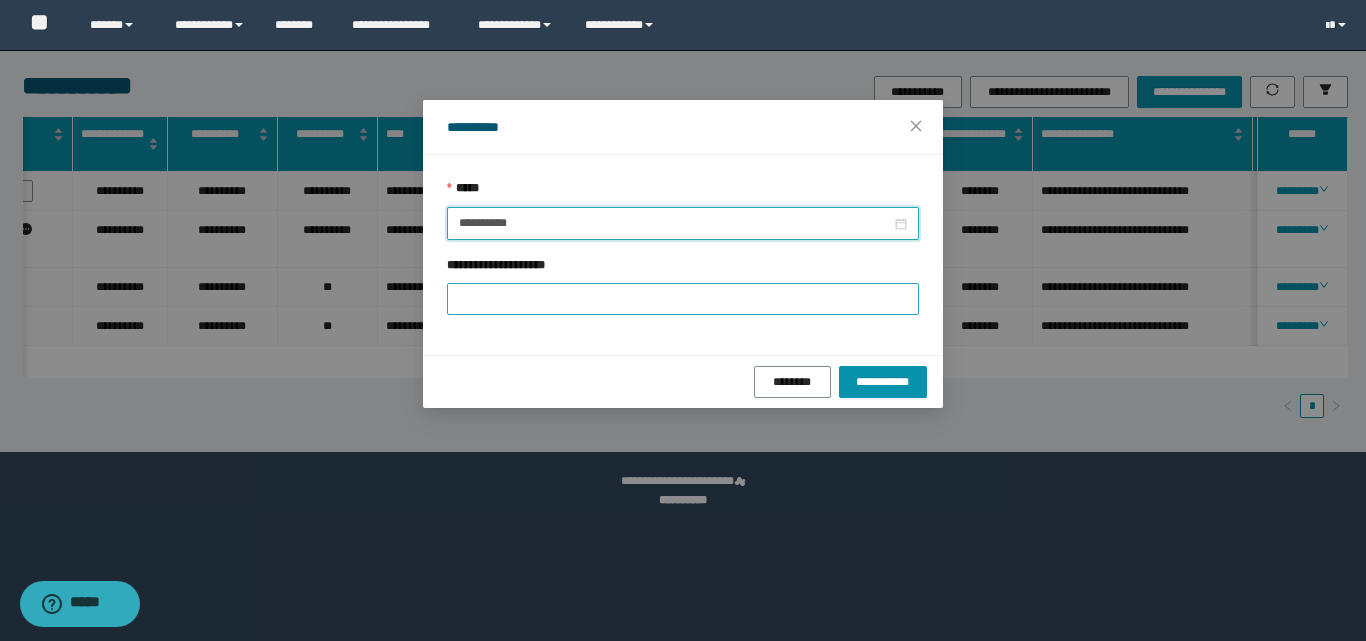 type on "**********" 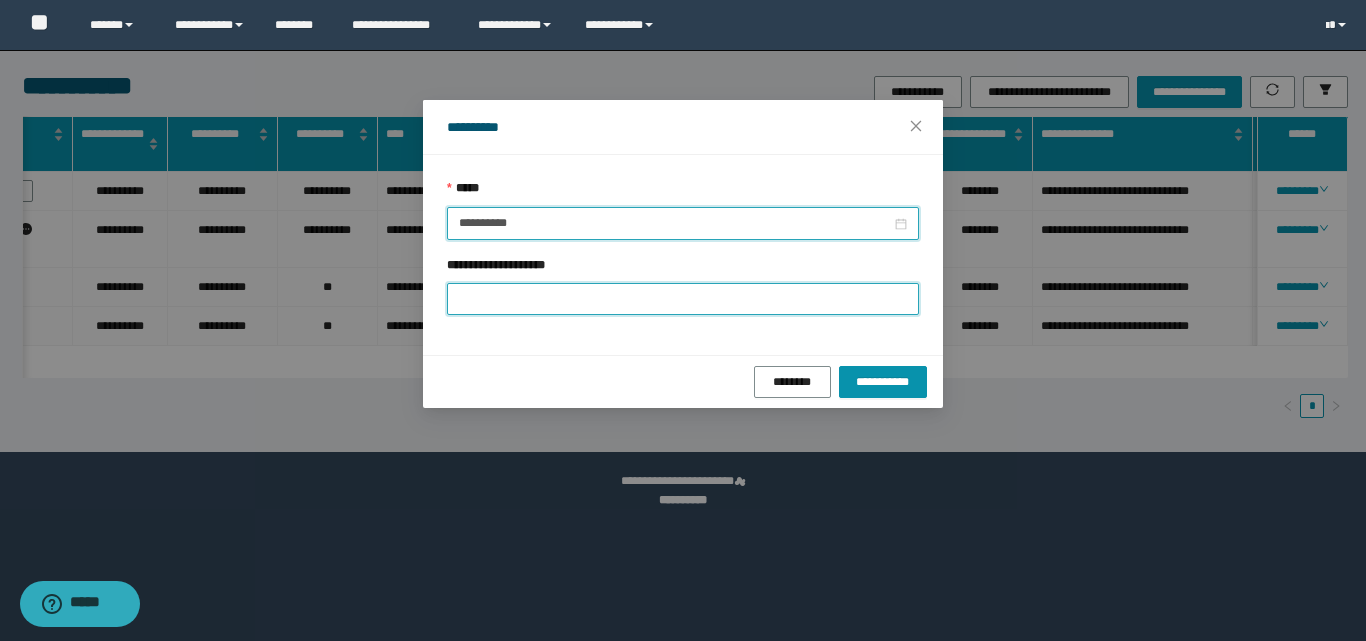 click on "**********" at bounding box center (683, 299) 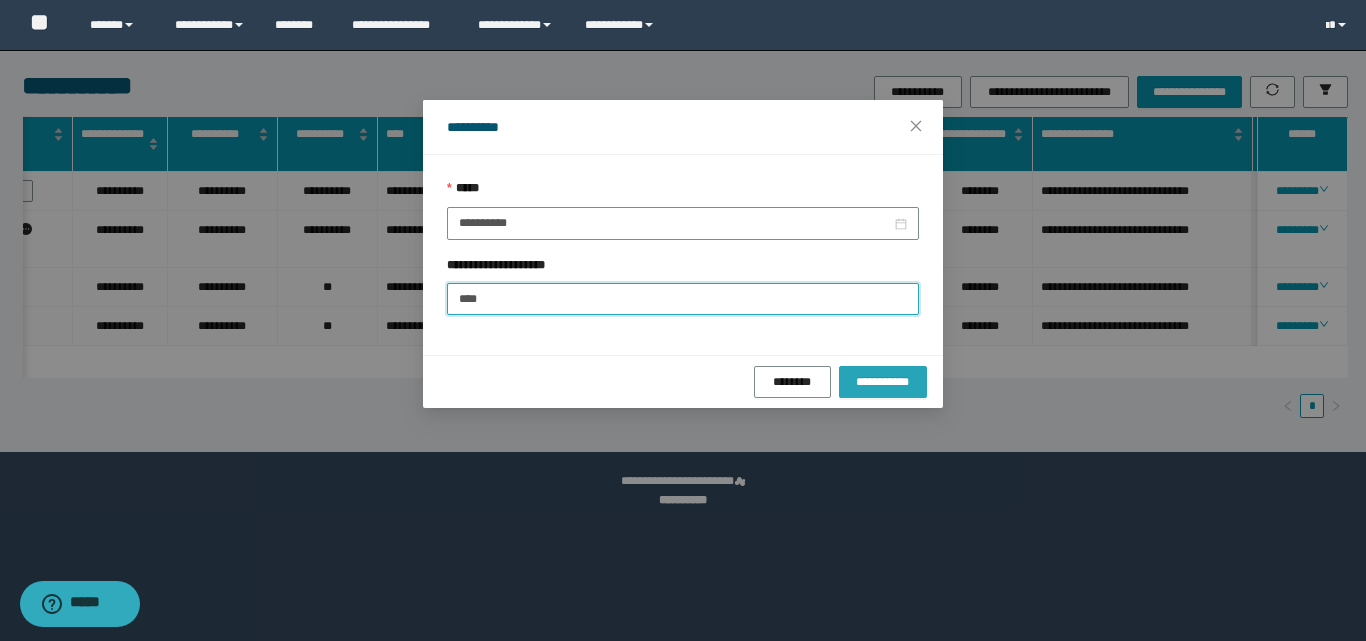 type on "****" 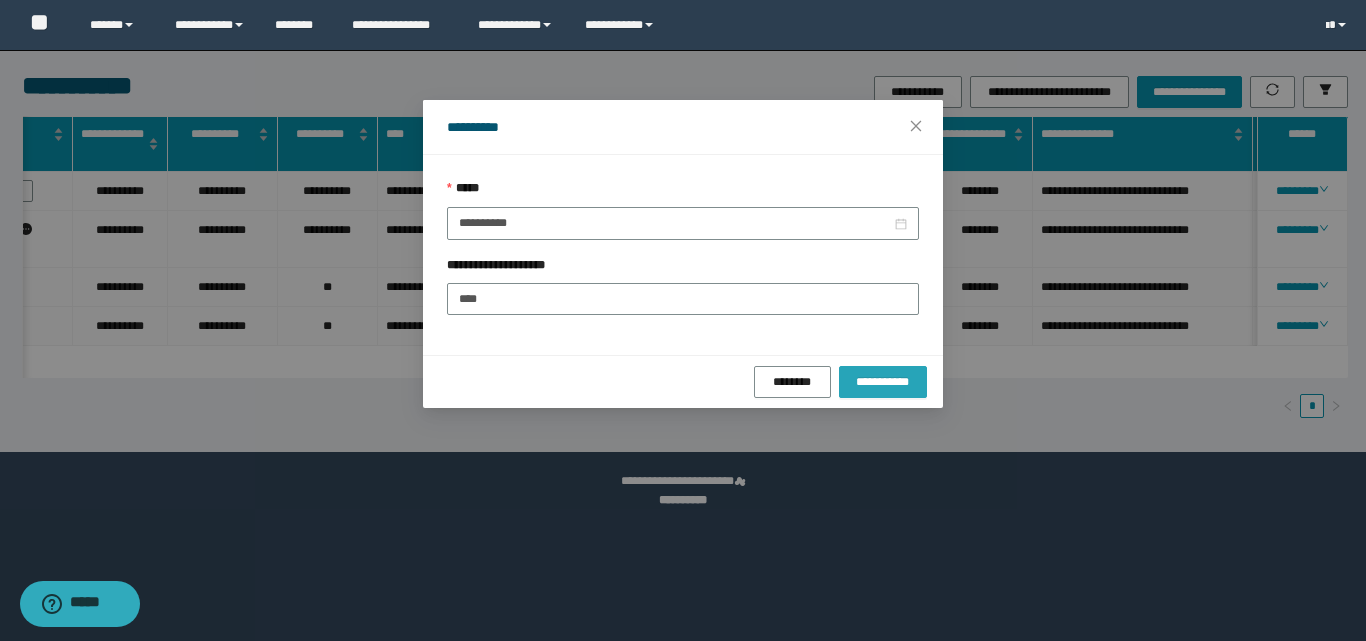click on "**********" at bounding box center [883, 382] 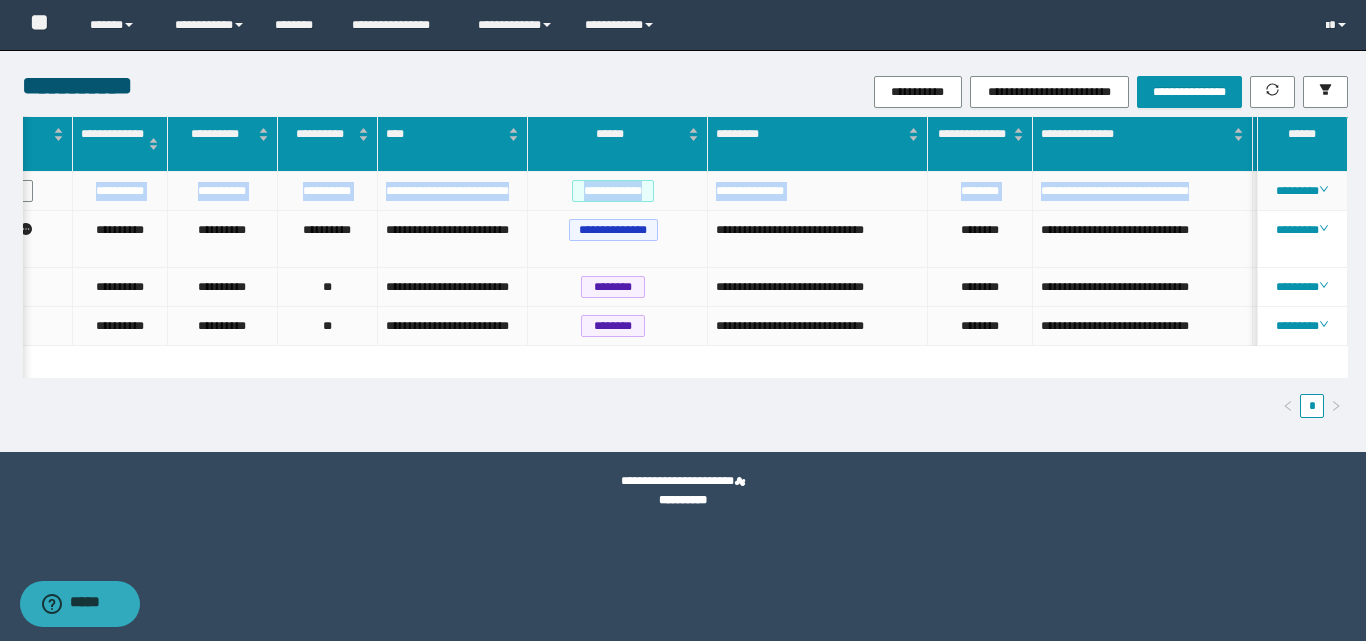 drag, startPoint x: 86, startPoint y: 188, endPoint x: 1216, endPoint y: 197, distance: 1130.0359 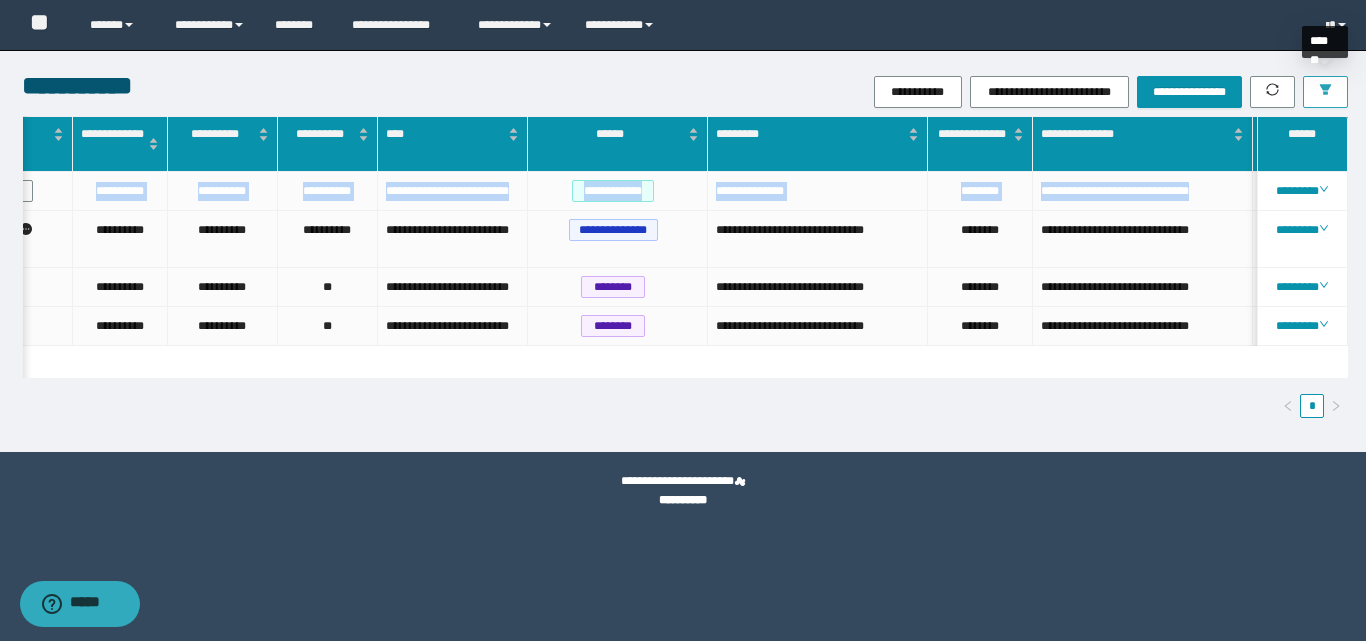 drag, startPoint x: 1324, startPoint y: 93, endPoint x: 1316, endPoint y: 114, distance: 22.472204 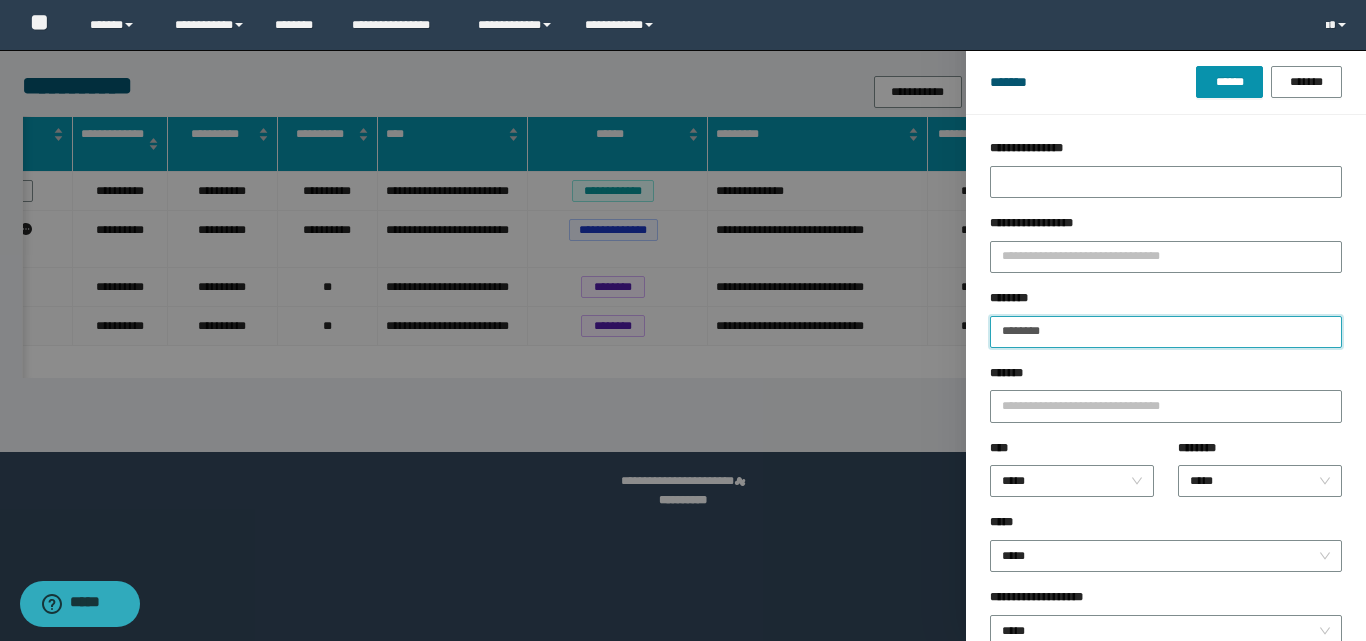 drag, startPoint x: 1106, startPoint y: 334, endPoint x: 966, endPoint y: 331, distance: 140.03214 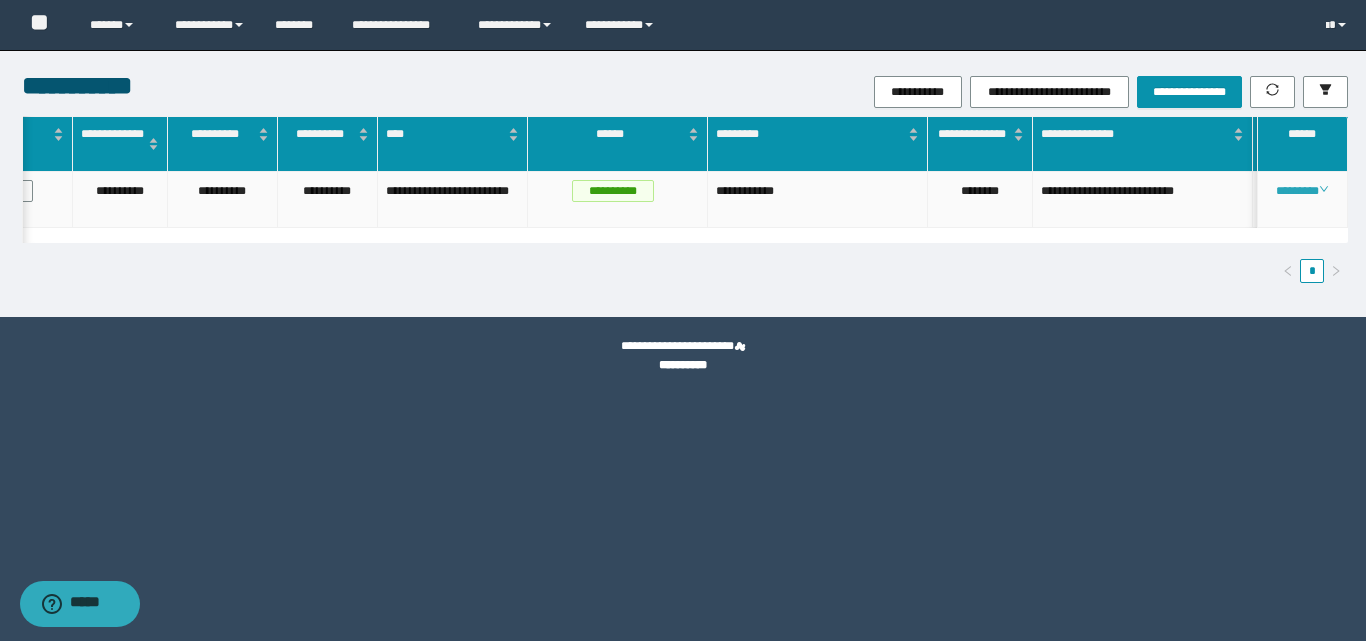 click on "********" at bounding box center (1302, 191) 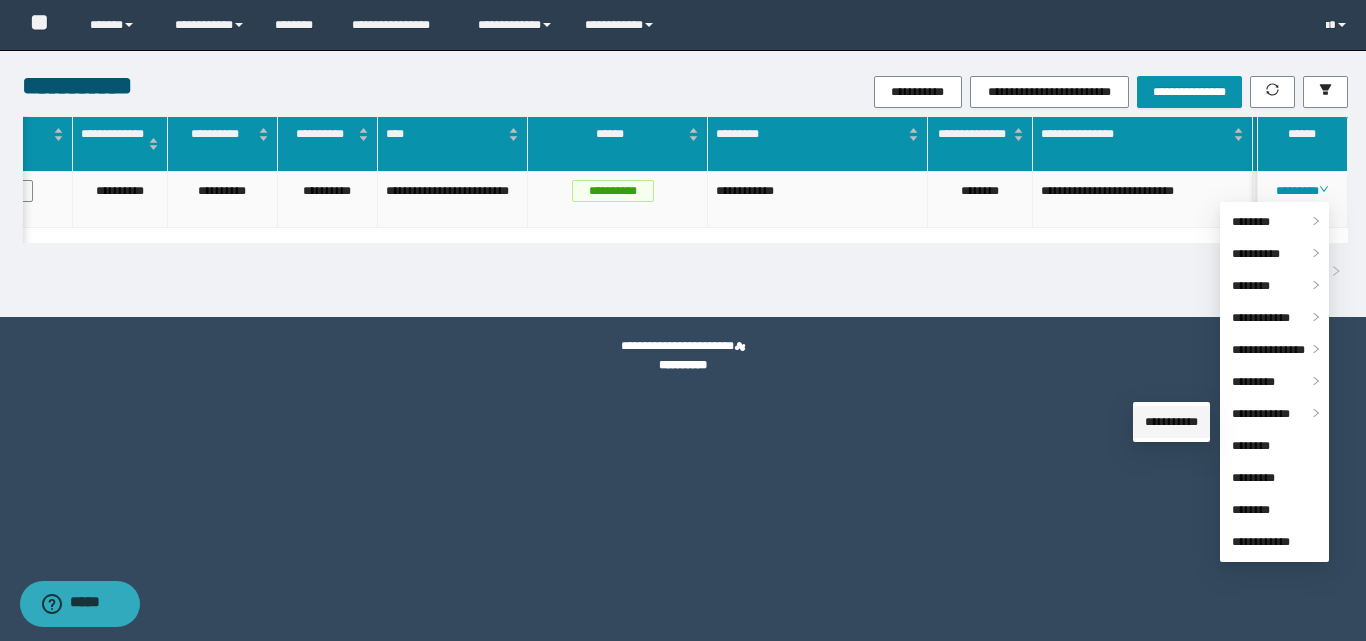 click on "**********" at bounding box center (1171, 422) 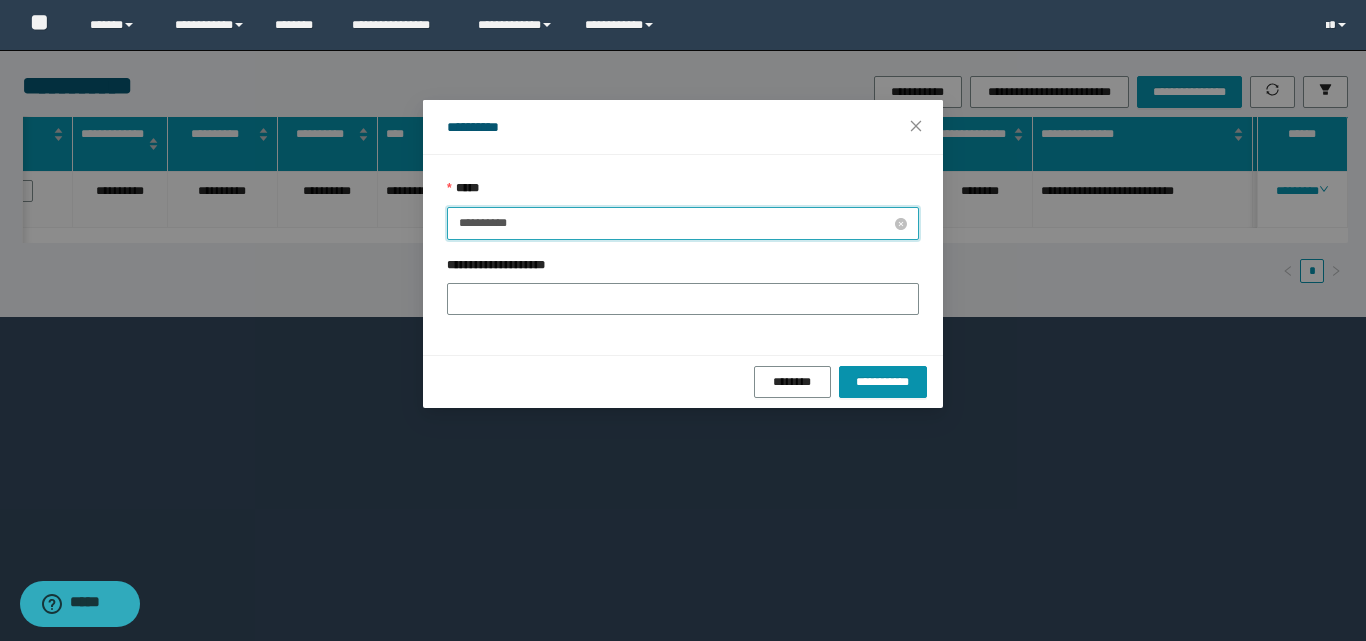 click on "**********" at bounding box center [675, 223] 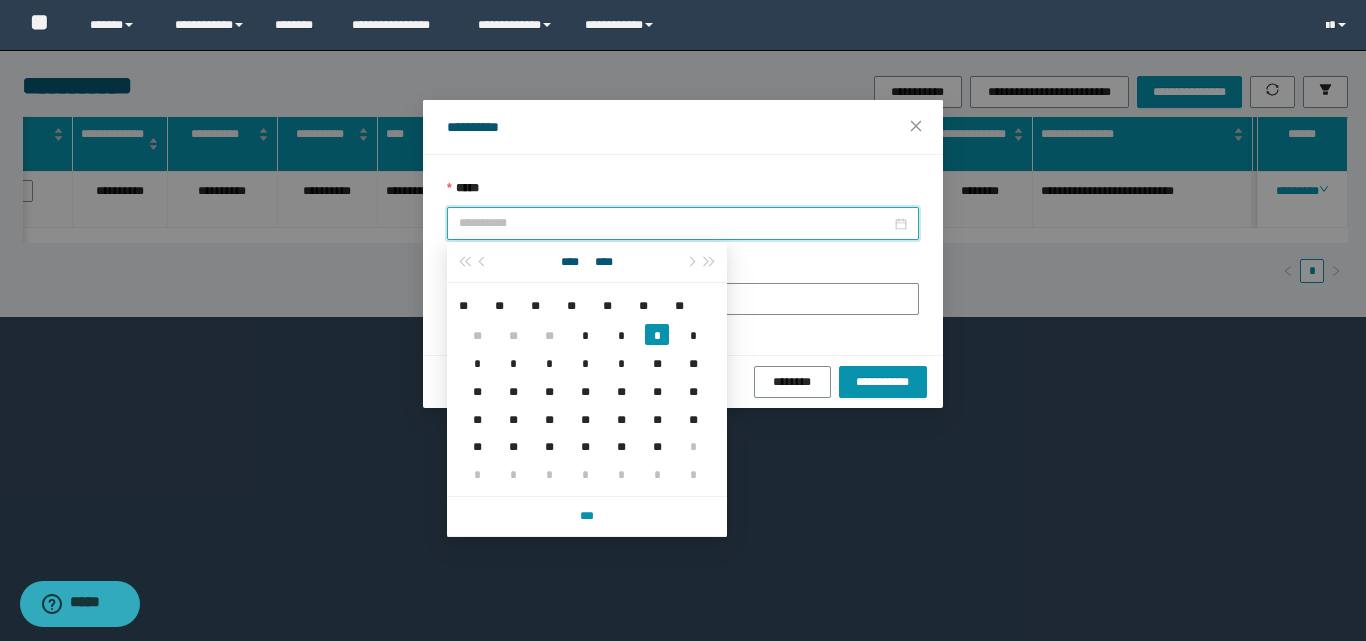 click on "*" at bounding box center [657, 334] 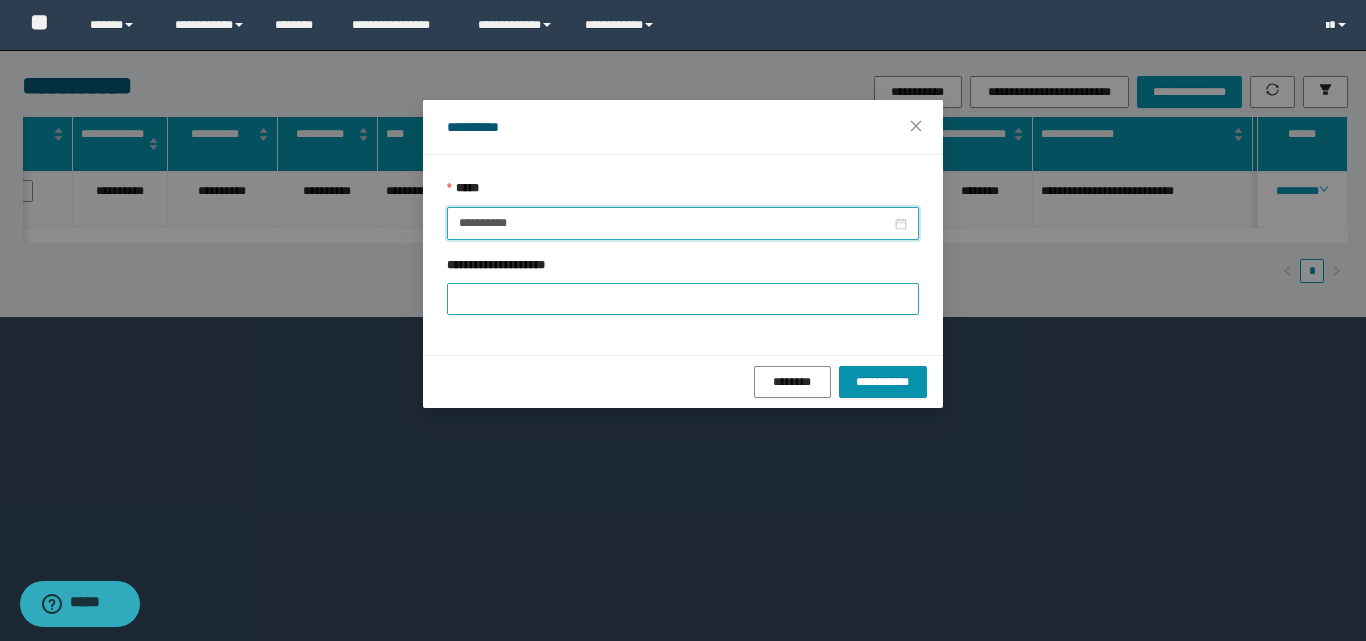 type on "**********" 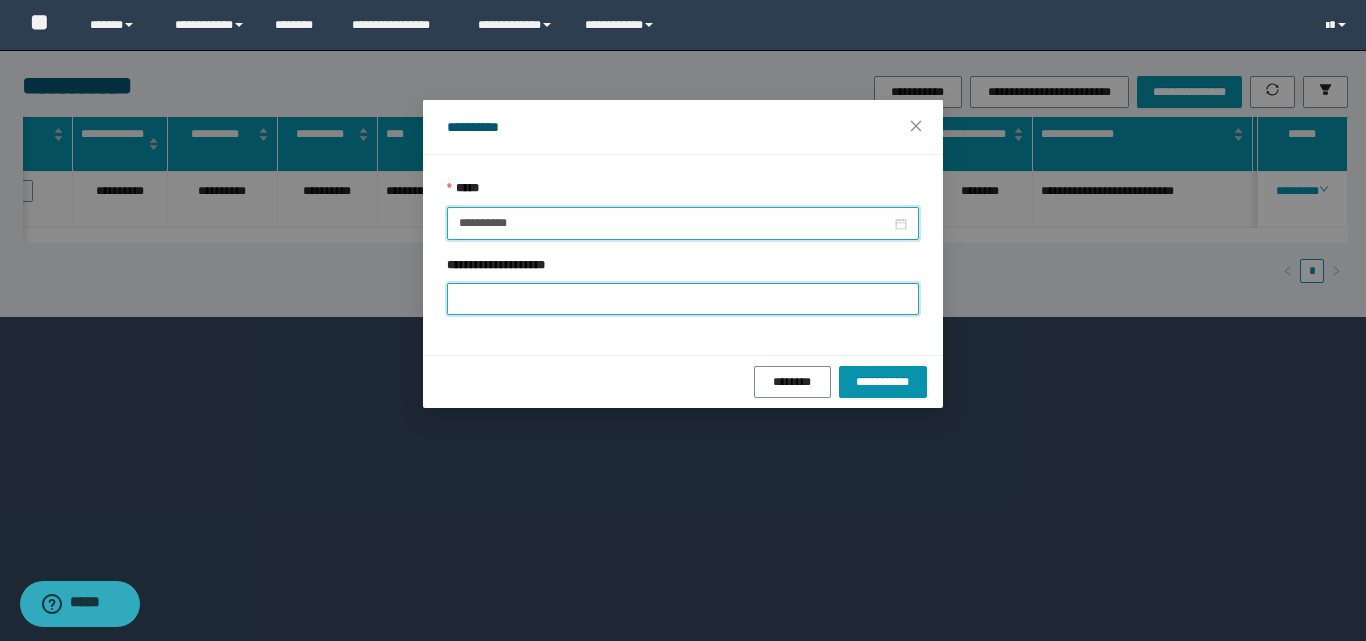 click on "**********" at bounding box center (683, 299) 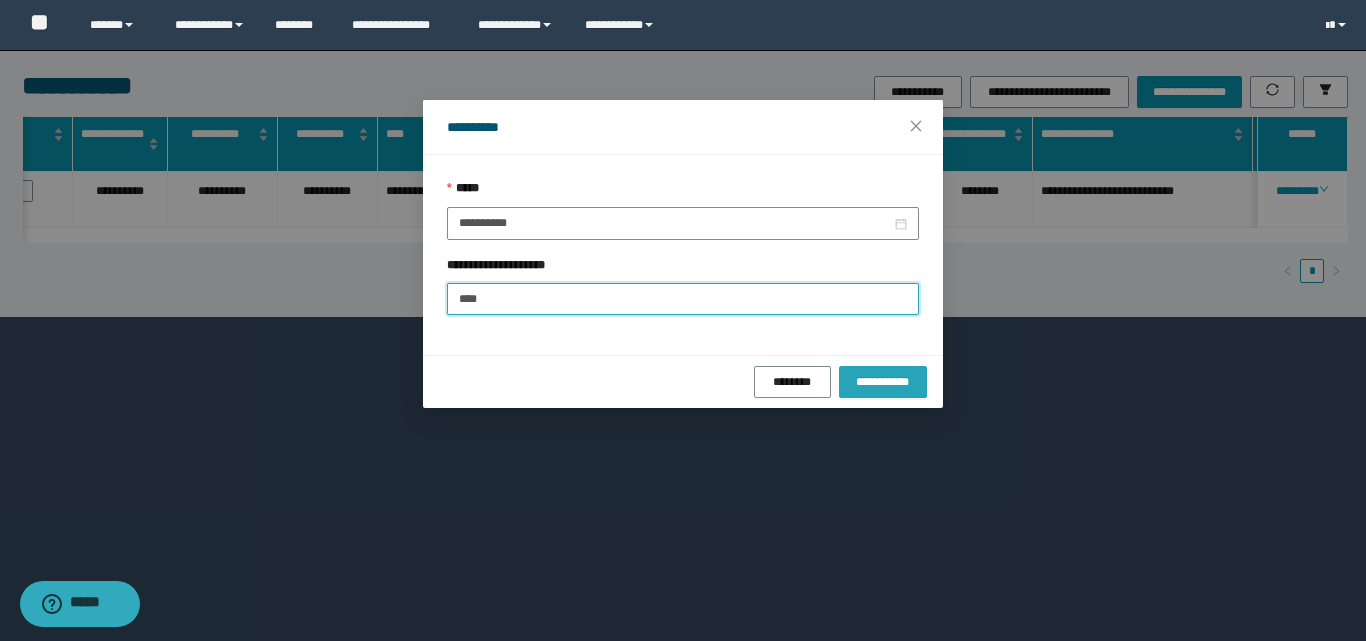 type on "****" 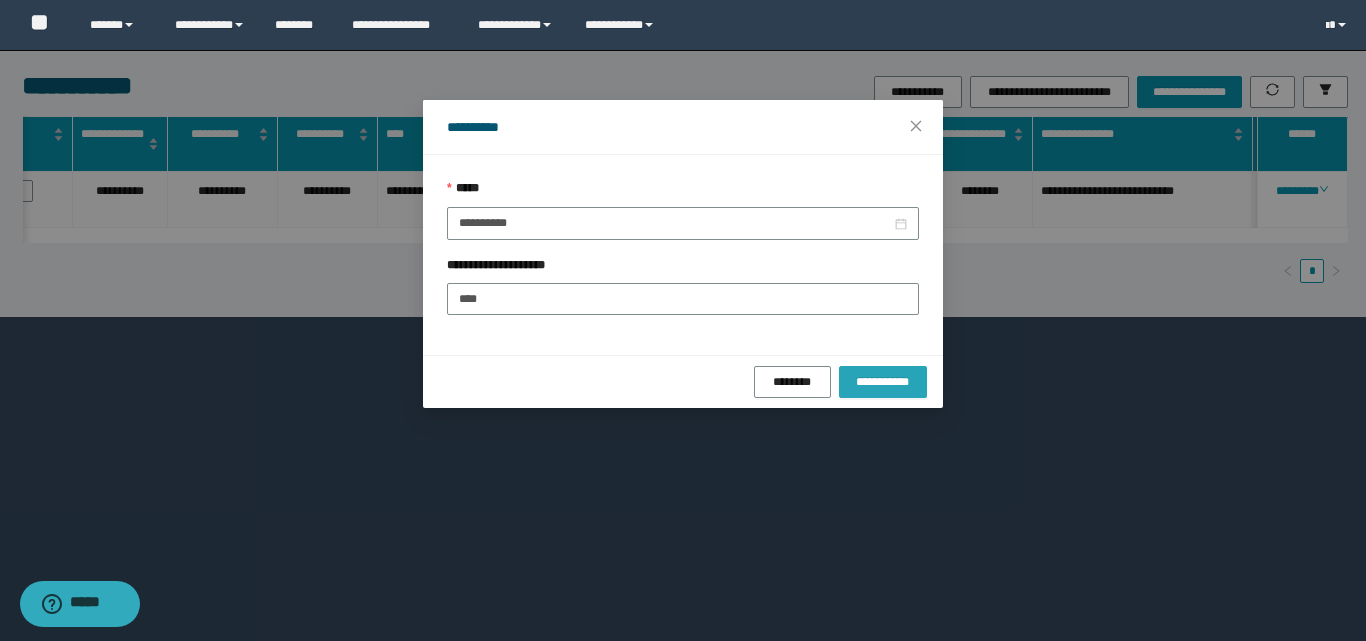 click on "**********" at bounding box center (883, 382) 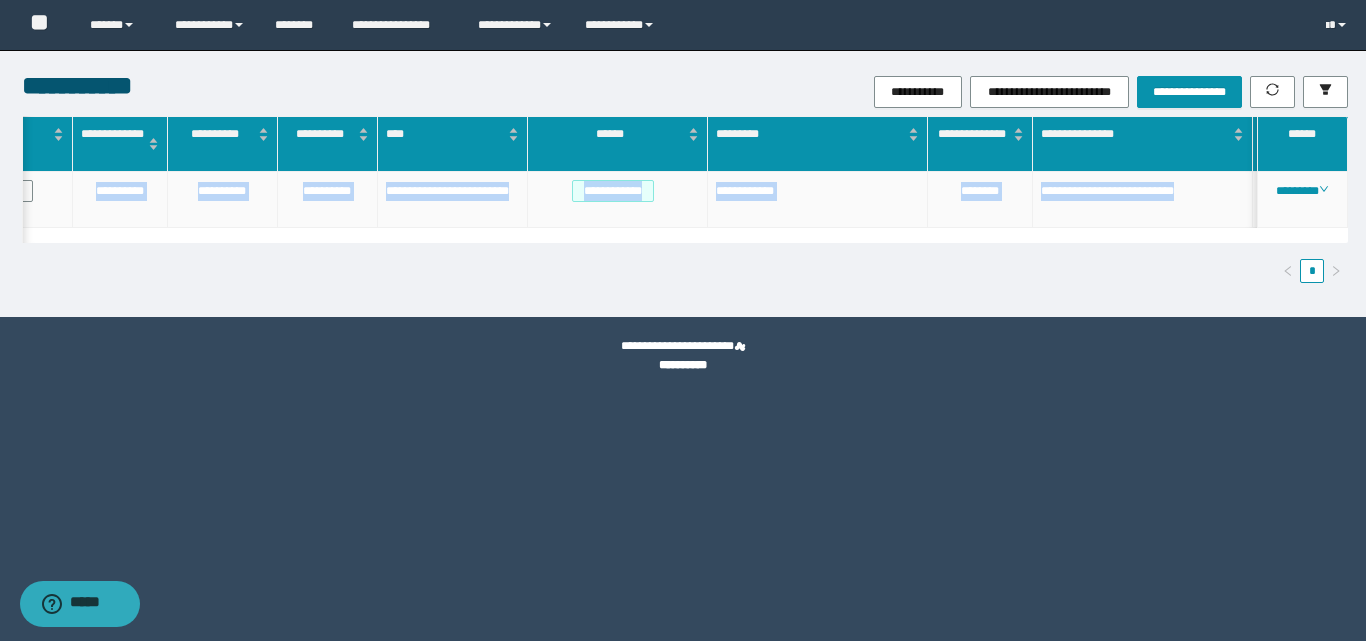 drag, startPoint x: 96, startPoint y: 193, endPoint x: 1177, endPoint y: 193, distance: 1081 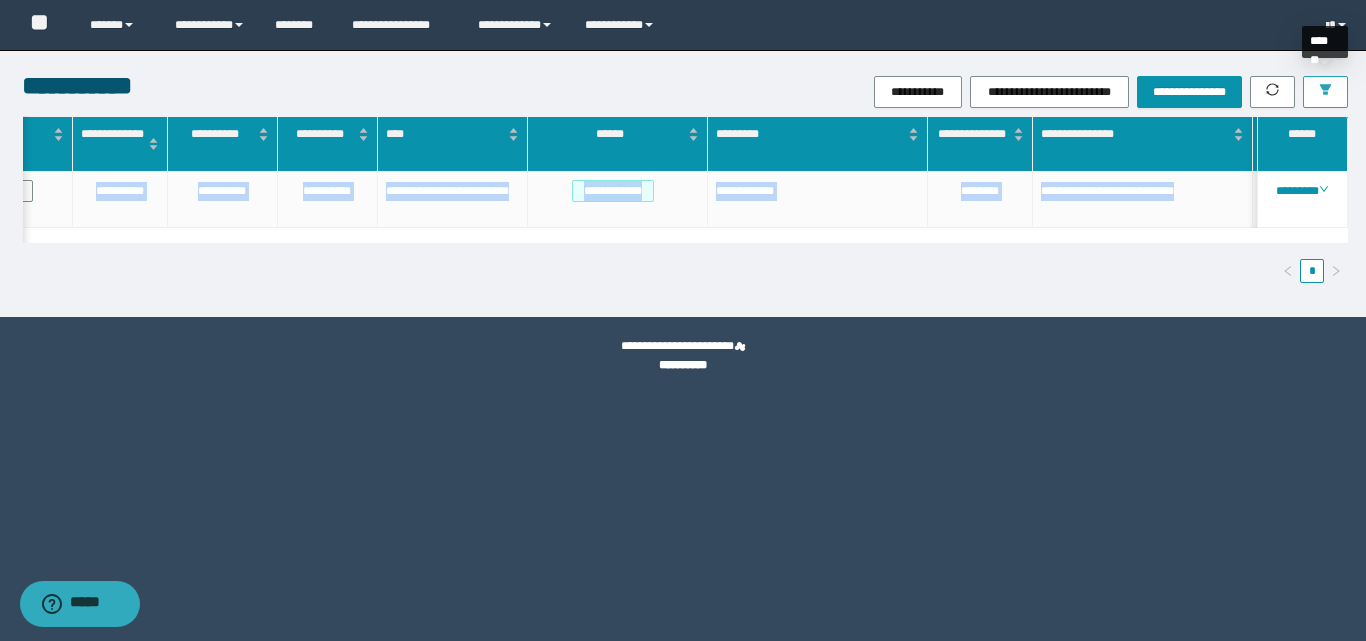 click 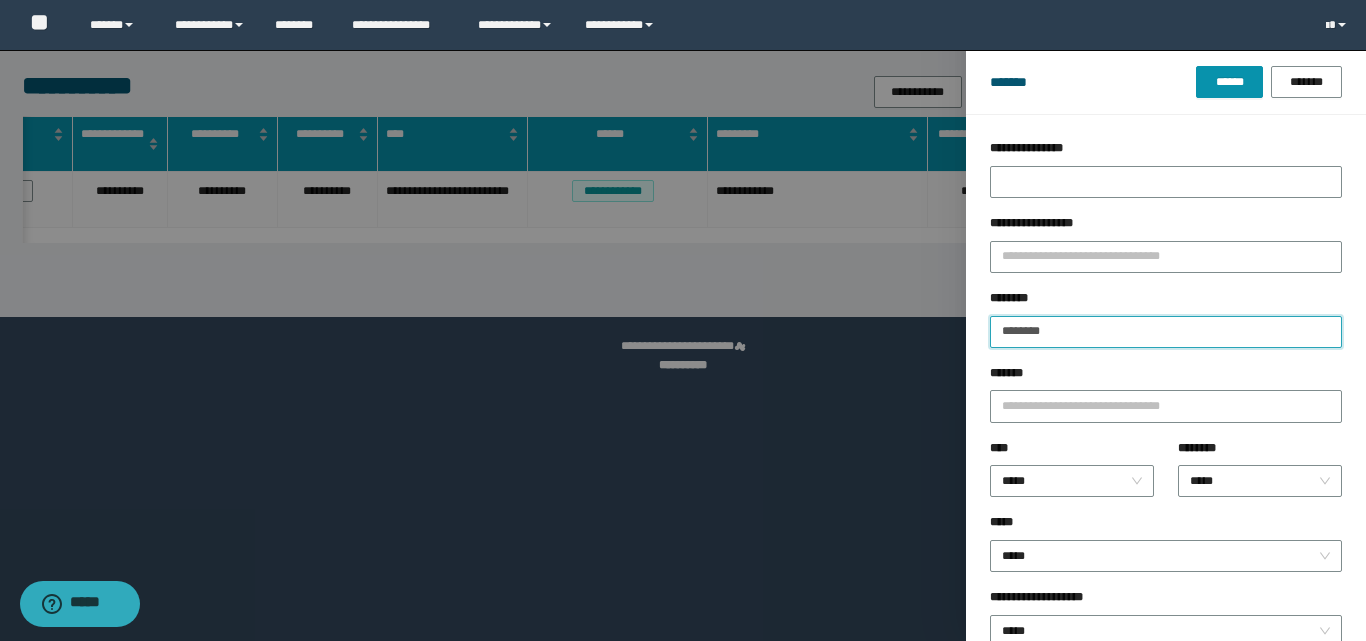drag, startPoint x: 1068, startPoint y: 336, endPoint x: 1013, endPoint y: 307, distance: 62.177166 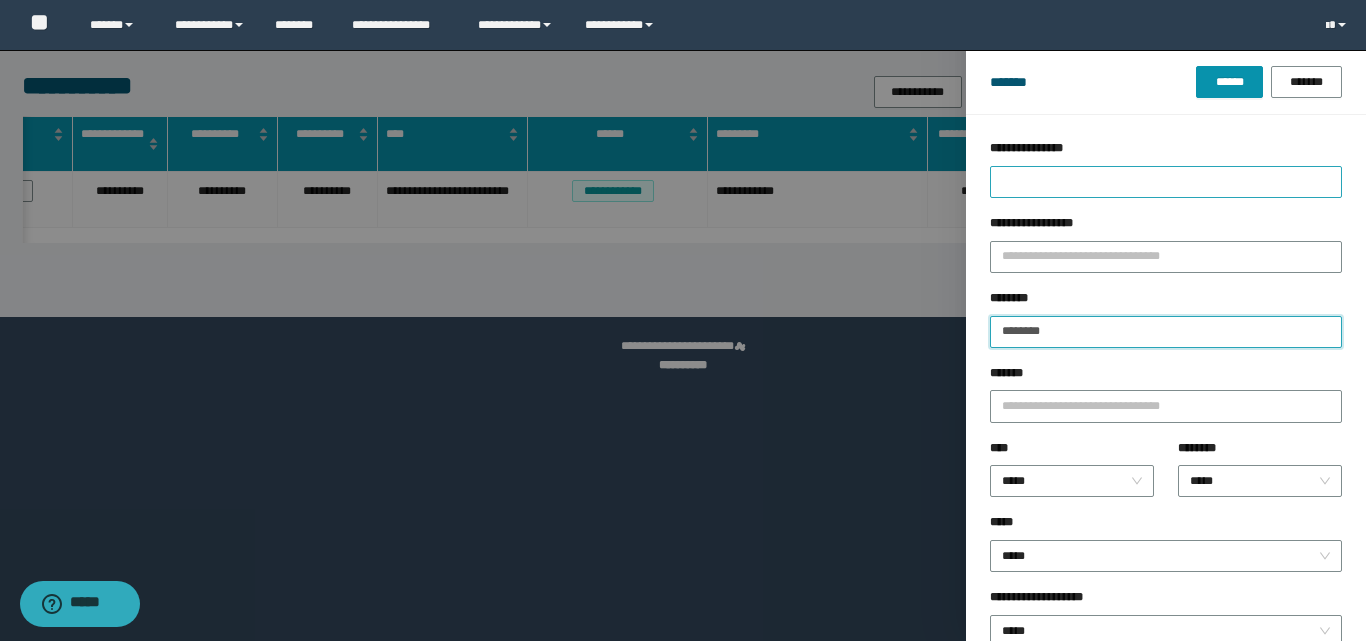 type on "********" 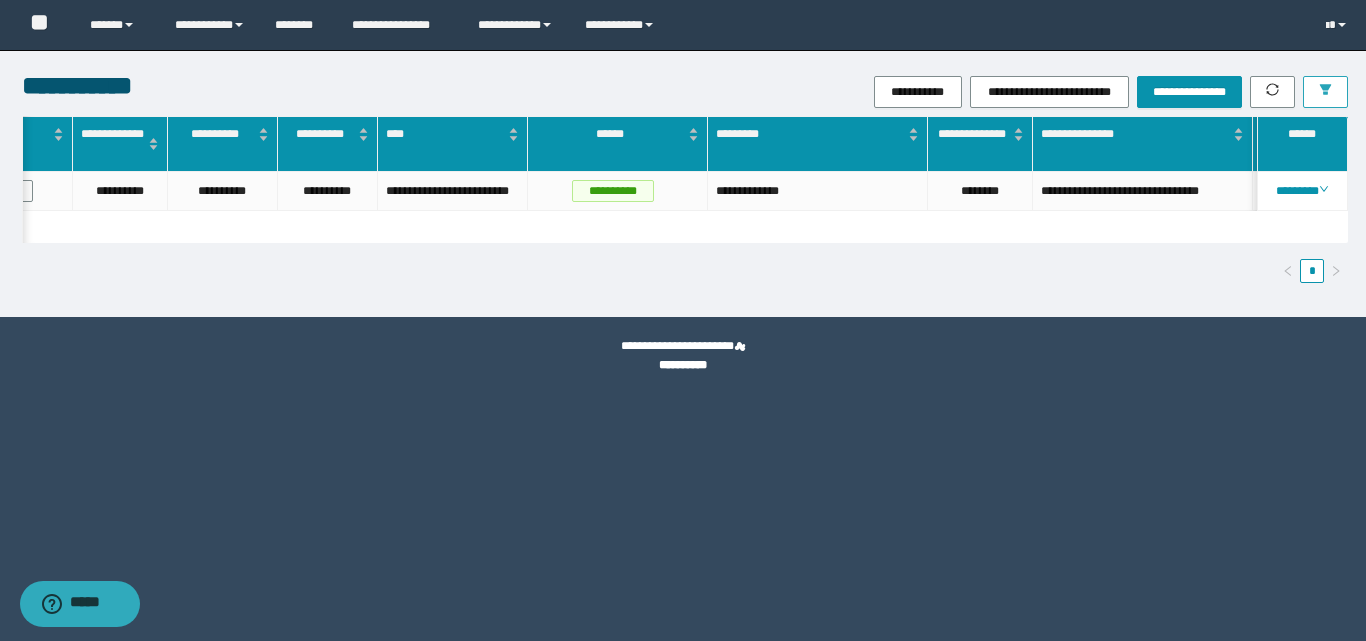 click 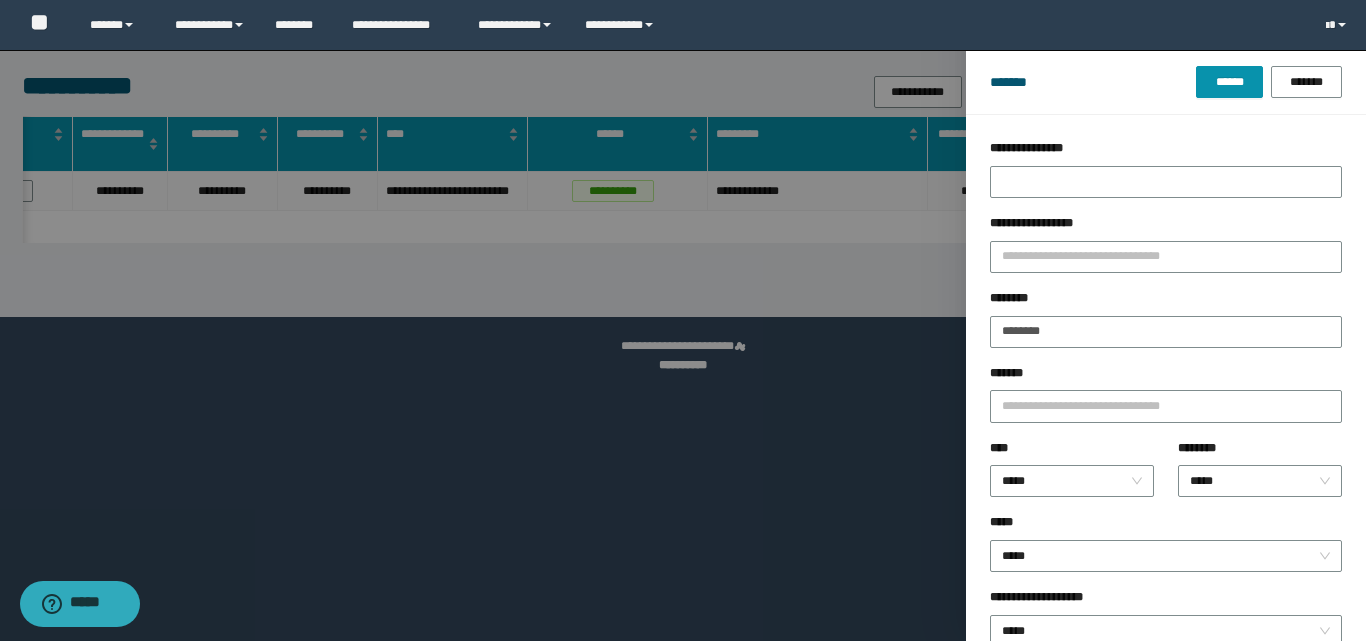 click at bounding box center (683, 320) 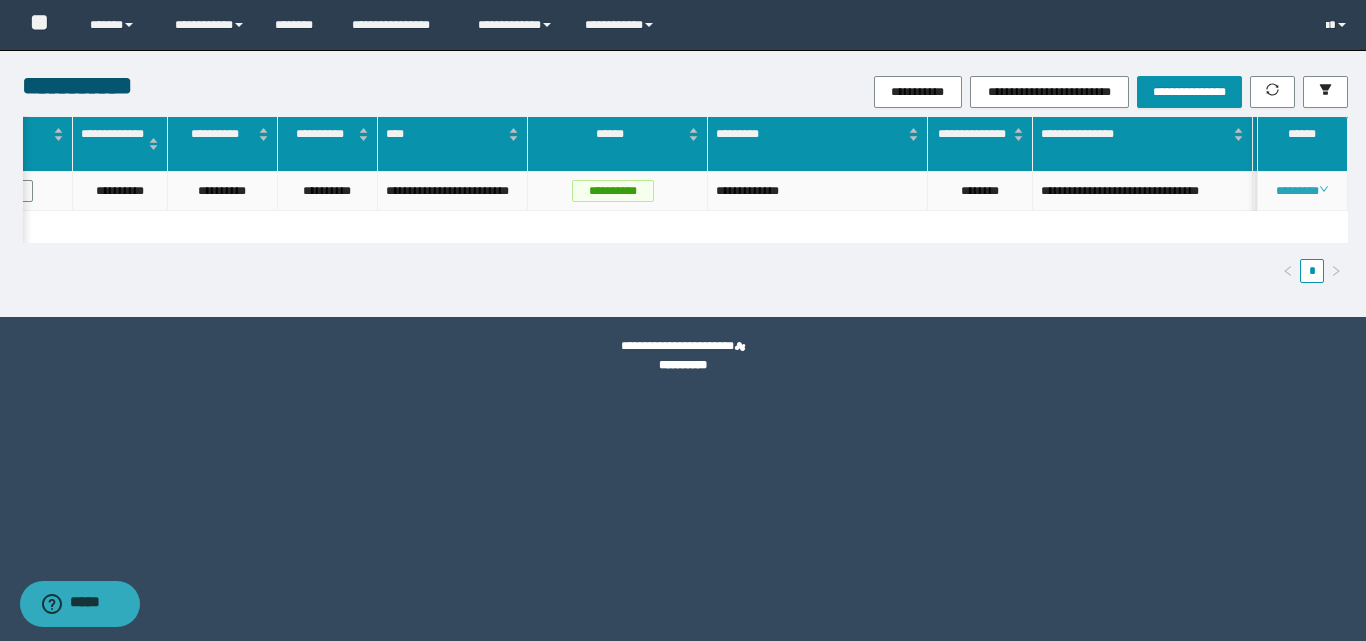 click on "********" at bounding box center [1302, 191] 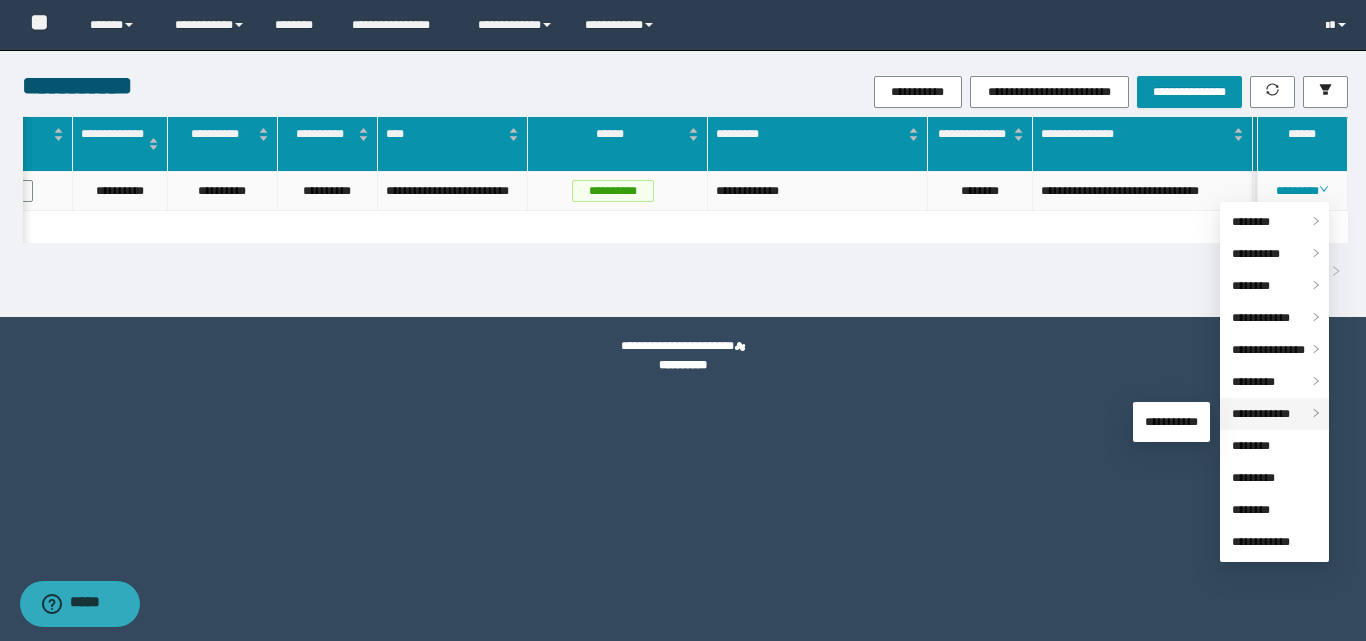 drag, startPoint x: 1259, startPoint y: 413, endPoint x: 1230, endPoint y: 416, distance: 29.15476 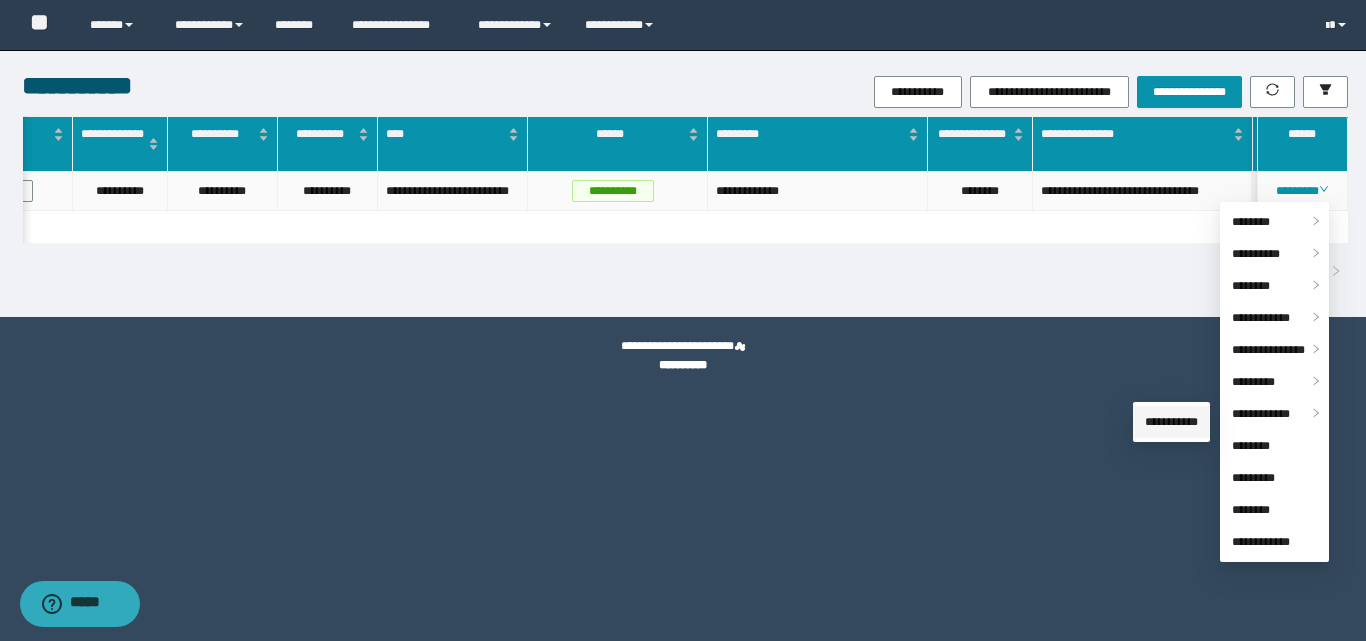 click on "**********" at bounding box center (1171, 422) 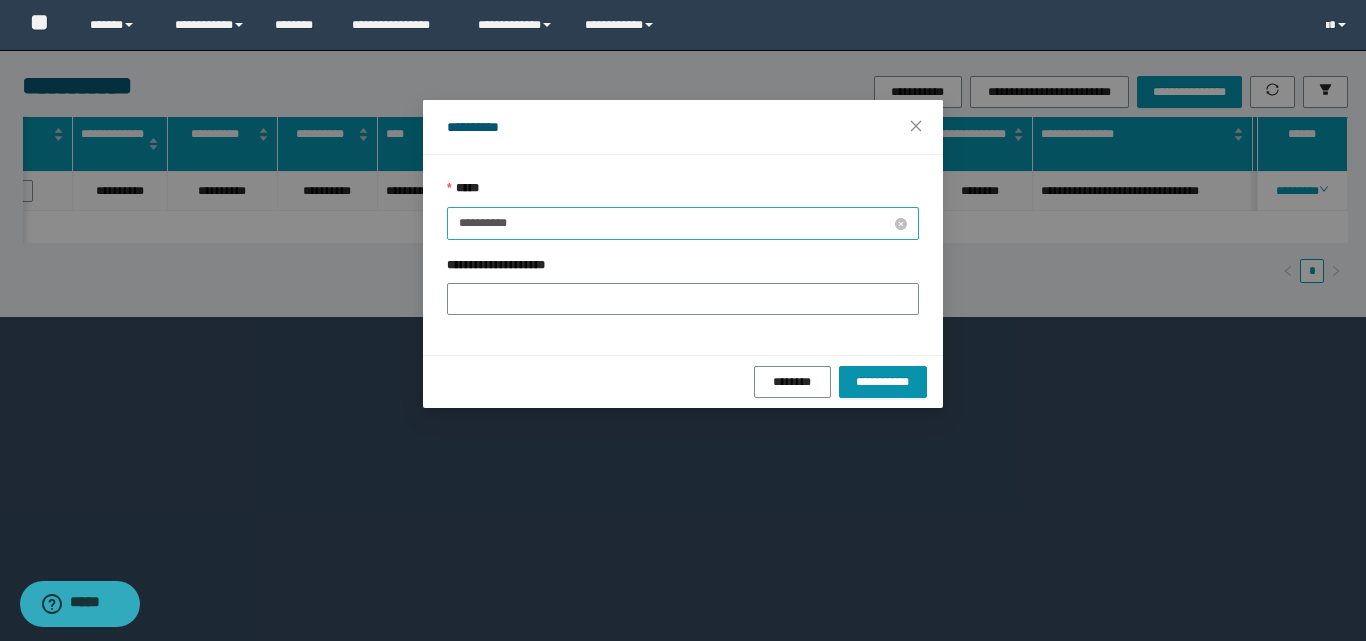 drag, startPoint x: 466, startPoint y: 223, endPoint x: 478, endPoint y: 234, distance: 16.27882 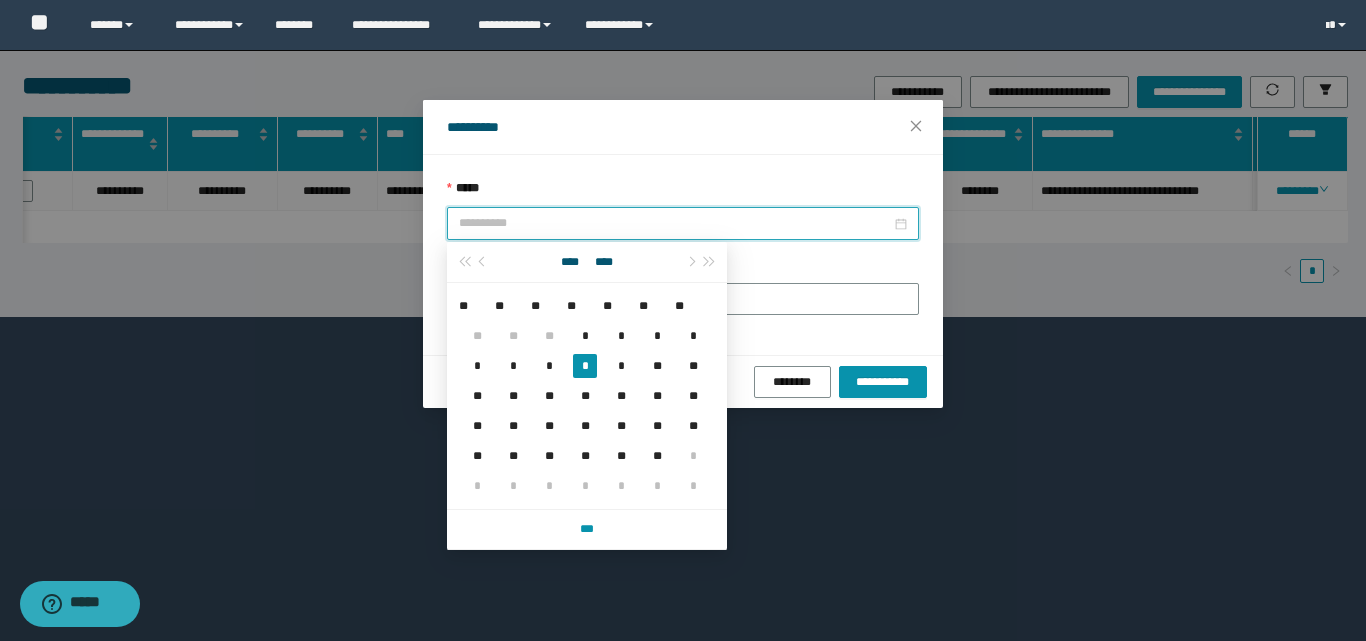 click on "*" at bounding box center (585, 366) 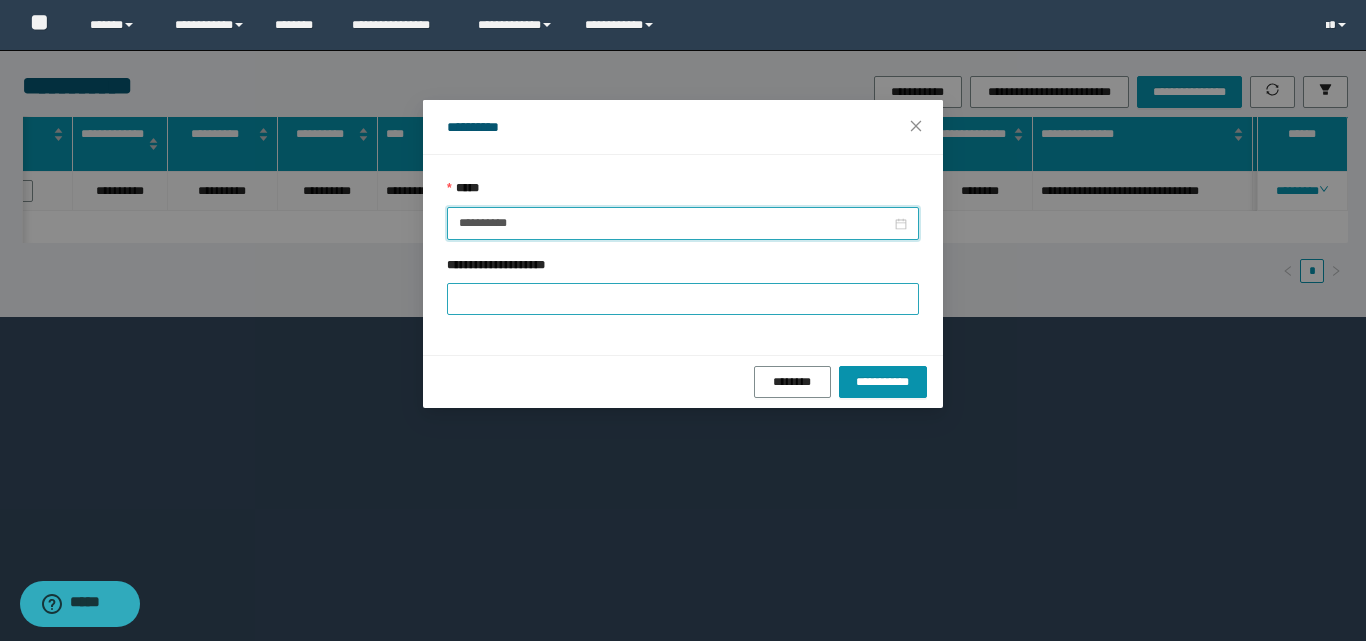 type on "**********" 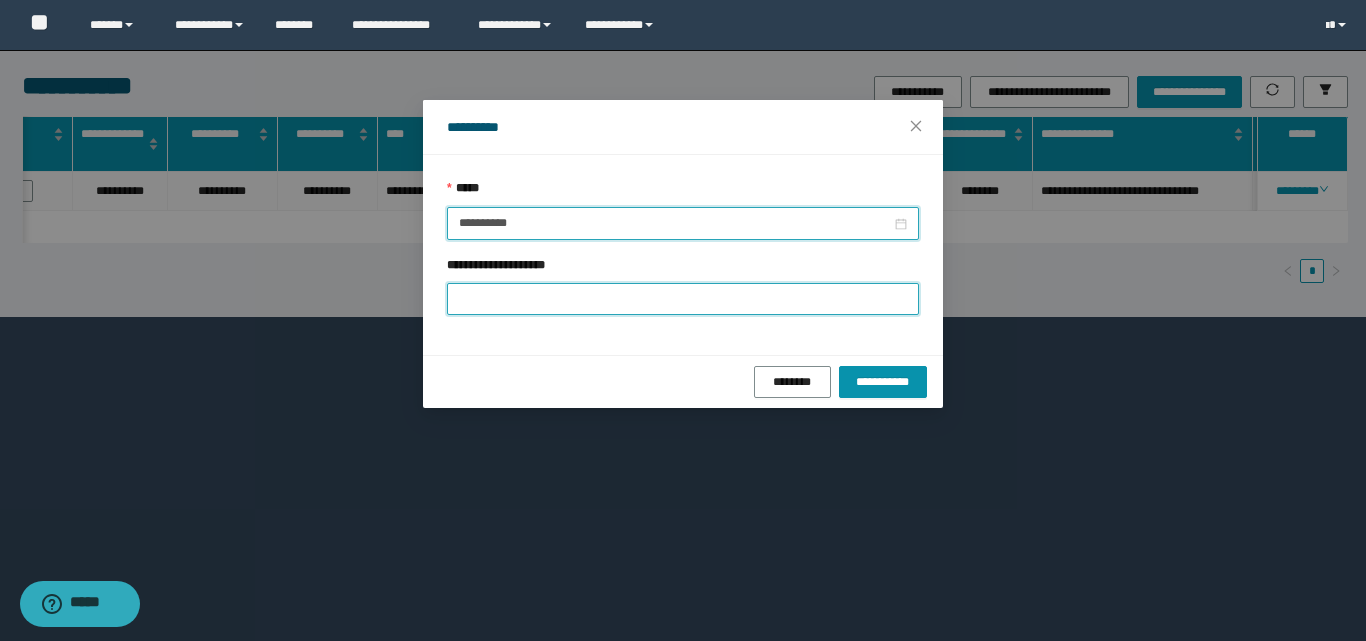 click on "**********" at bounding box center [683, 299] 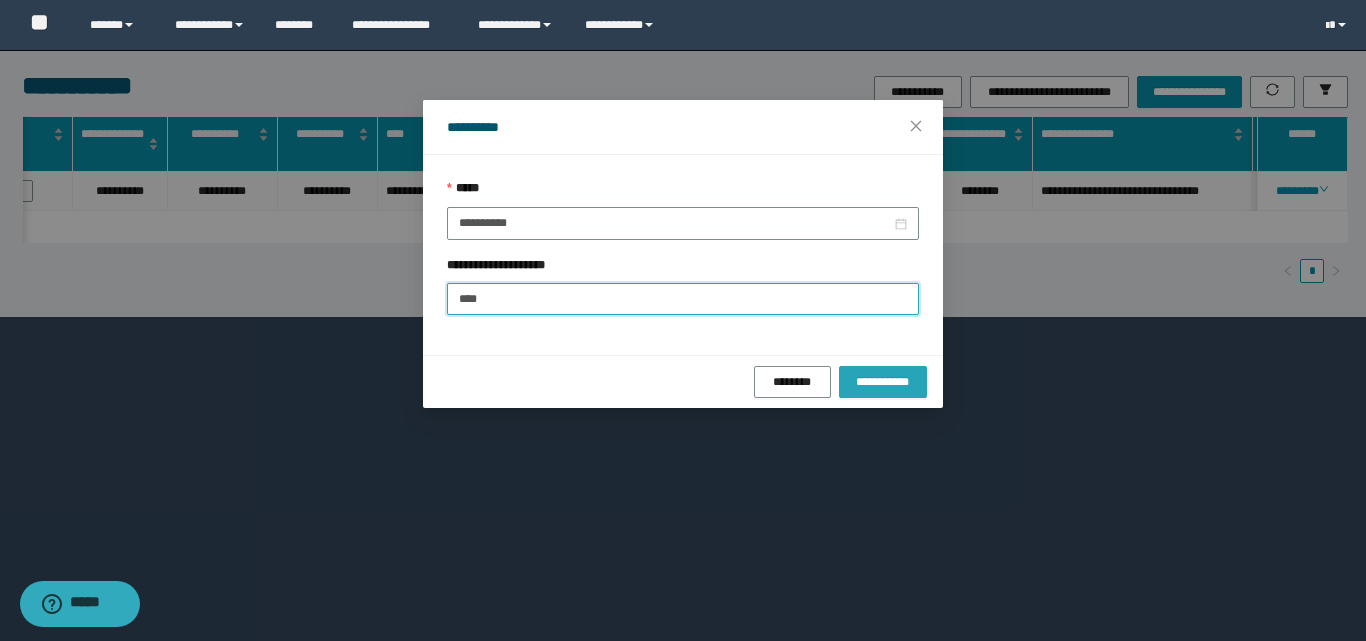 type on "****" 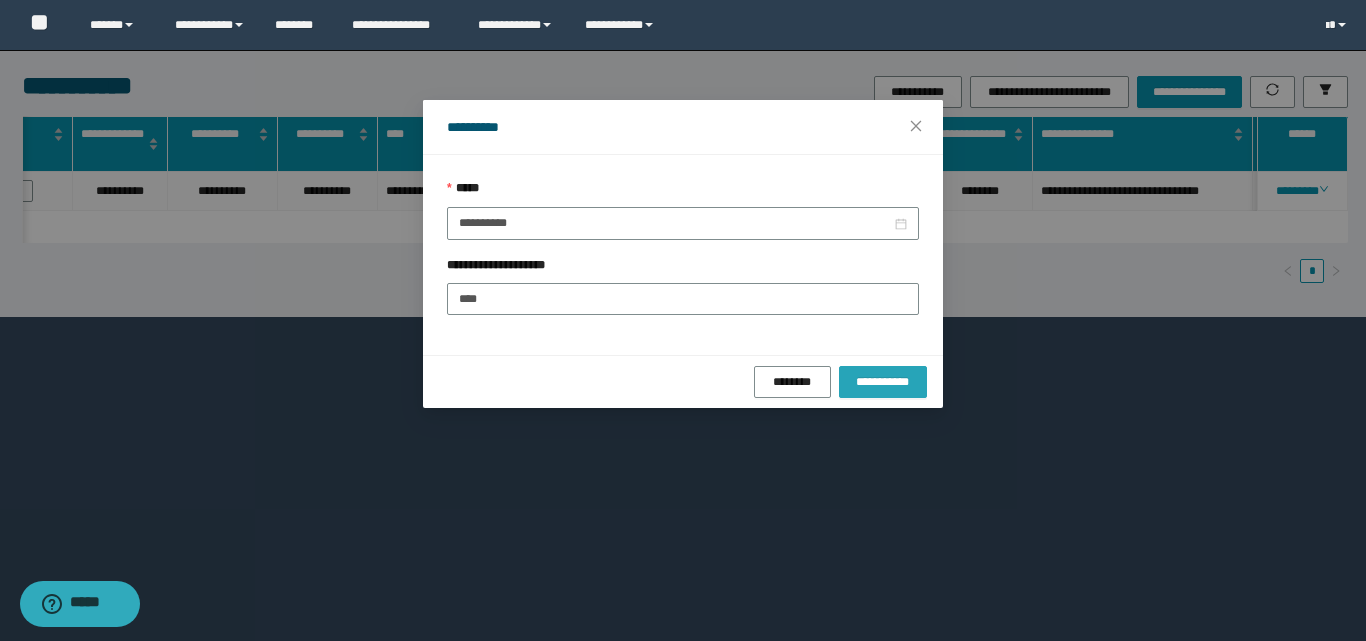 click on "**********" at bounding box center [883, 382] 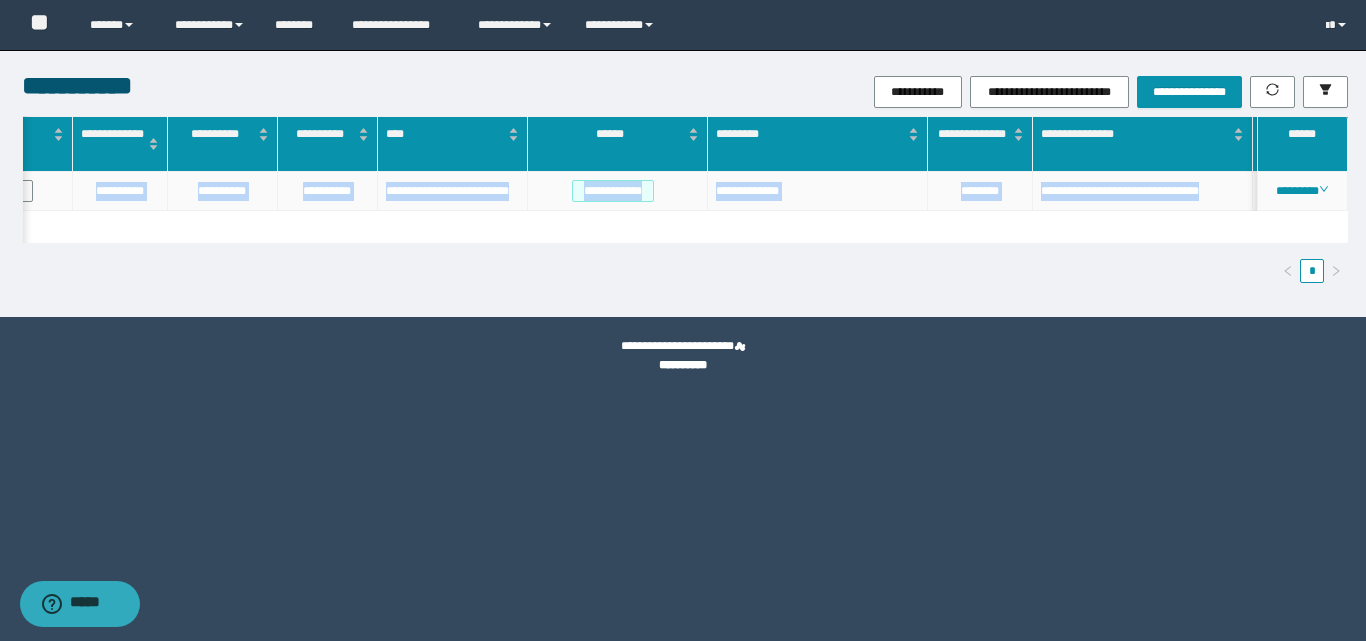 drag, startPoint x: 89, startPoint y: 185, endPoint x: 1235, endPoint y: 172, distance: 1146.0737 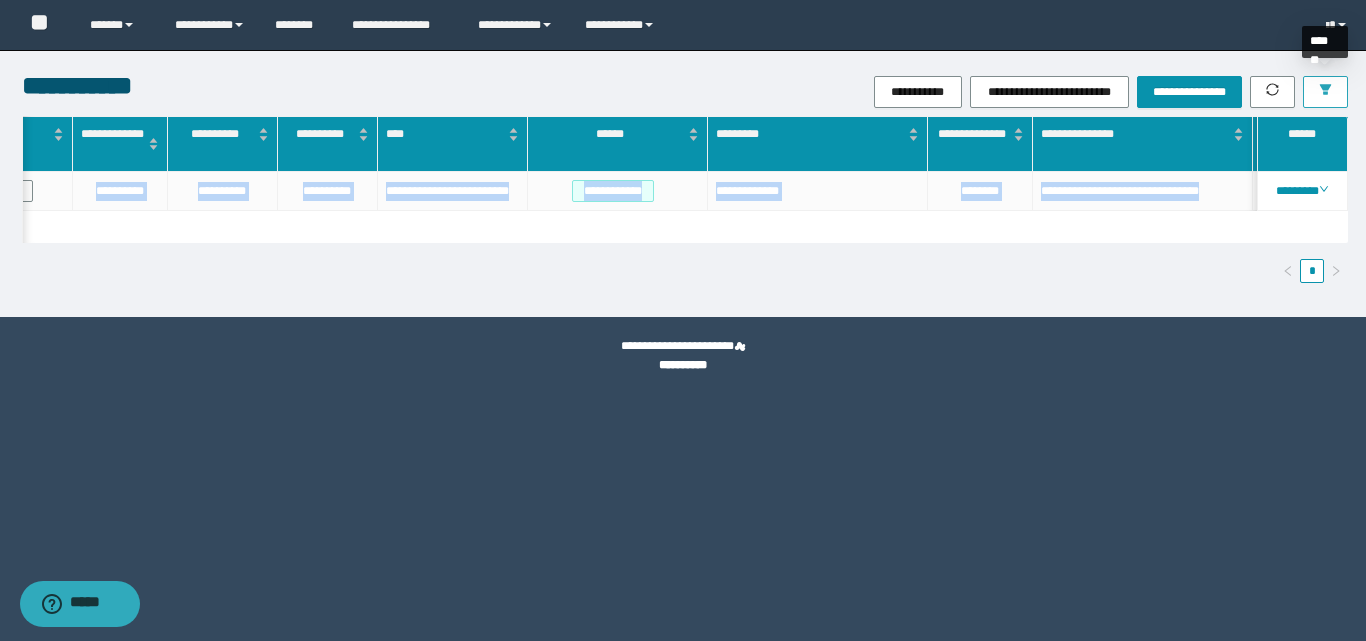 click 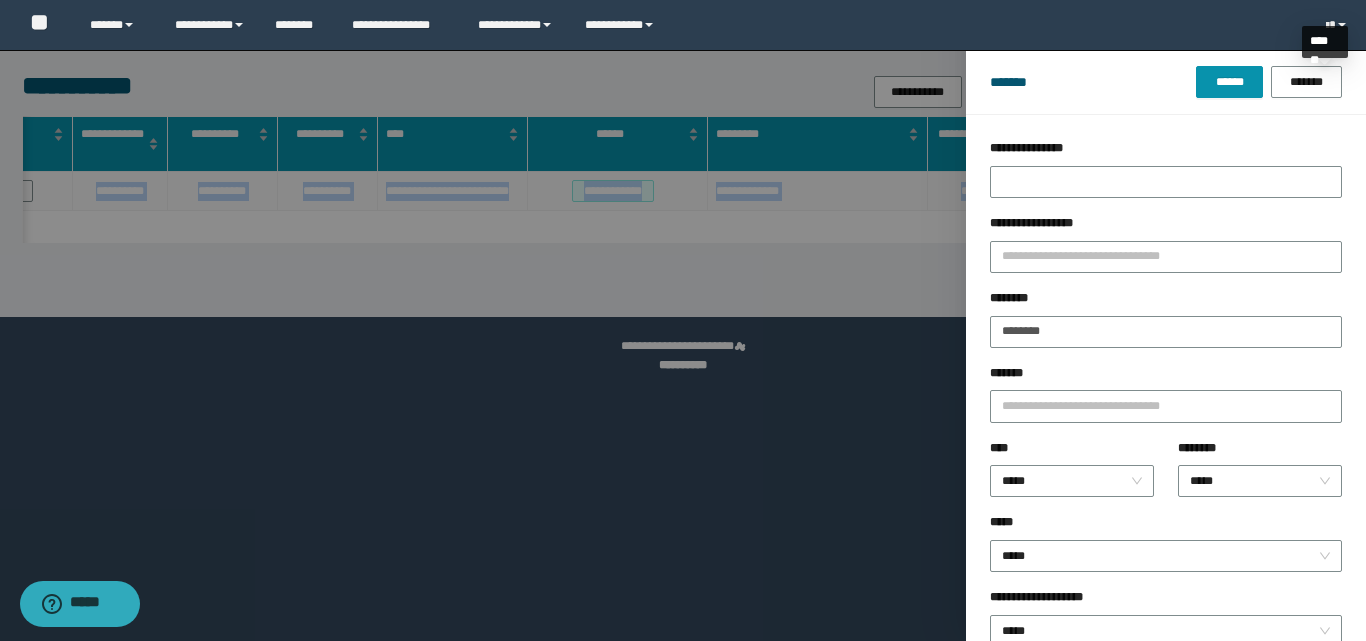 click on "******* ****** *******" at bounding box center (1166, 82) 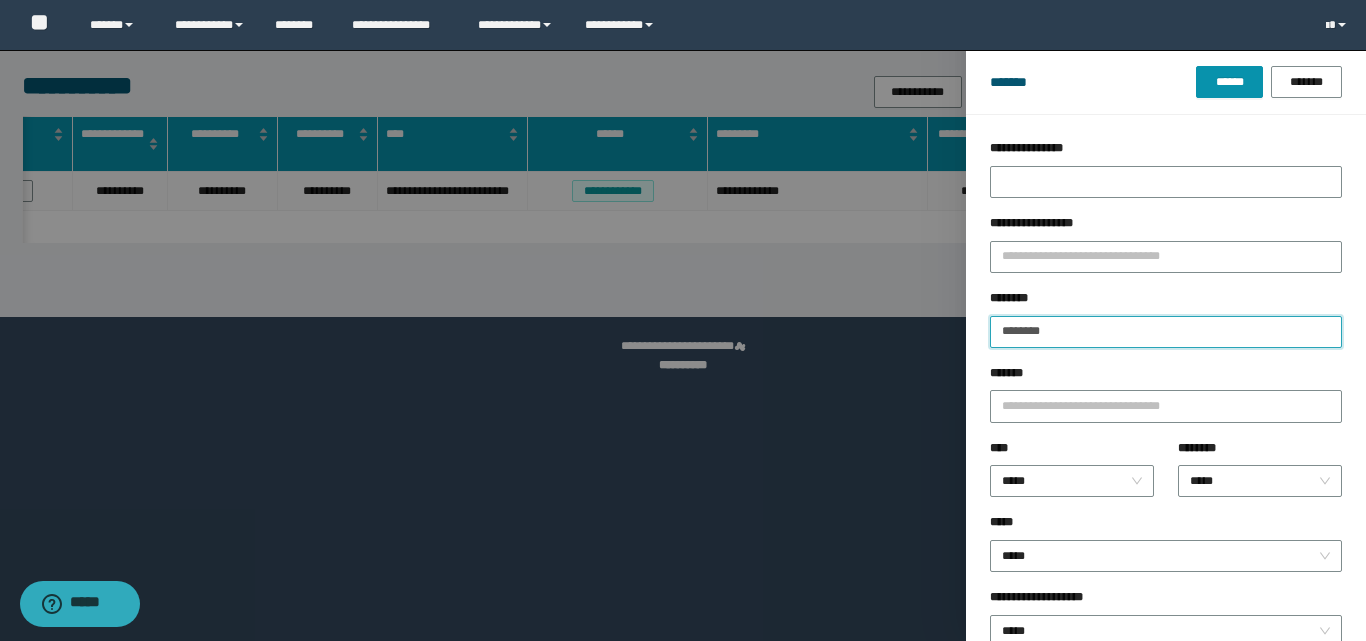 drag, startPoint x: 1083, startPoint y: 333, endPoint x: 951, endPoint y: 324, distance: 132.30646 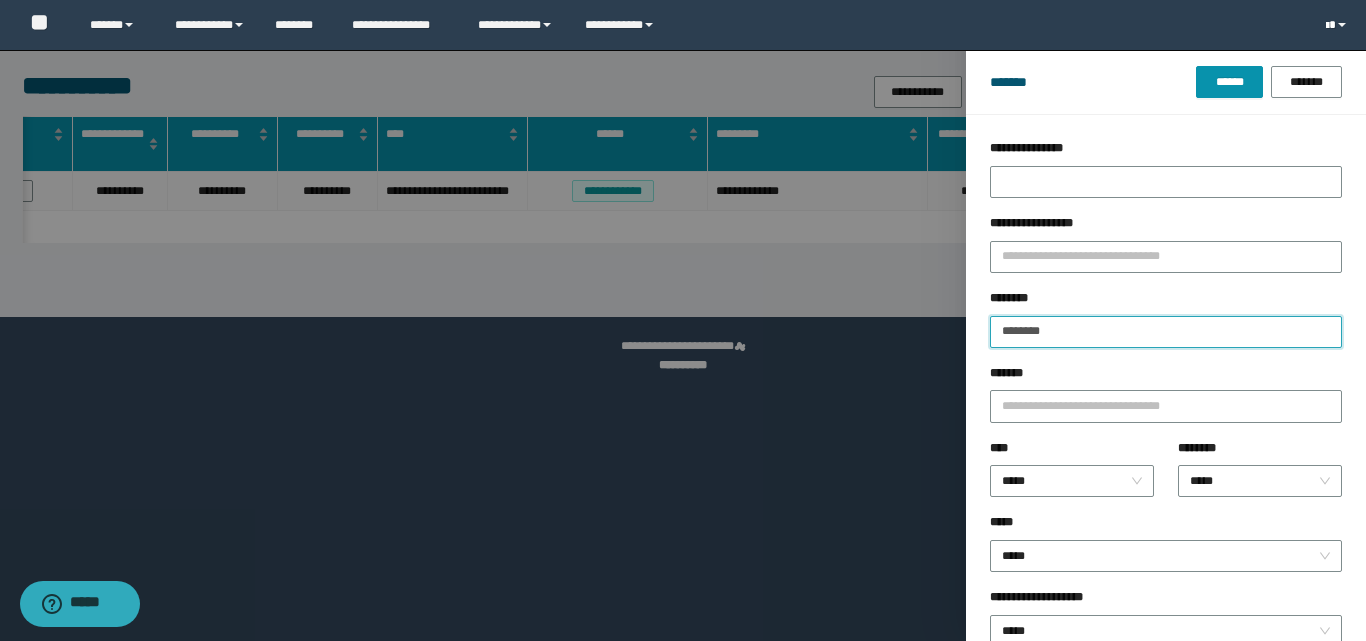 type on "********" 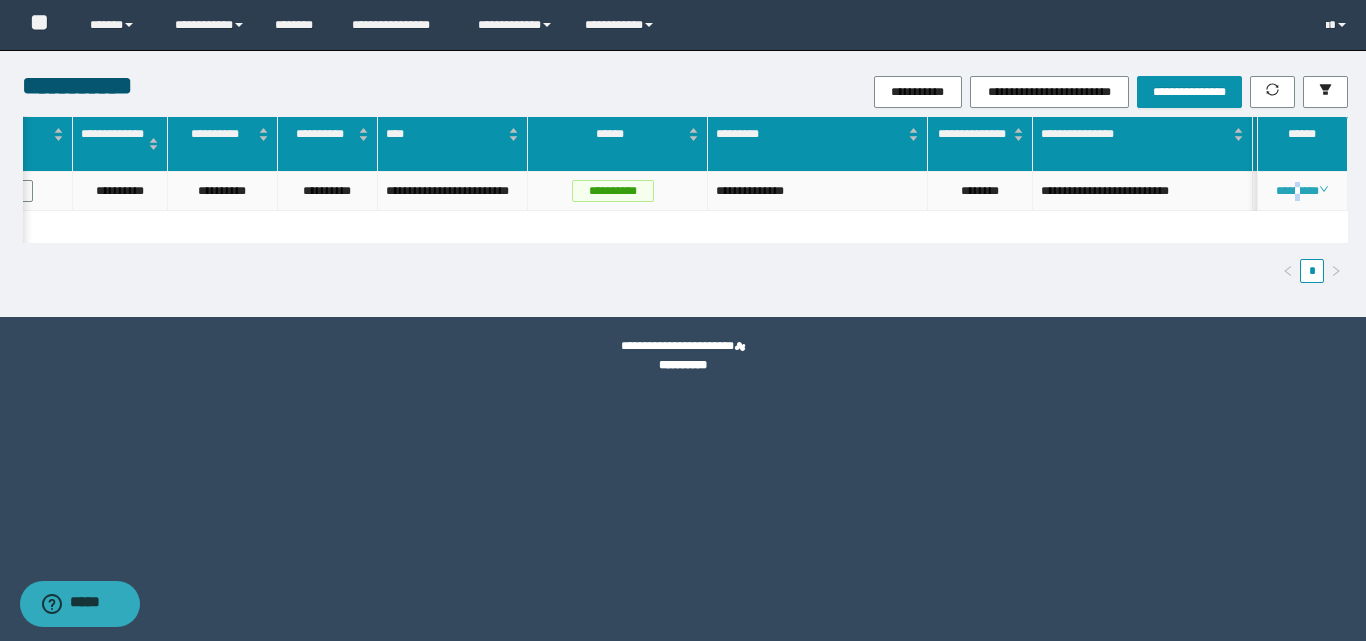 click on "********" at bounding box center (1303, 191) 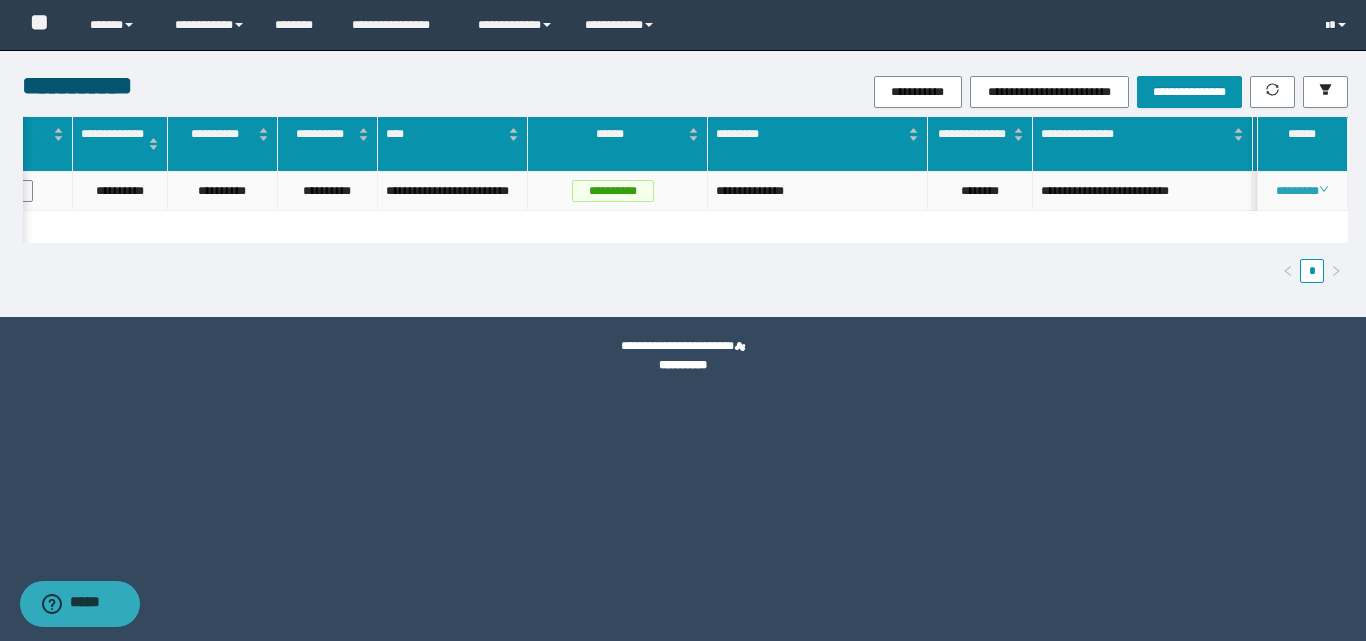 click on "********" at bounding box center [1302, 191] 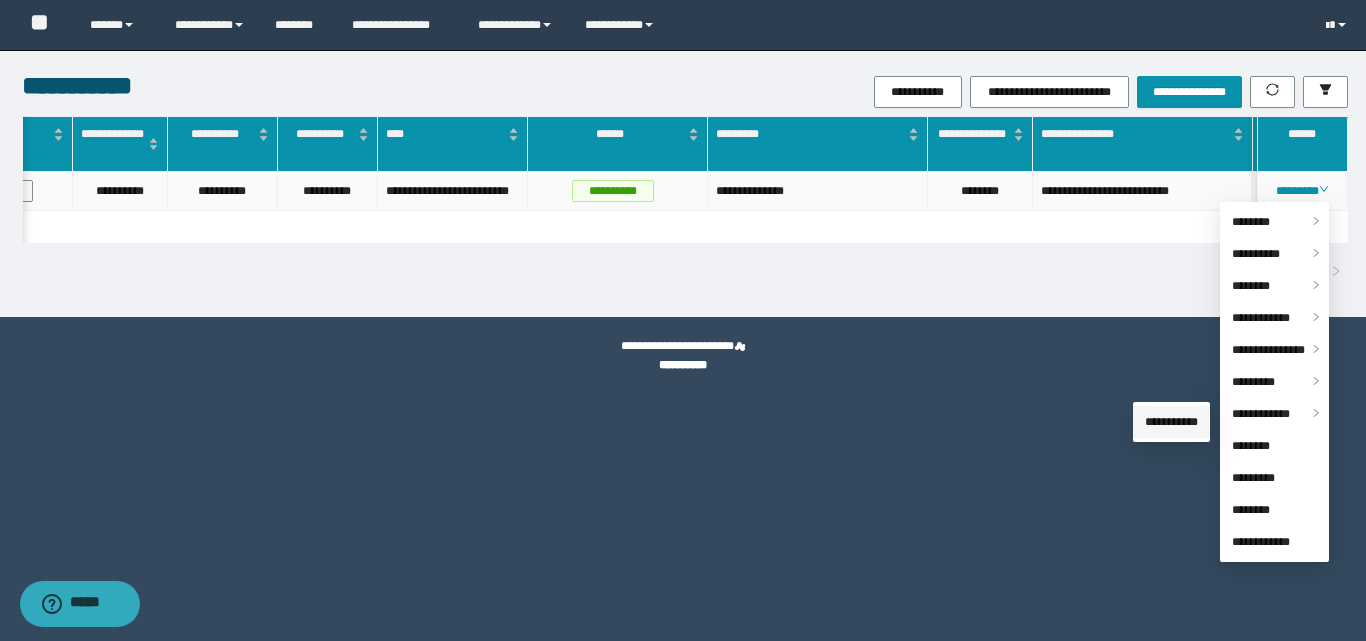 click on "**********" at bounding box center (1171, 422) 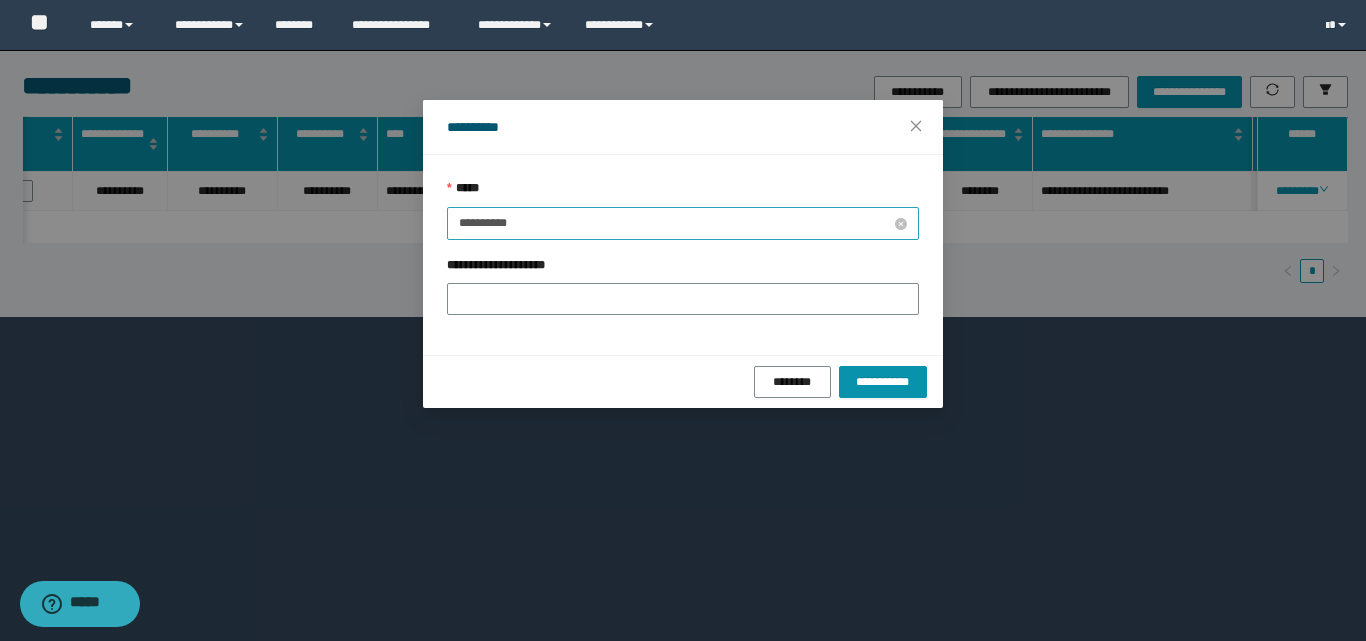 click on "**********" at bounding box center (675, 223) 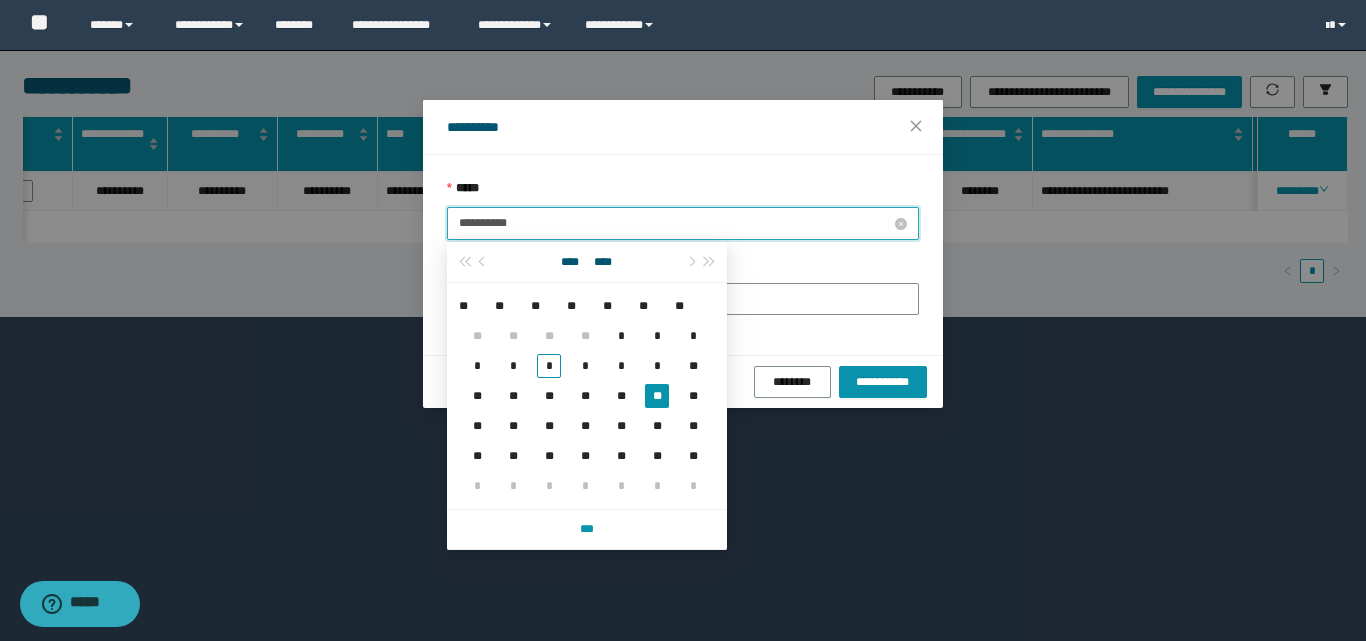 click on "**********" at bounding box center (675, 223) 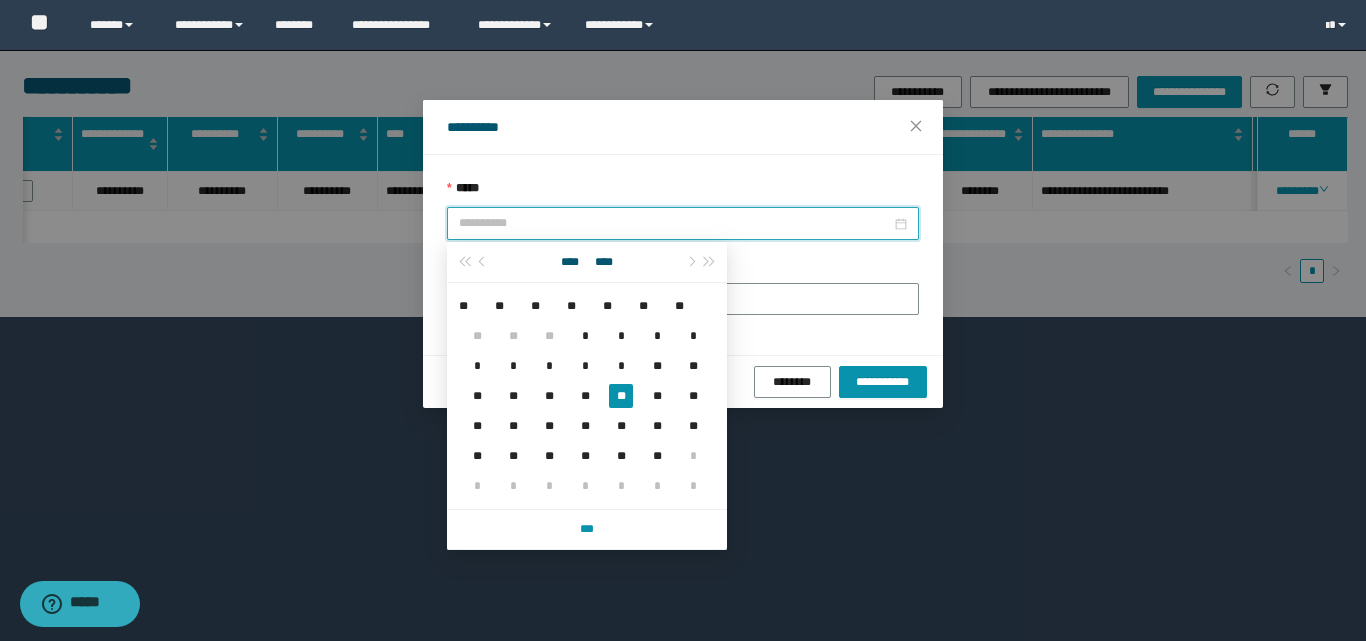 drag, startPoint x: 624, startPoint y: 398, endPoint x: 625, endPoint y: 381, distance: 17.029387 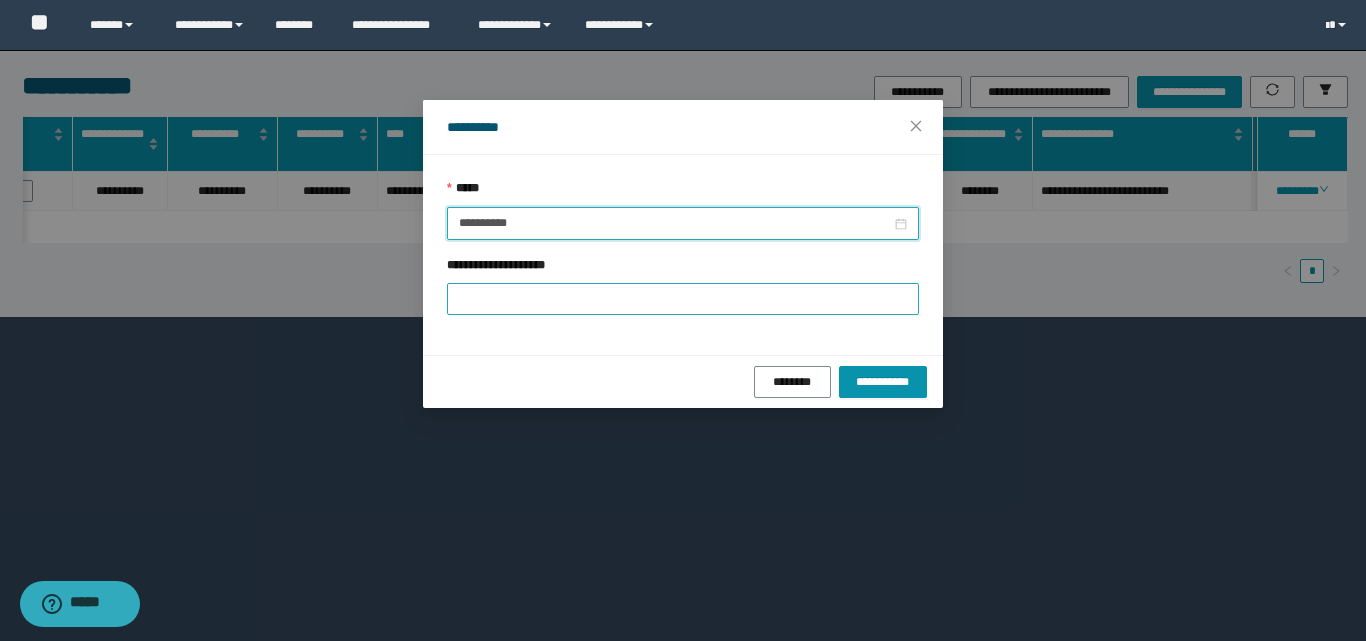 type on "**********" 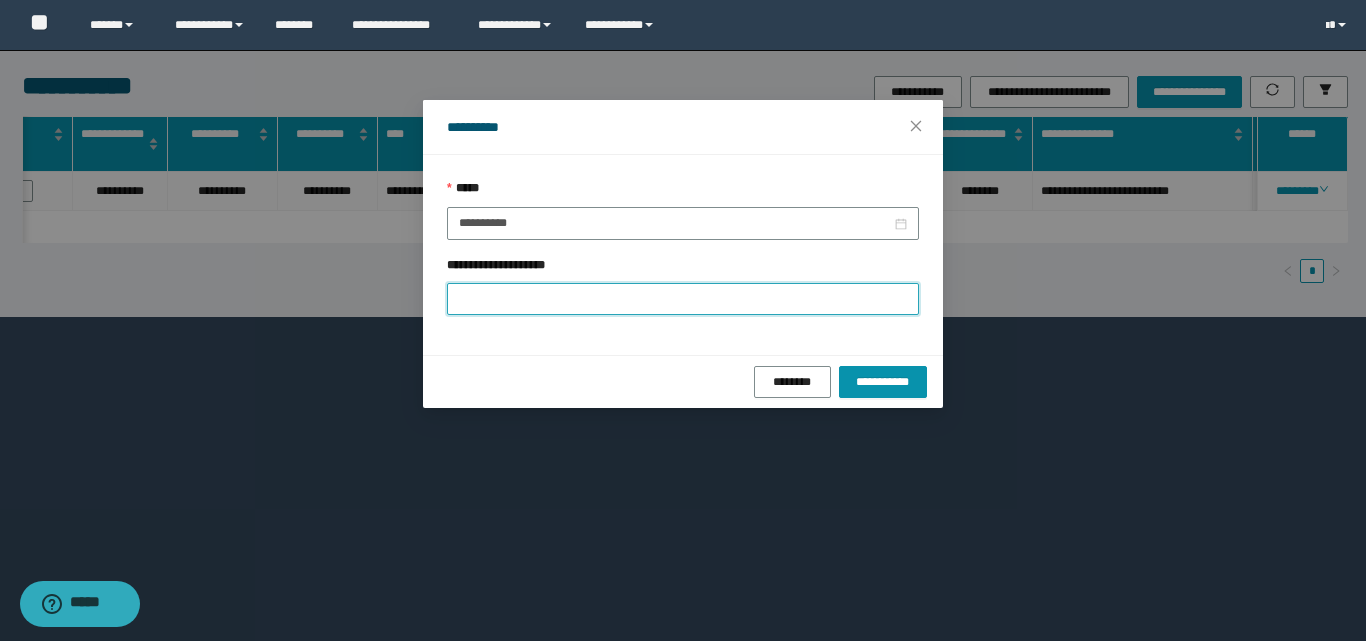 click on "**********" at bounding box center (683, 299) 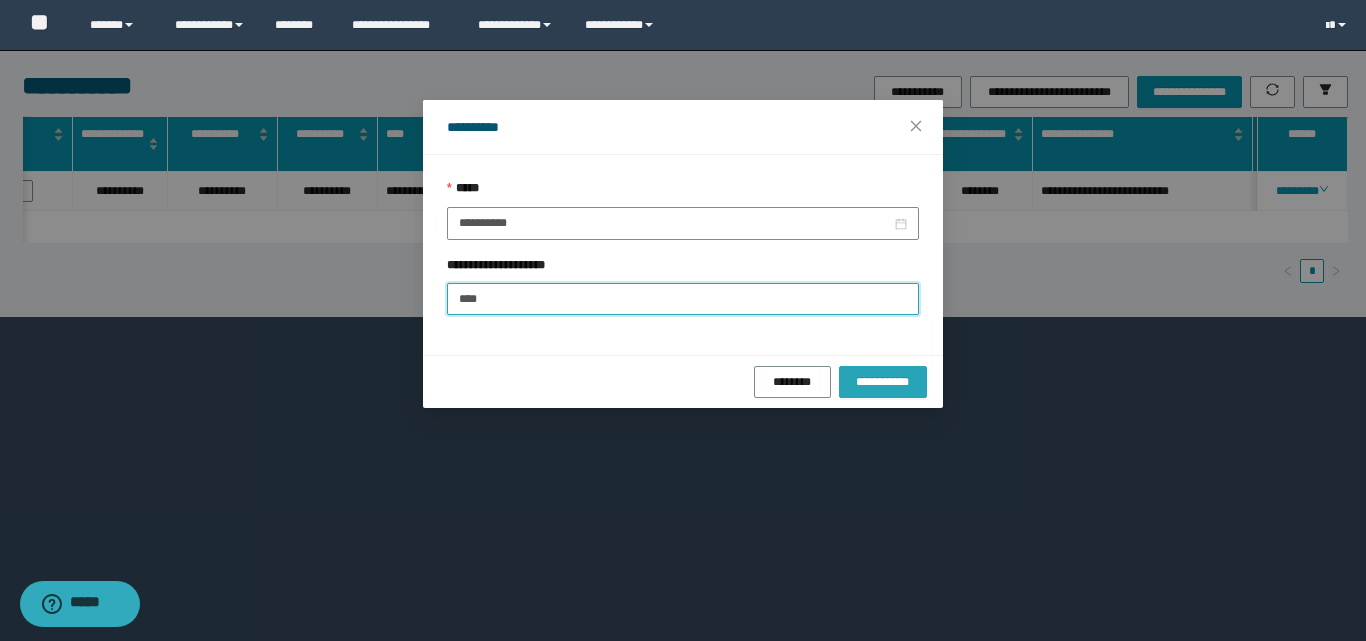 type on "****" 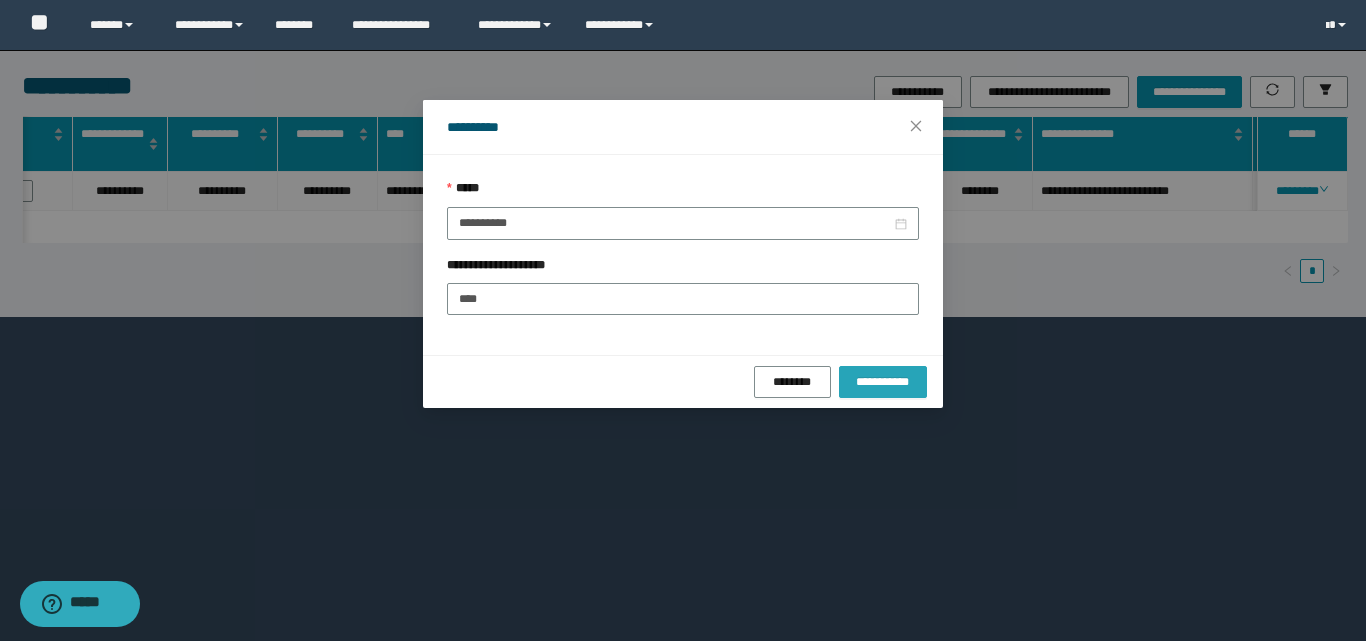 click on "**********" at bounding box center (883, 382) 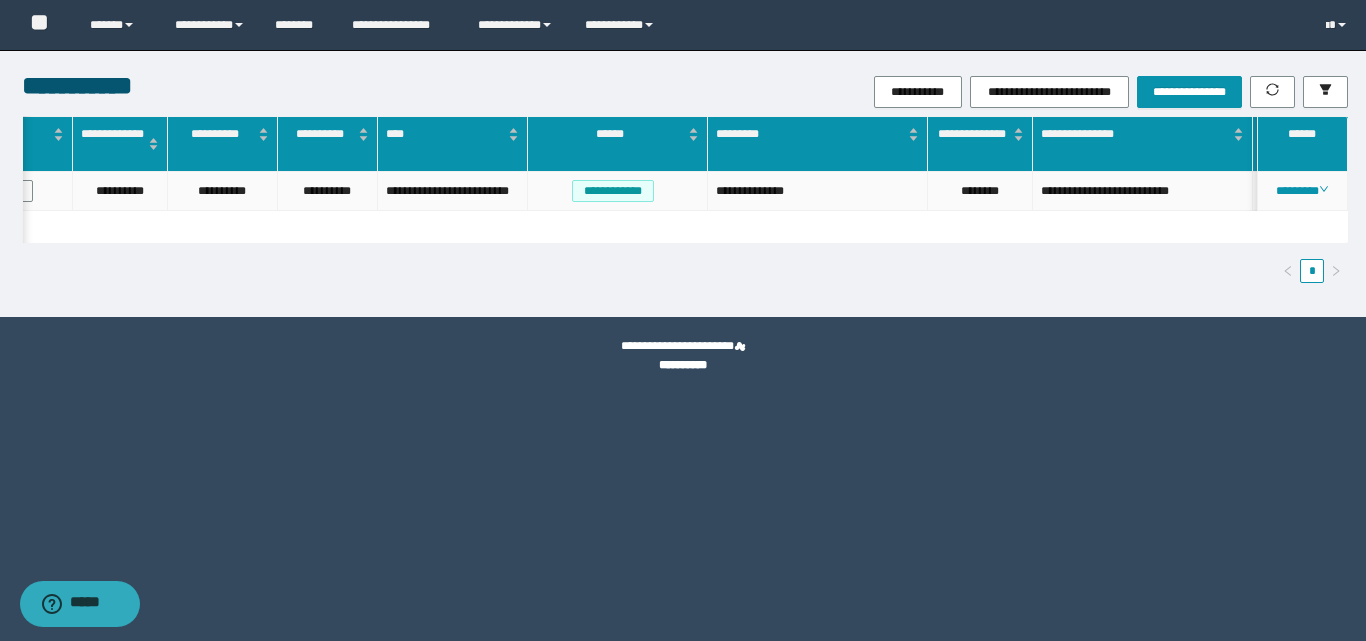 click on "**********" at bounding box center (120, 191) 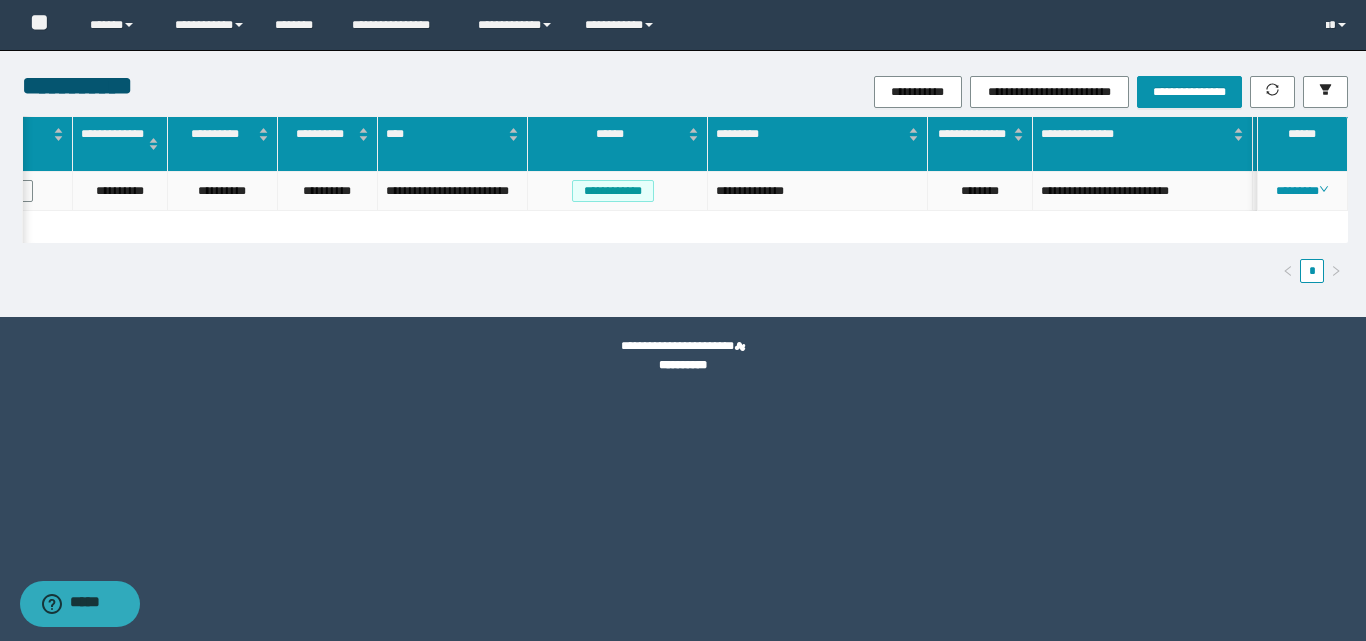 click on "**********" at bounding box center [120, 191] 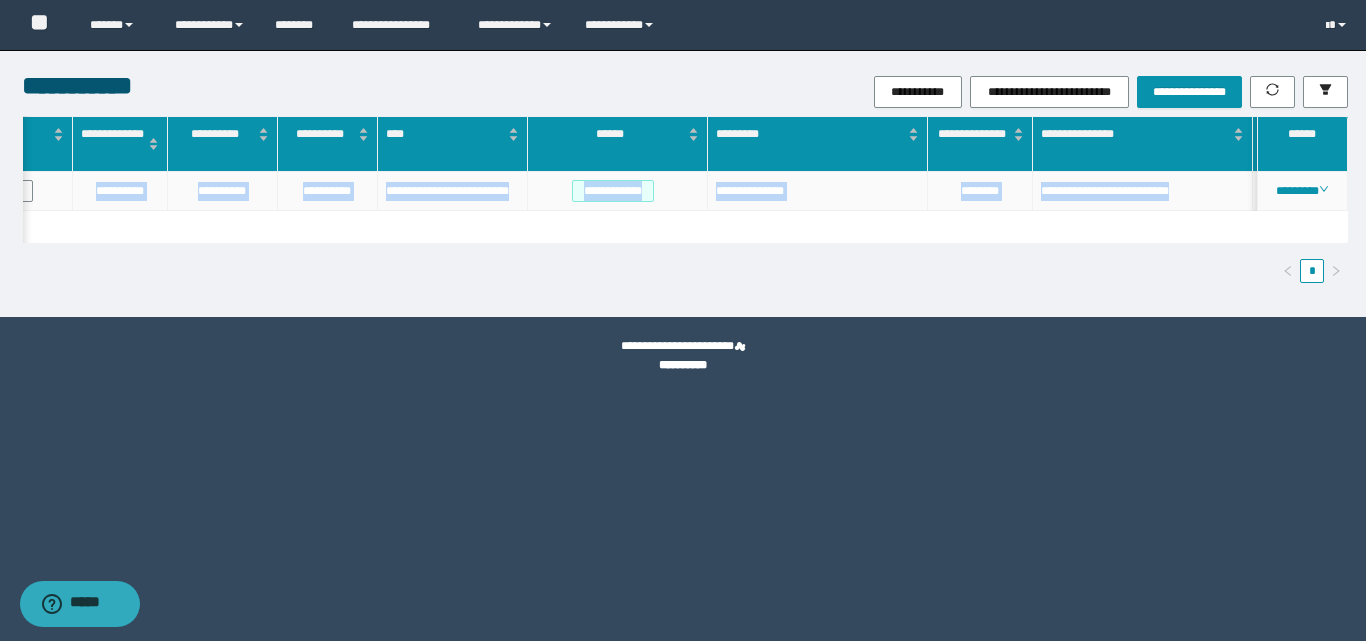 drag, startPoint x: 89, startPoint y: 192, endPoint x: 1181, endPoint y: 183, distance: 1092.0371 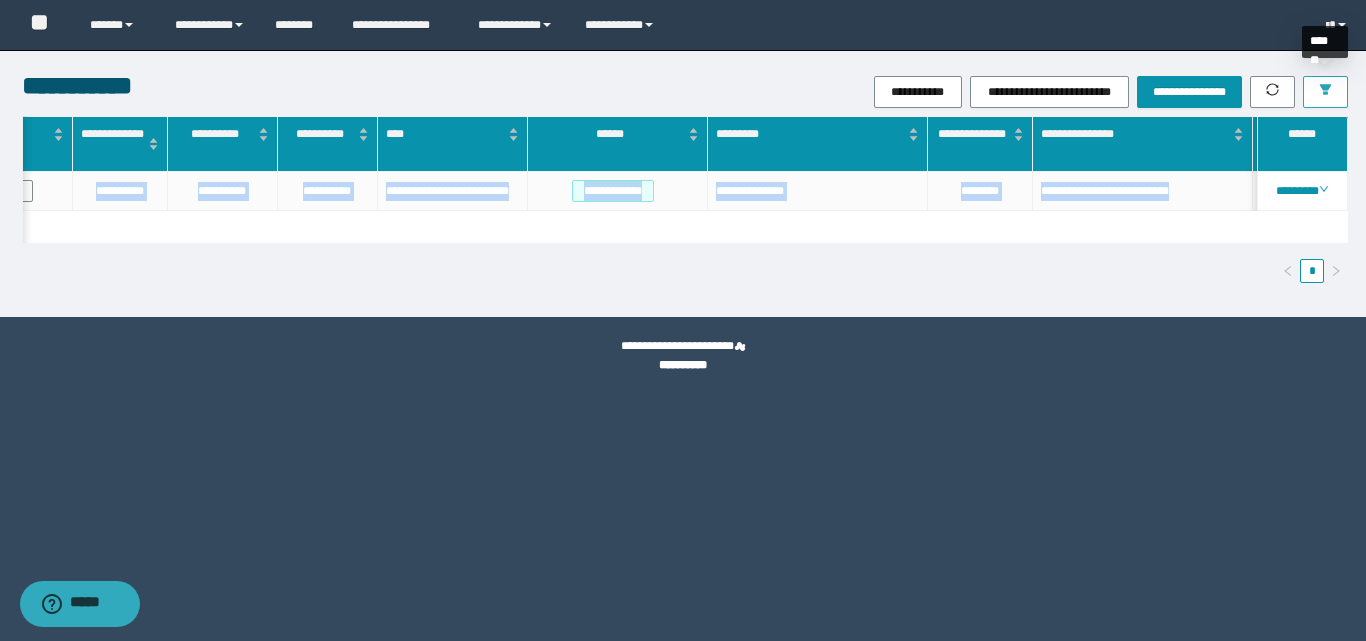 click 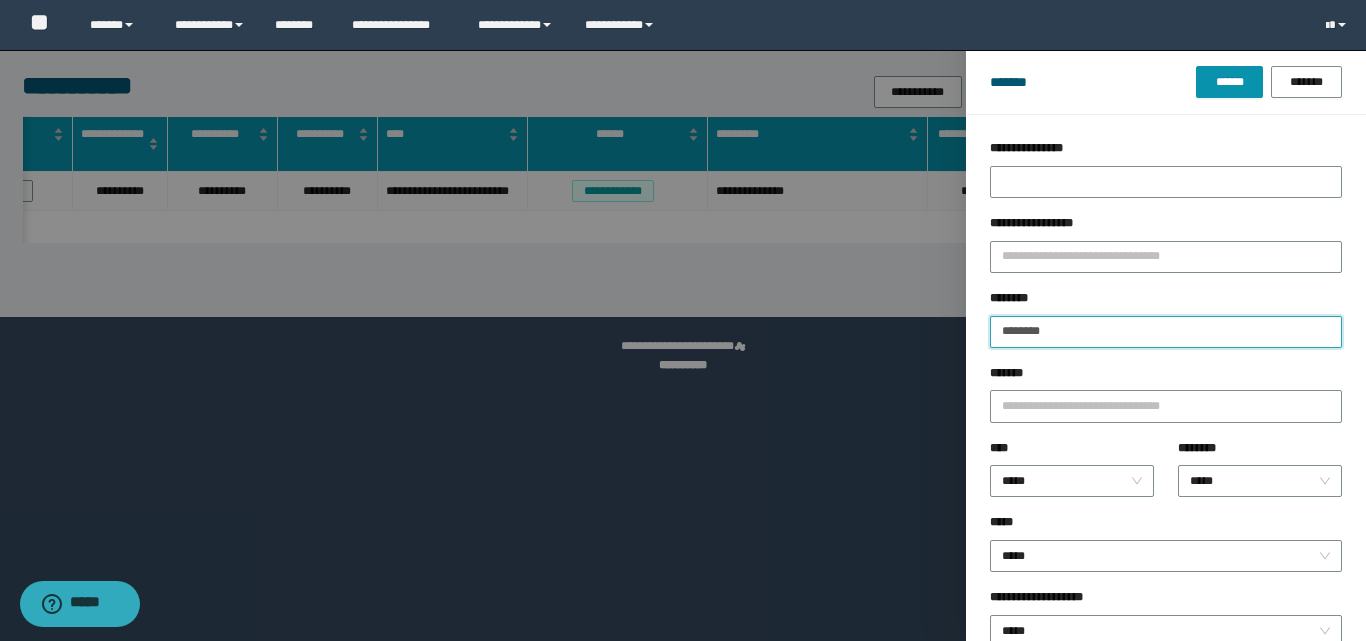 drag, startPoint x: 1060, startPoint y: 336, endPoint x: 979, endPoint y: 327, distance: 81.49847 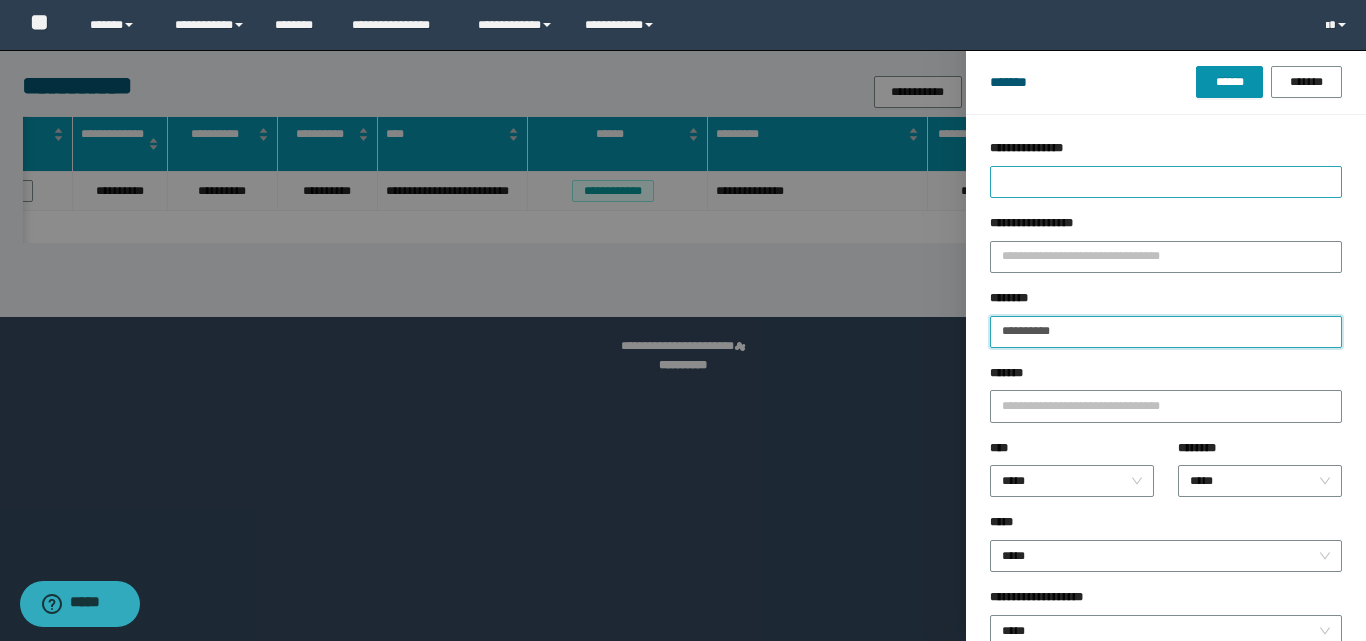 type on "**********" 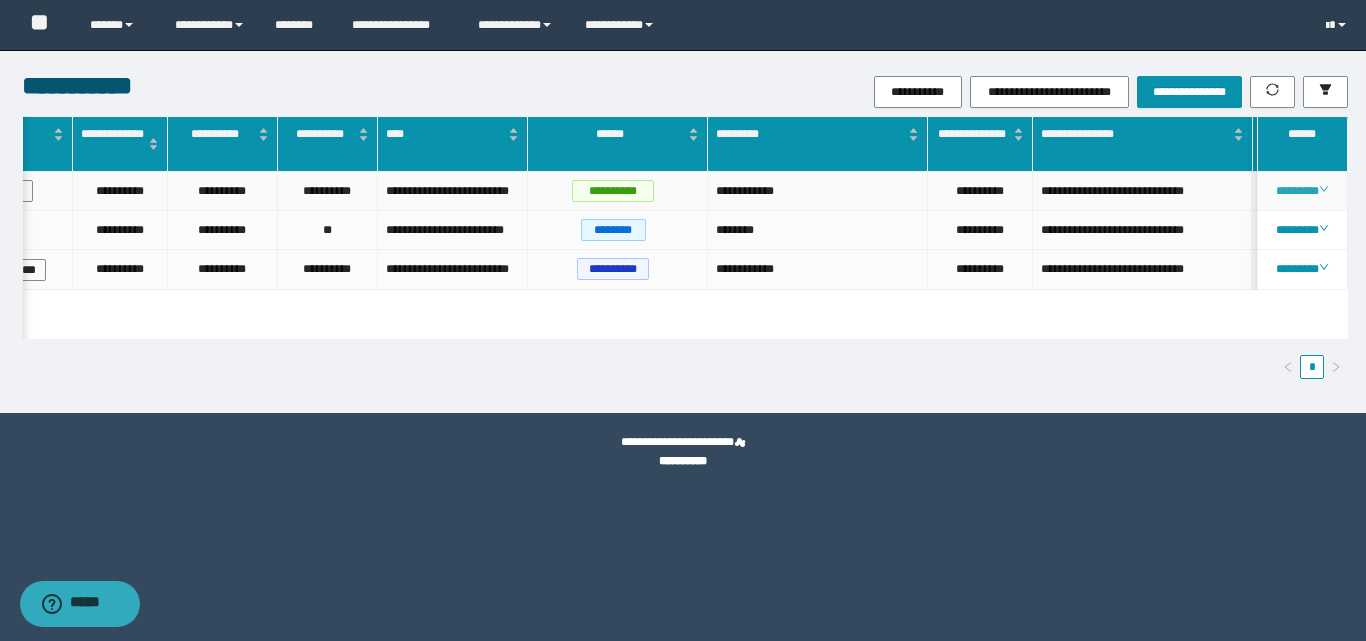 click on "********" at bounding box center (1302, 191) 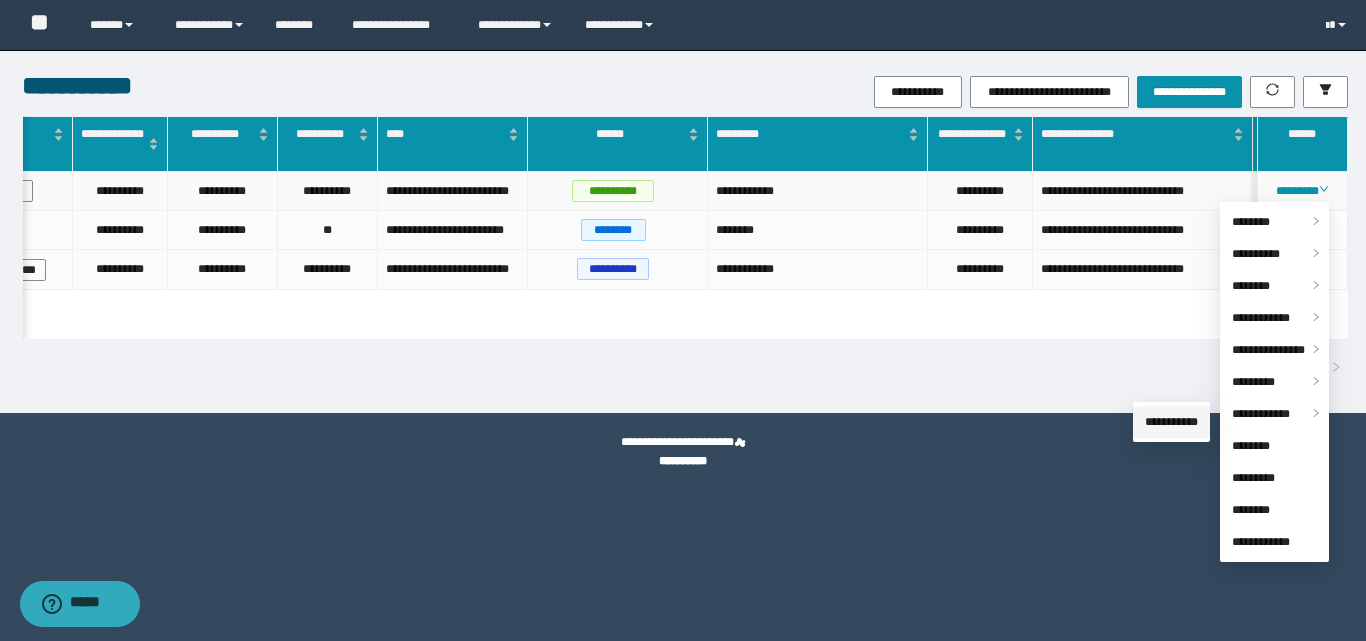 drag, startPoint x: 1172, startPoint y: 421, endPoint x: 1127, endPoint y: 408, distance: 46.840153 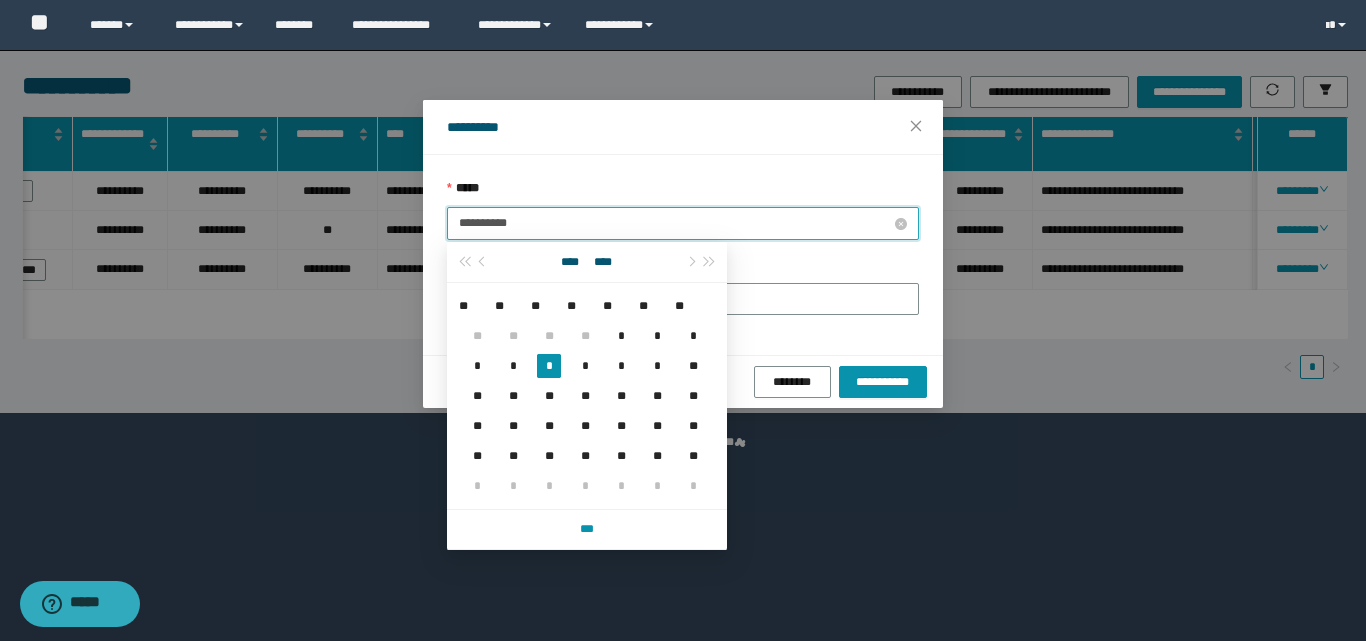 drag, startPoint x: 460, startPoint y: 221, endPoint x: 536, endPoint y: 285, distance: 99.35794 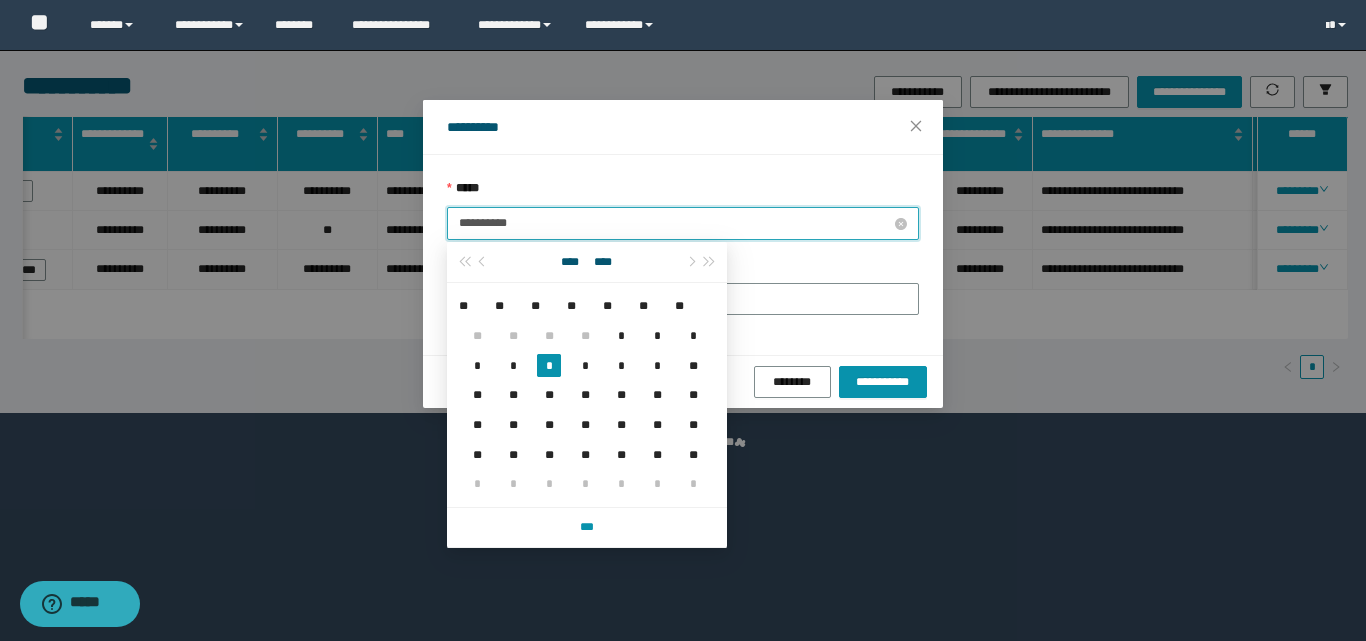 click on "**********" at bounding box center [675, 223] 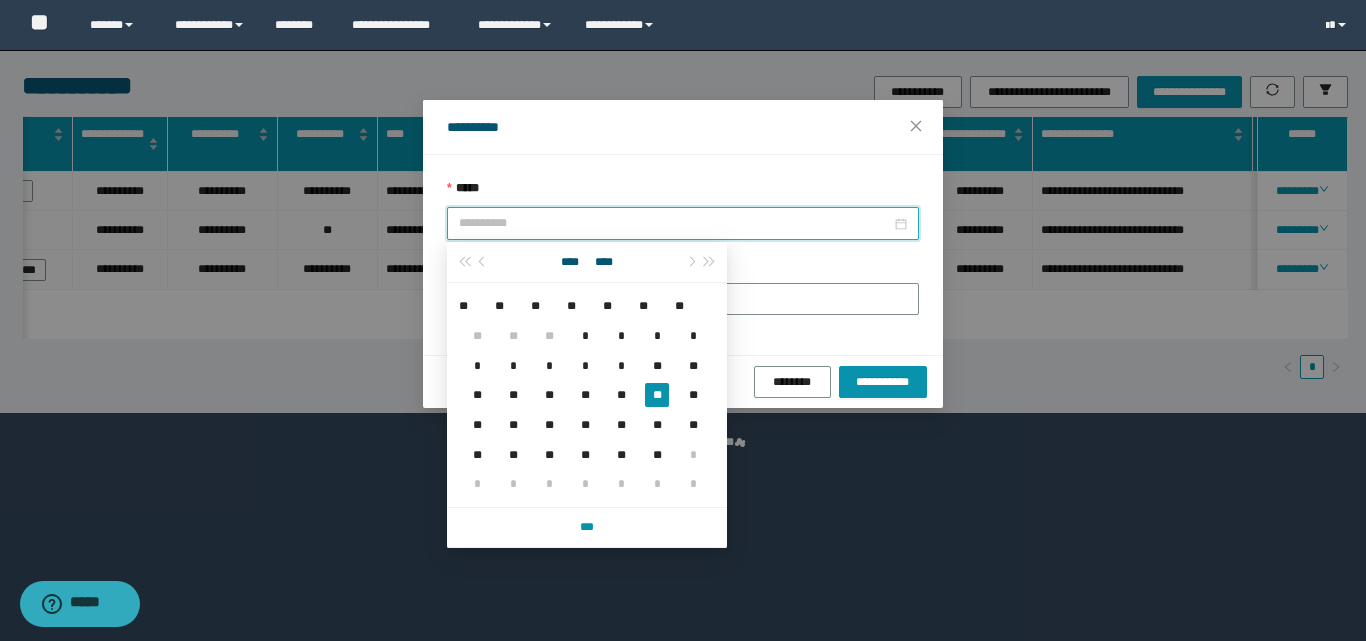 click on "**" at bounding box center [657, 395] 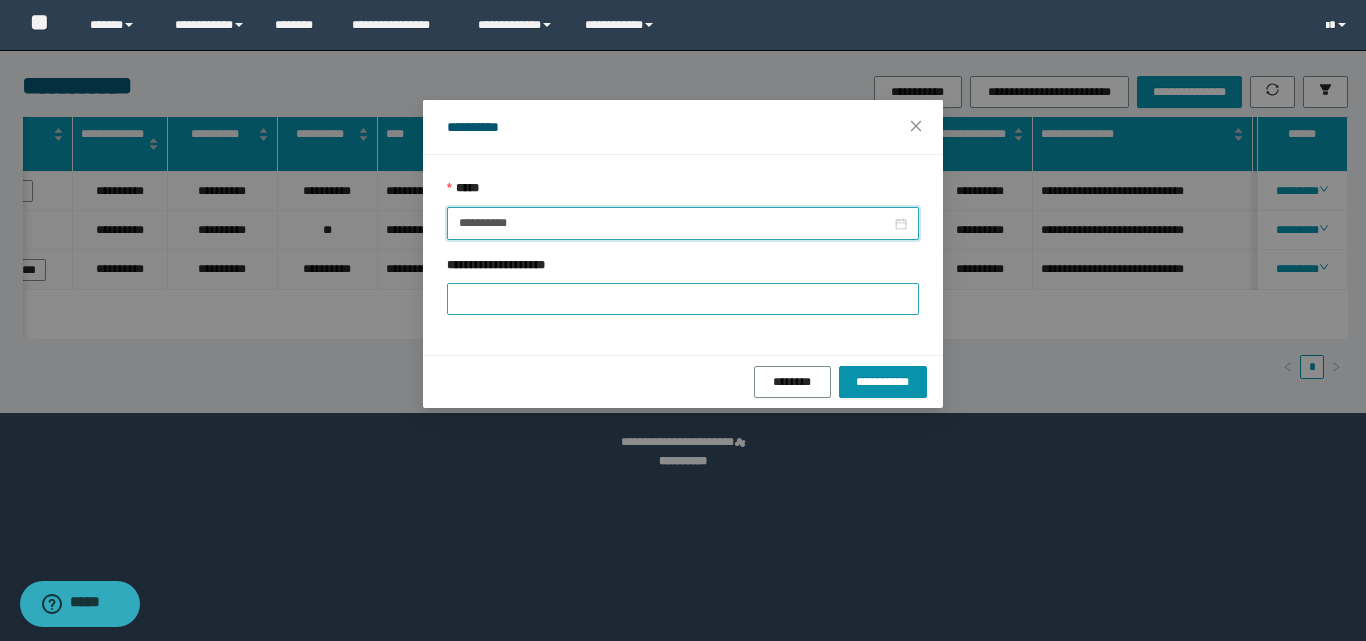 type on "**********" 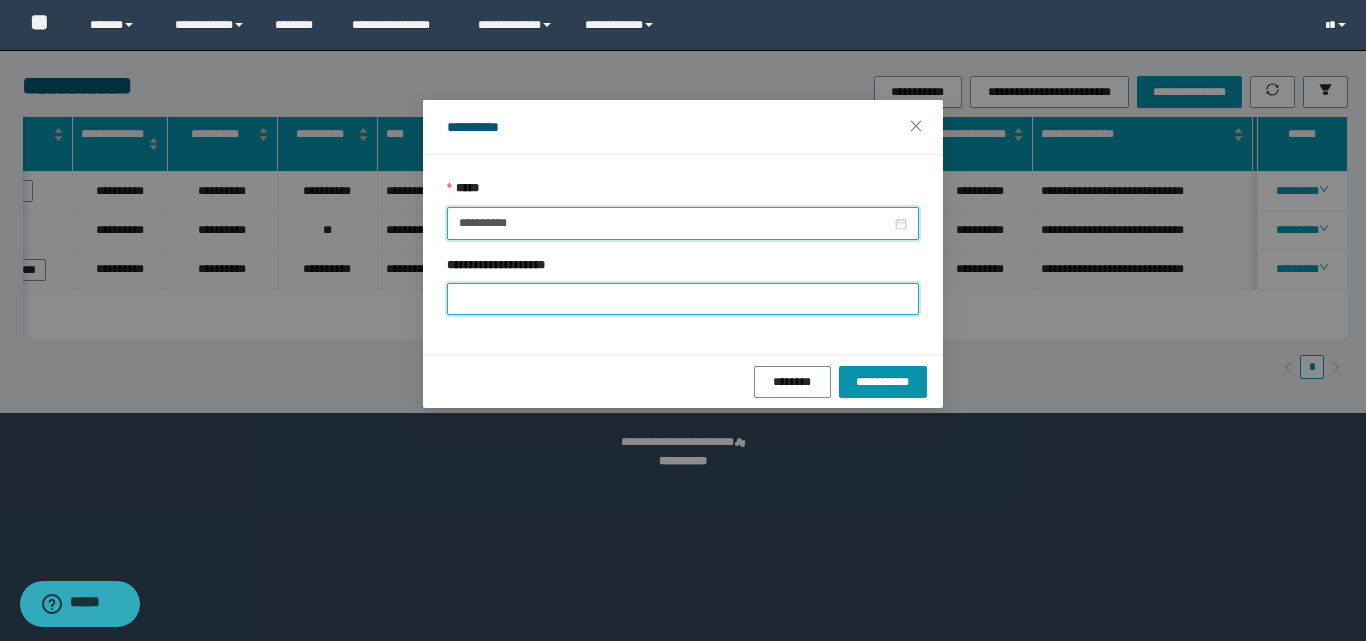 click on "**********" at bounding box center (683, 299) 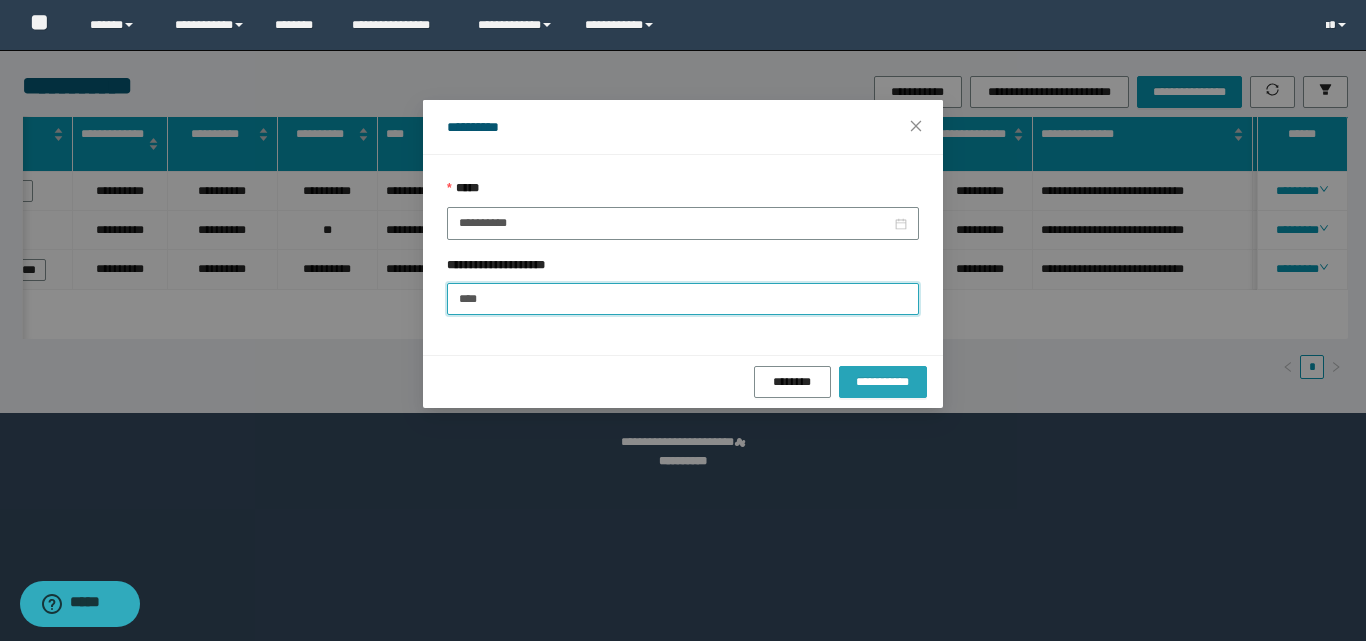 type on "****" 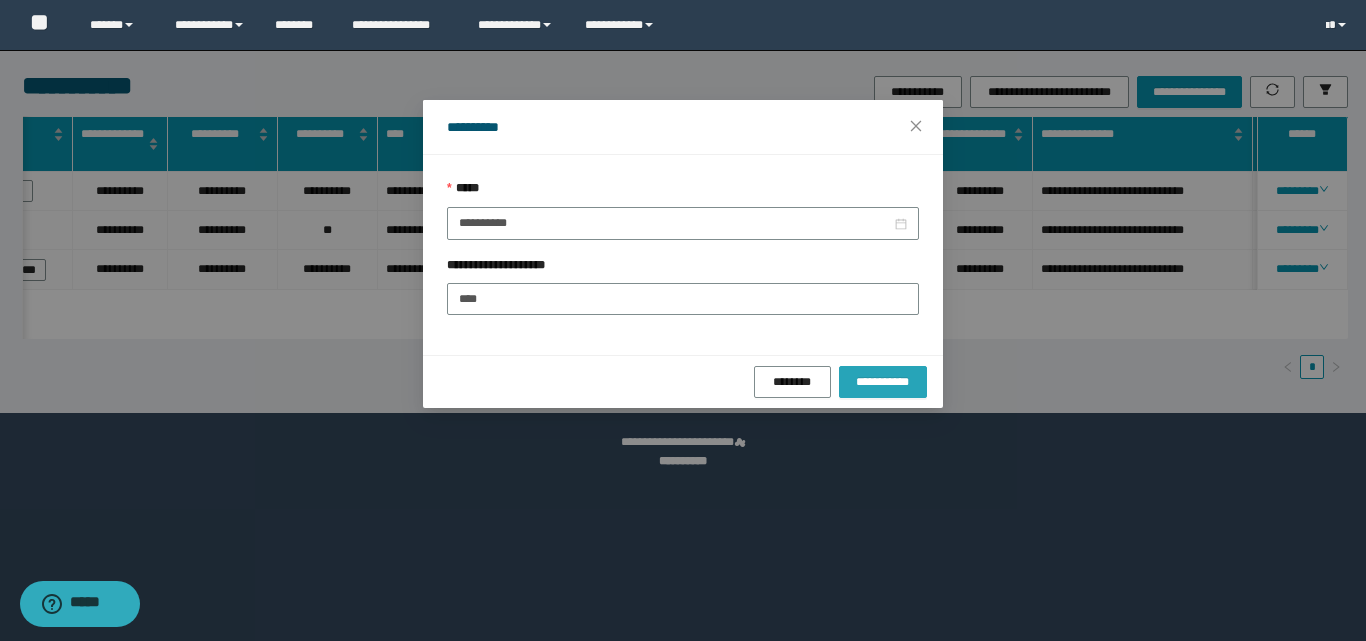 drag, startPoint x: 905, startPoint y: 376, endPoint x: 890, endPoint y: 384, distance: 17 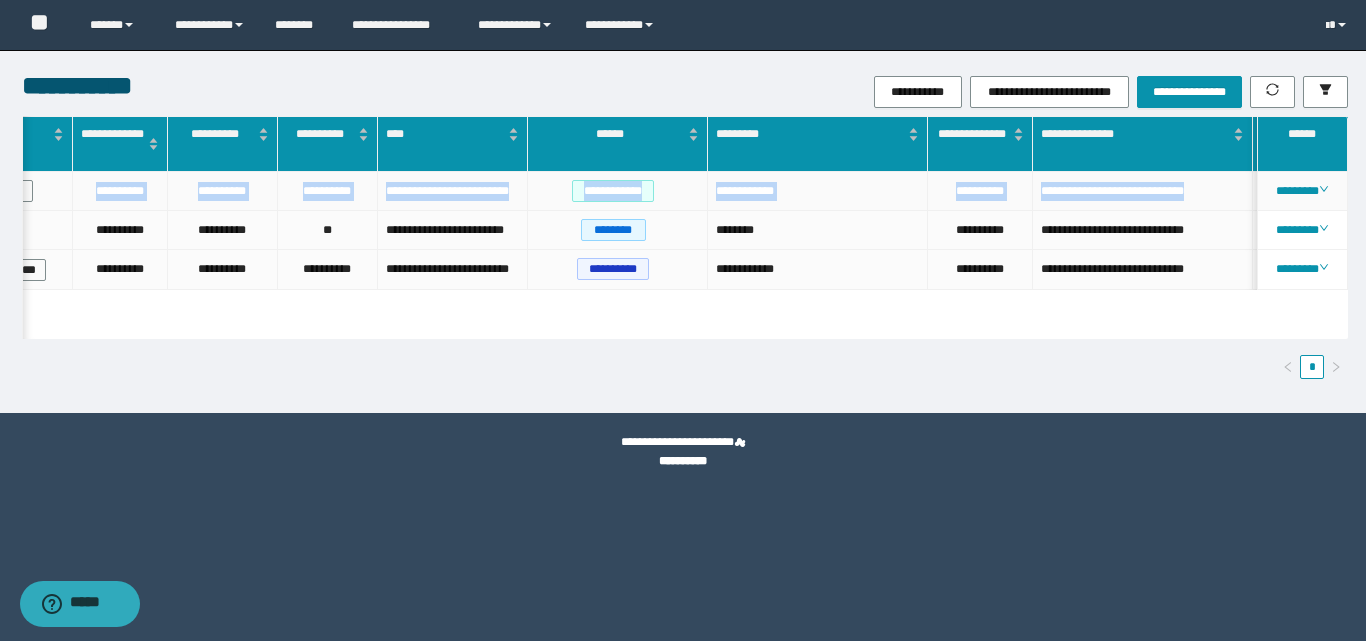 drag, startPoint x: 88, startPoint y: 187, endPoint x: 1209, endPoint y: 184, distance: 1121.004 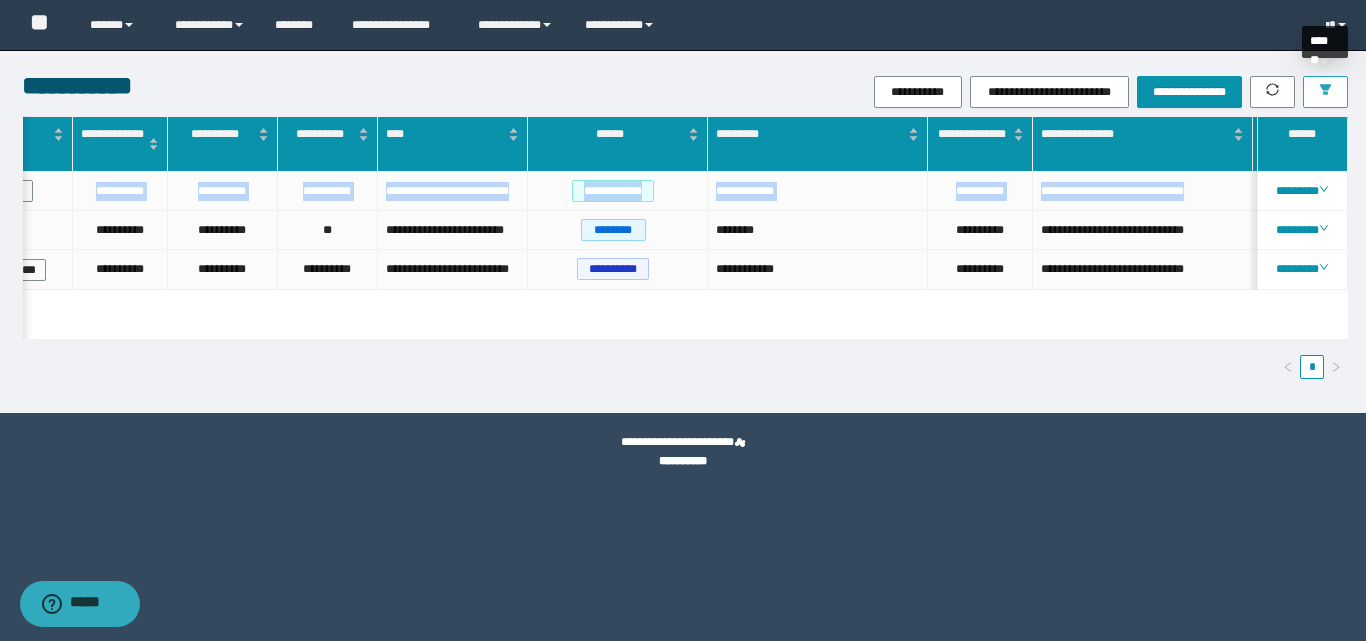 click 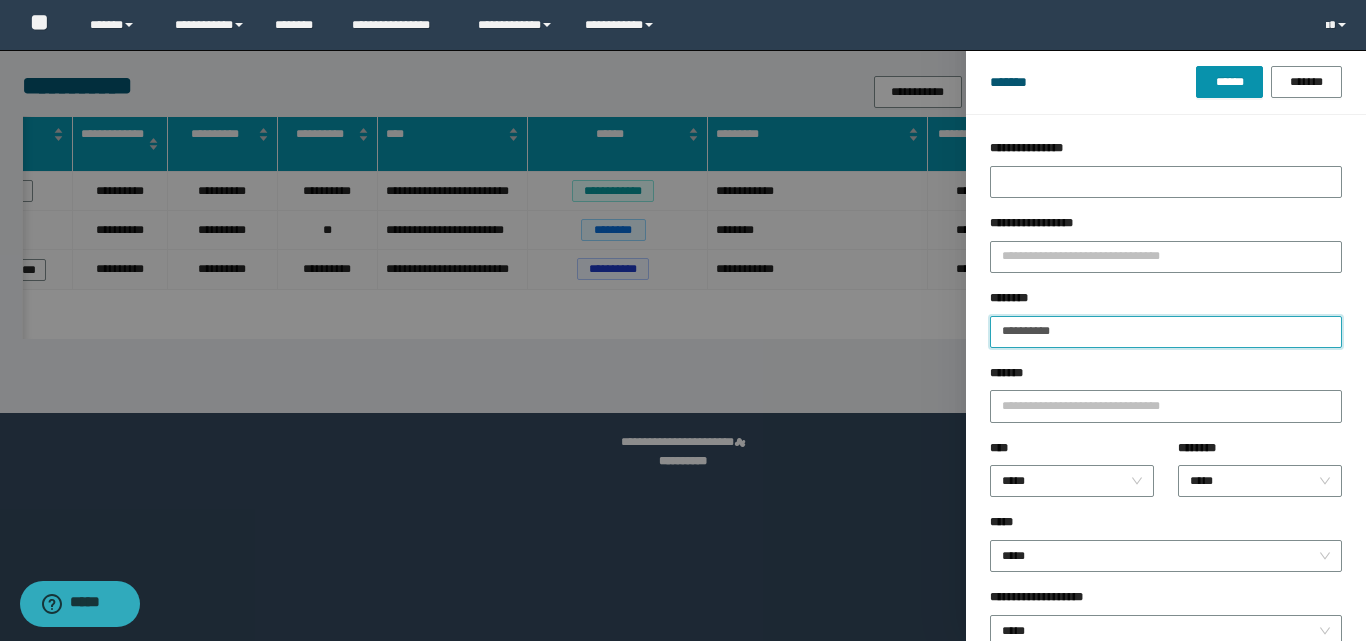 drag, startPoint x: 1107, startPoint y: 320, endPoint x: 969, endPoint y: 330, distance: 138.36185 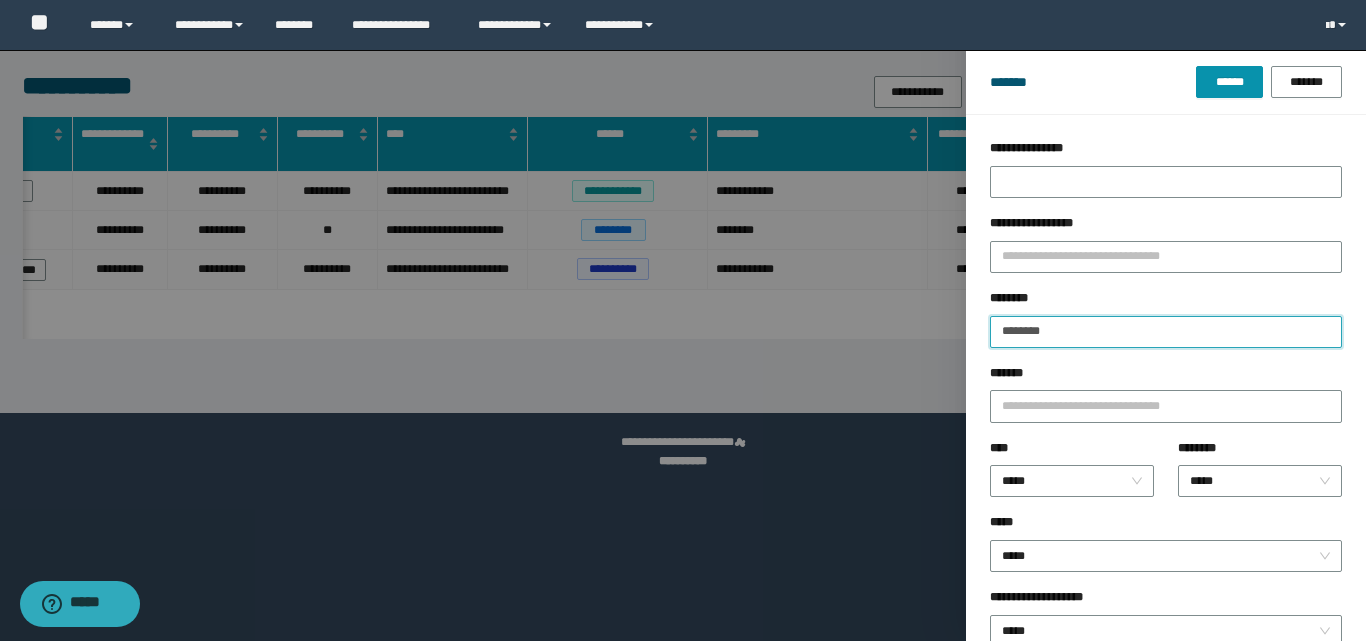 type on "********" 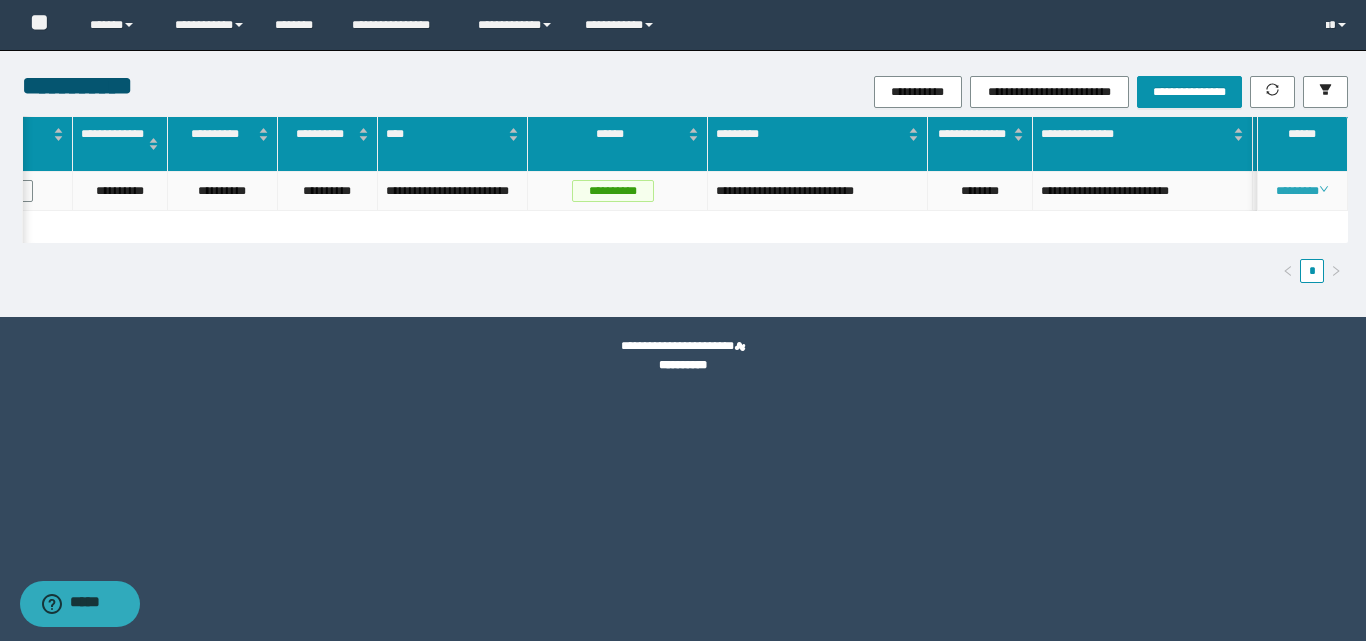click on "********" at bounding box center (1302, 191) 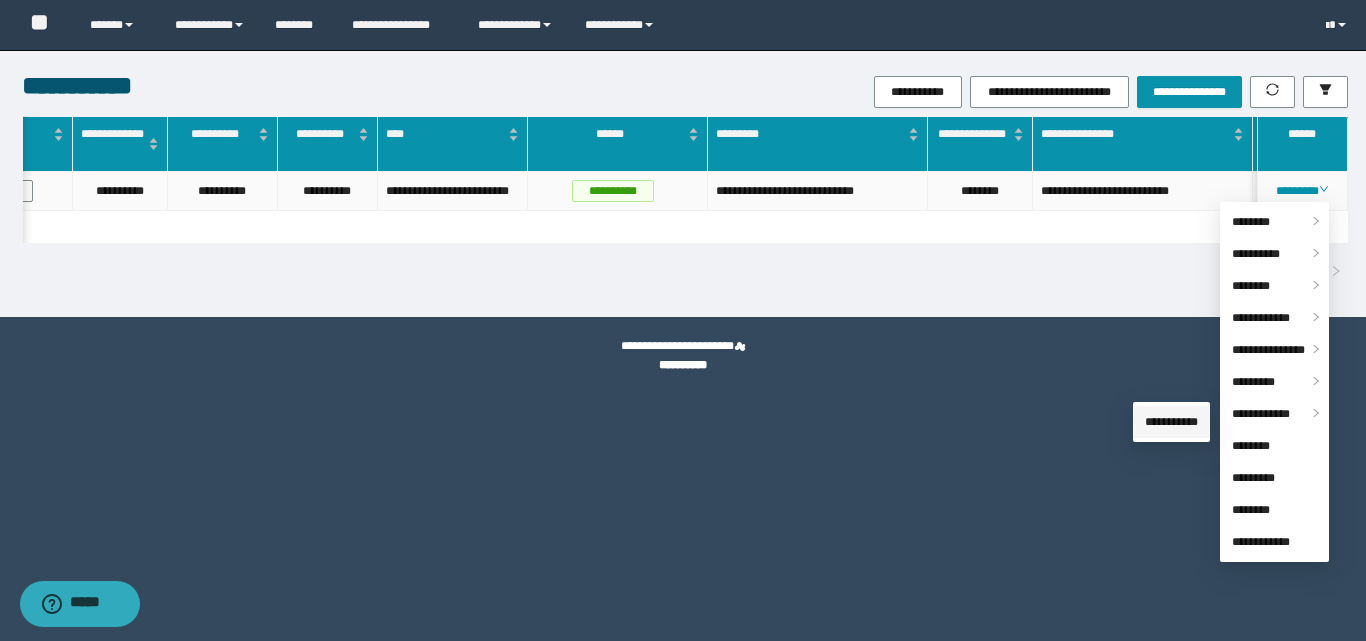 click on "**********" at bounding box center (1171, 422) 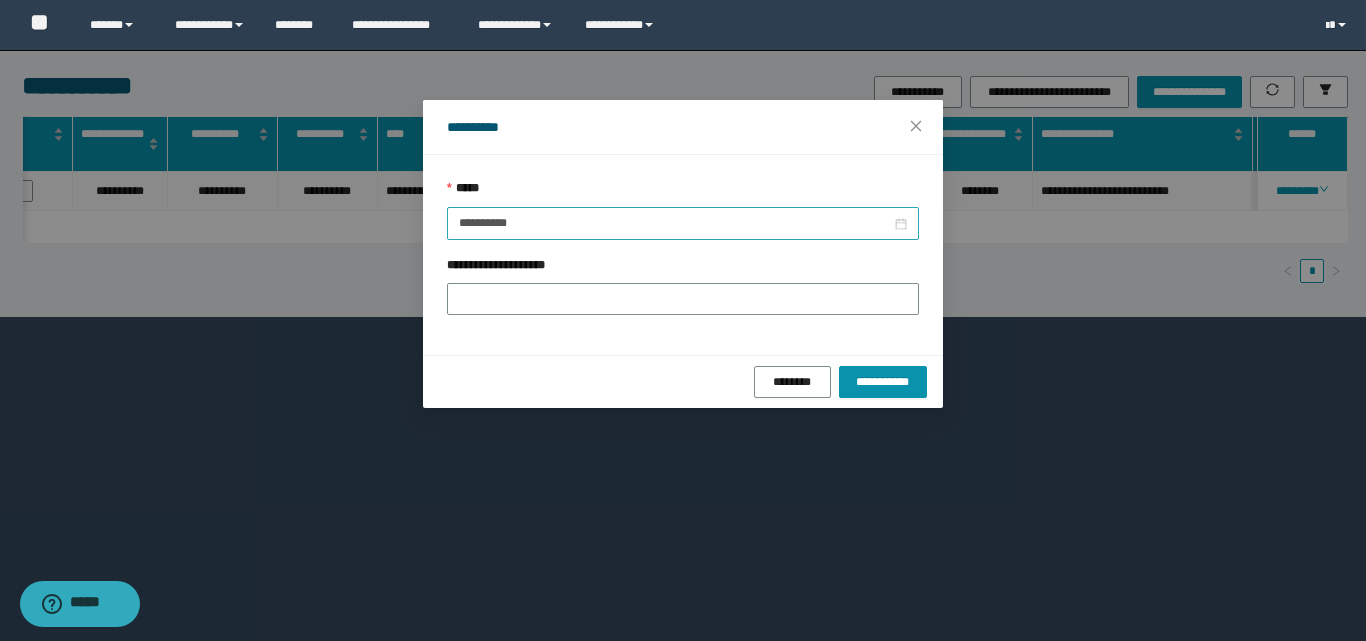 click on "**********" at bounding box center (683, 223) 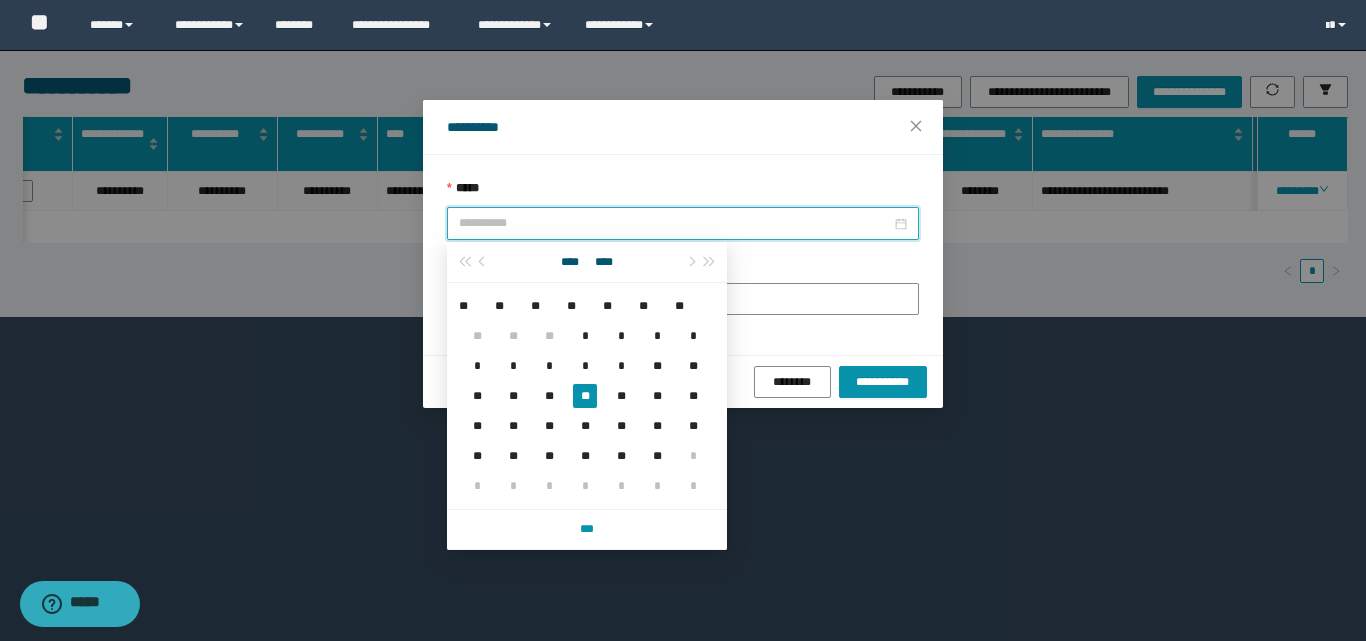 click on "**" at bounding box center [585, 396] 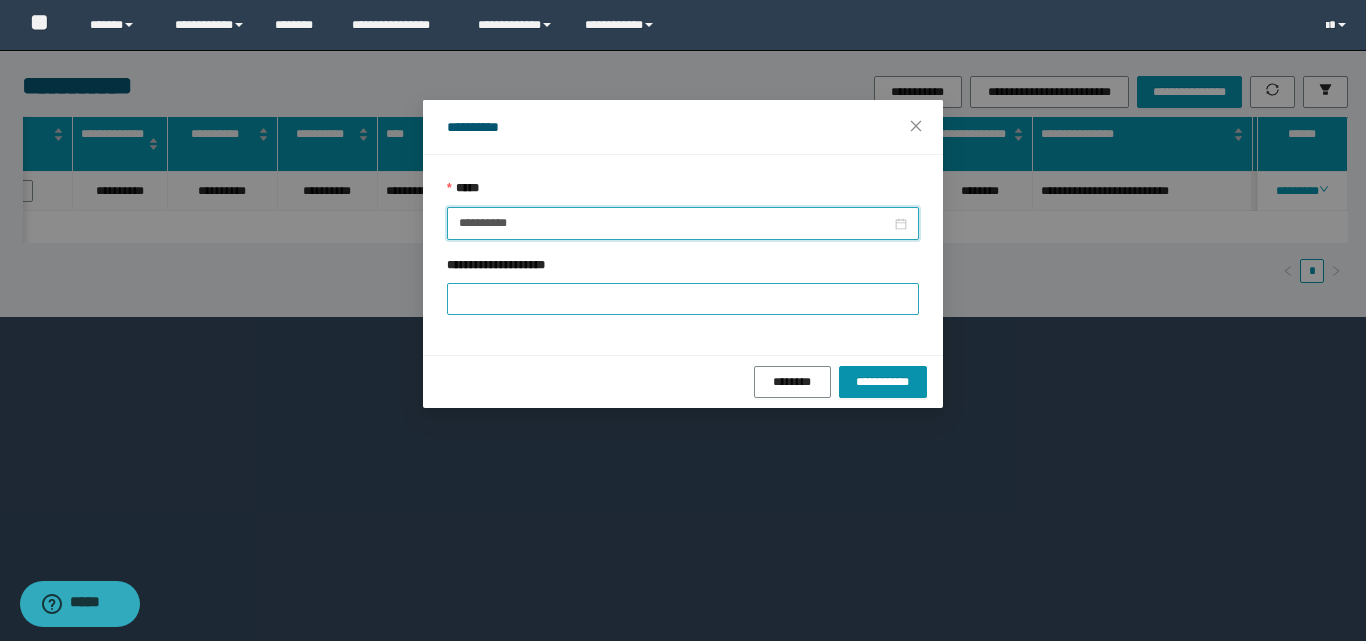 type on "**********" 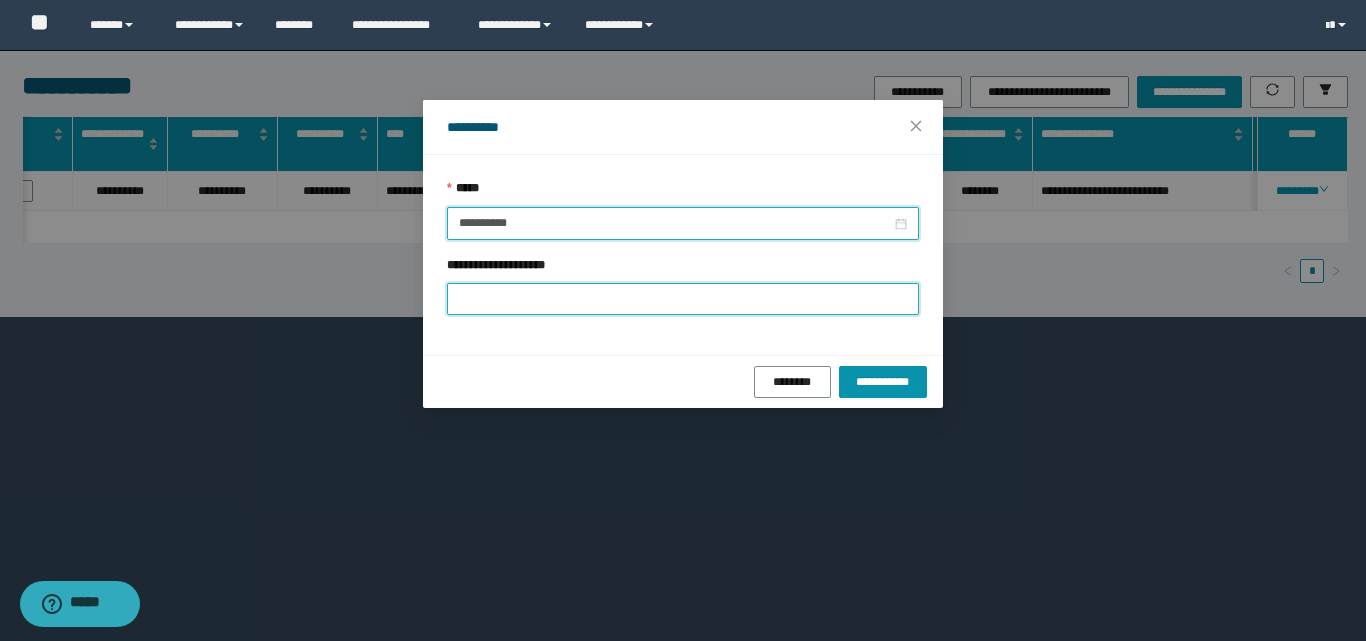 click on "**********" at bounding box center [683, 299] 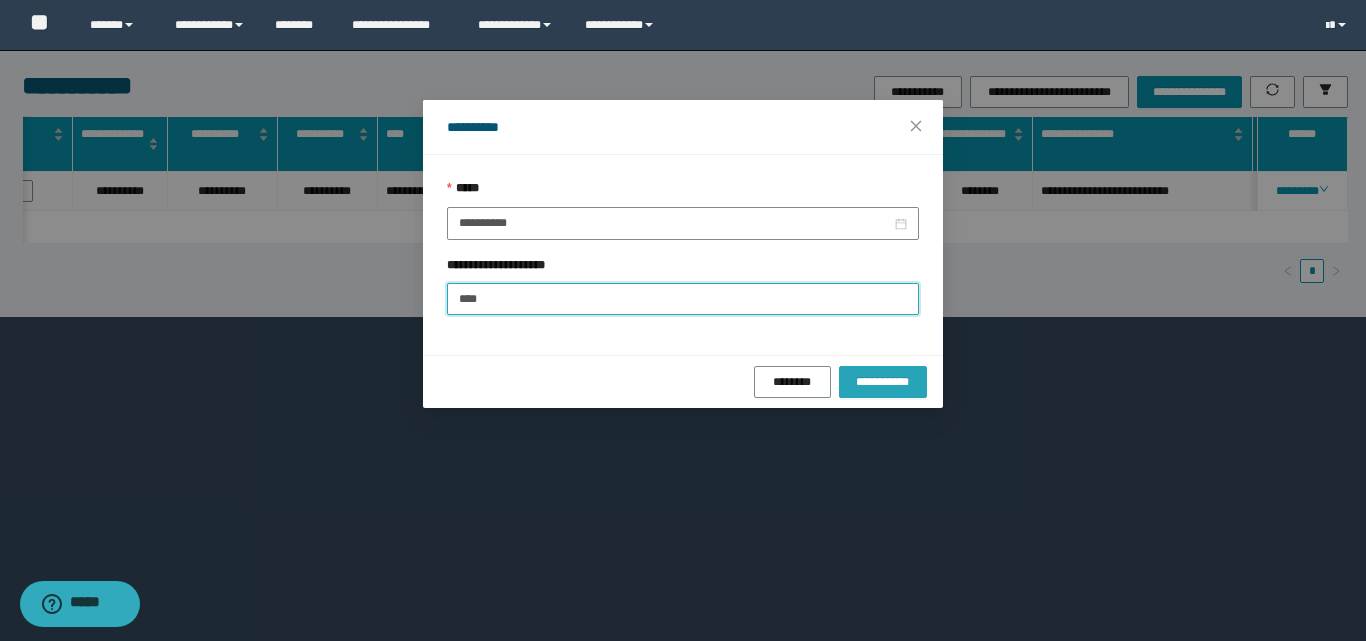 type on "****" 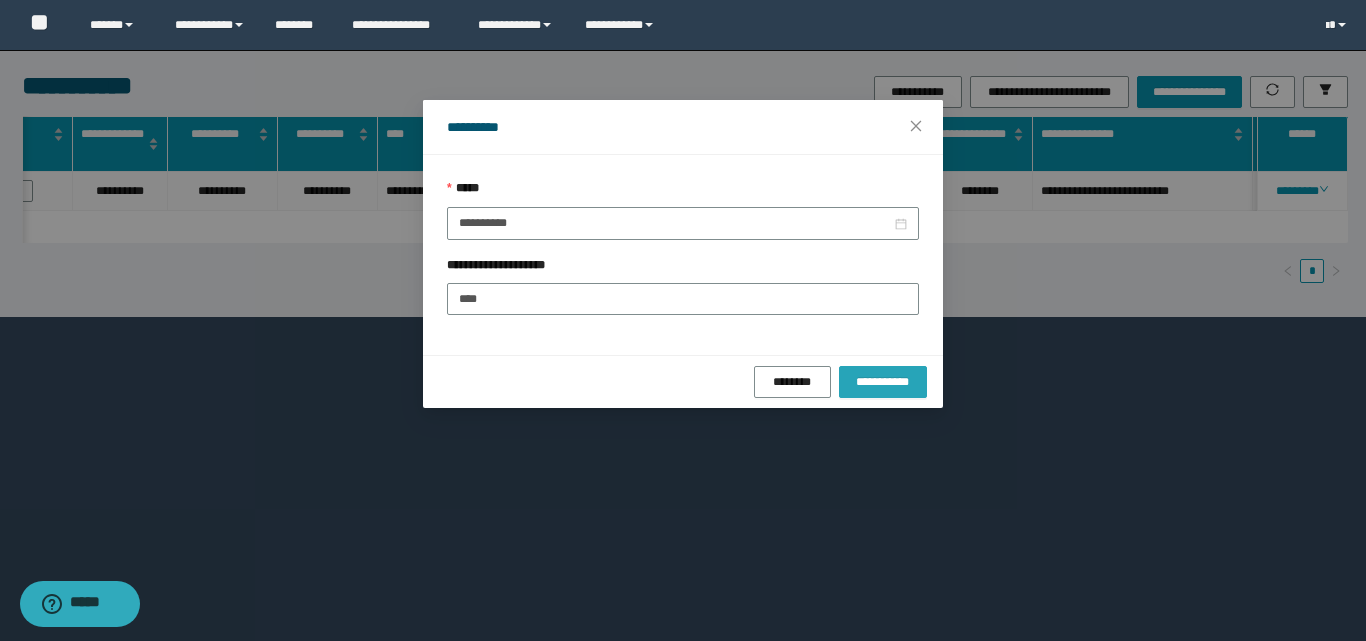 click on "**********" at bounding box center [883, 382] 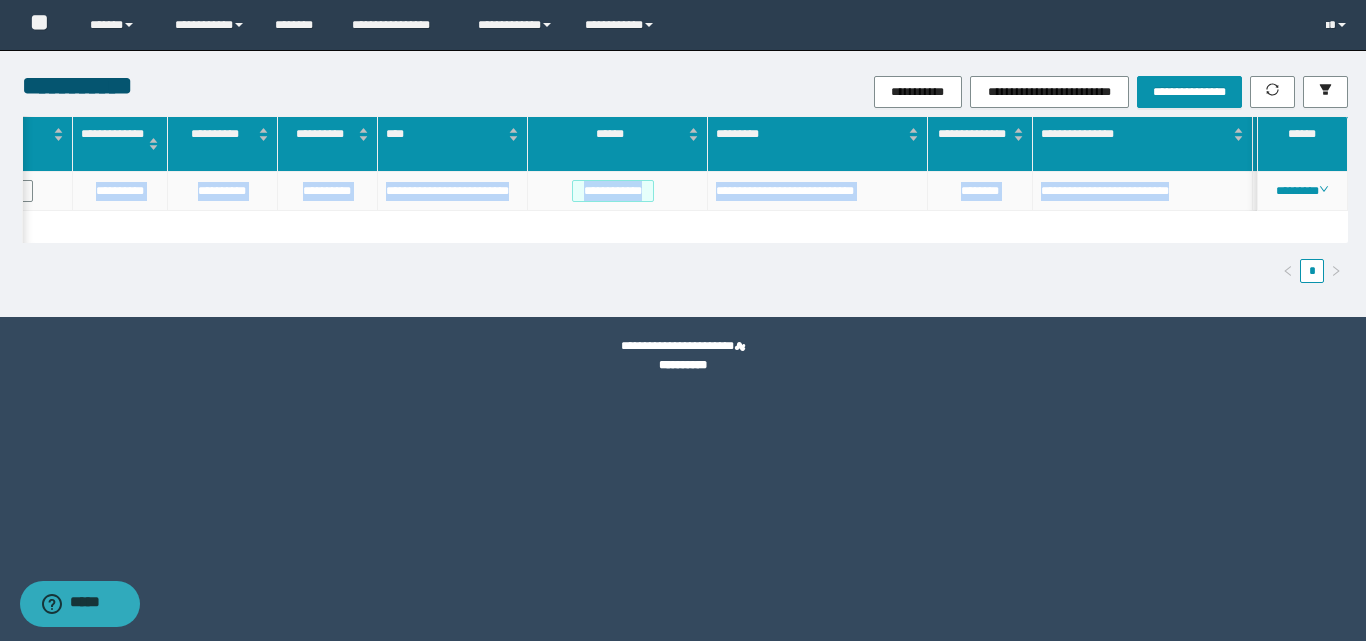 drag, startPoint x: 89, startPoint y: 186, endPoint x: 1155, endPoint y: 195, distance: 1066.038 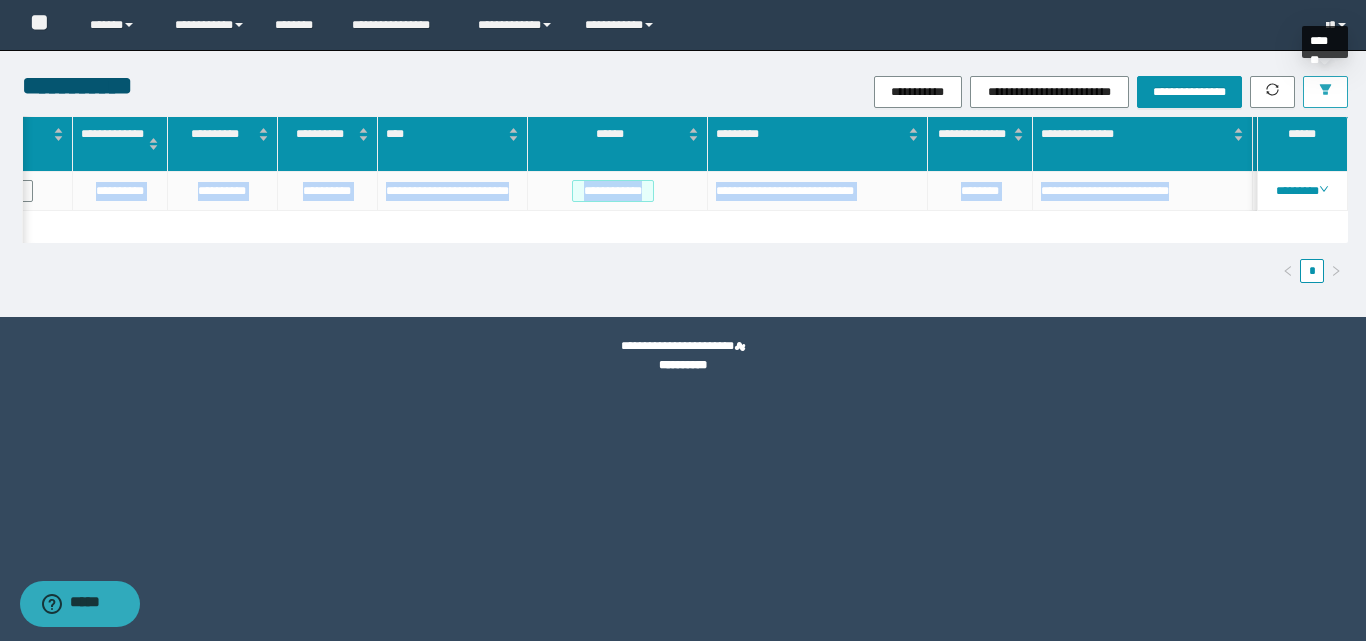 drag, startPoint x: 1322, startPoint y: 89, endPoint x: 1280, endPoint y: 158, distance: 80.77747 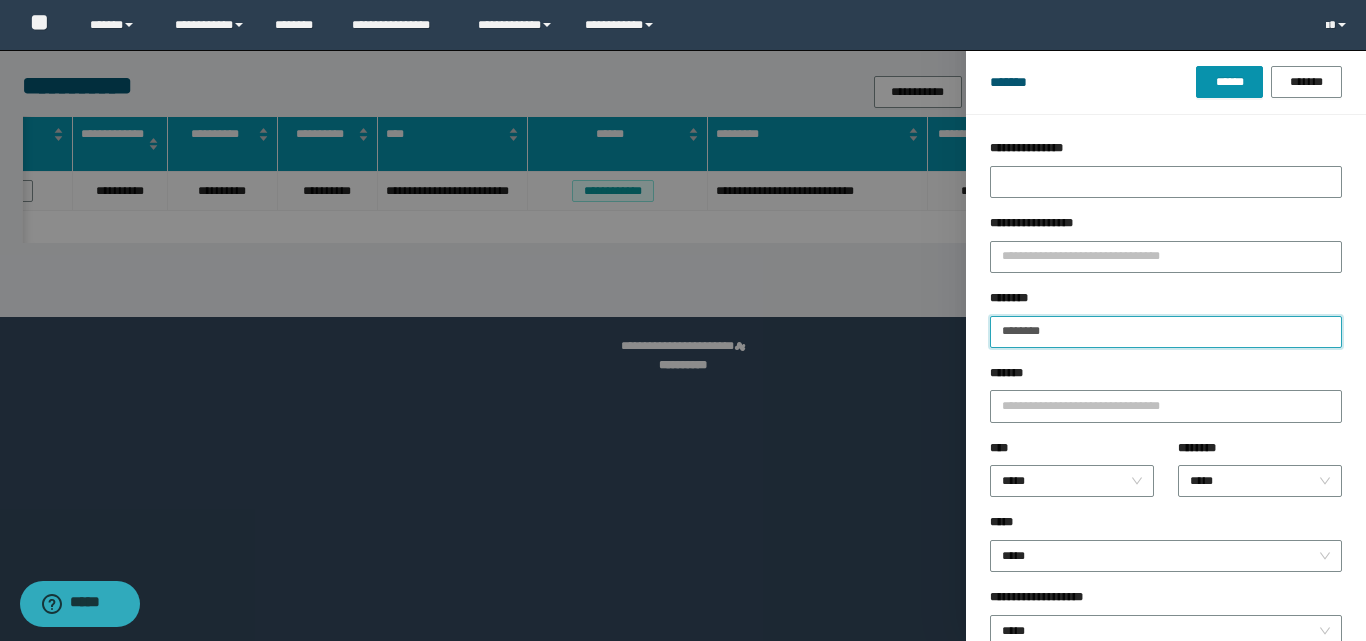 drag, startPoint x: 1029, startPoint y: 344, endPoint x: 967, endPoint y: 342, distance: 62.03225 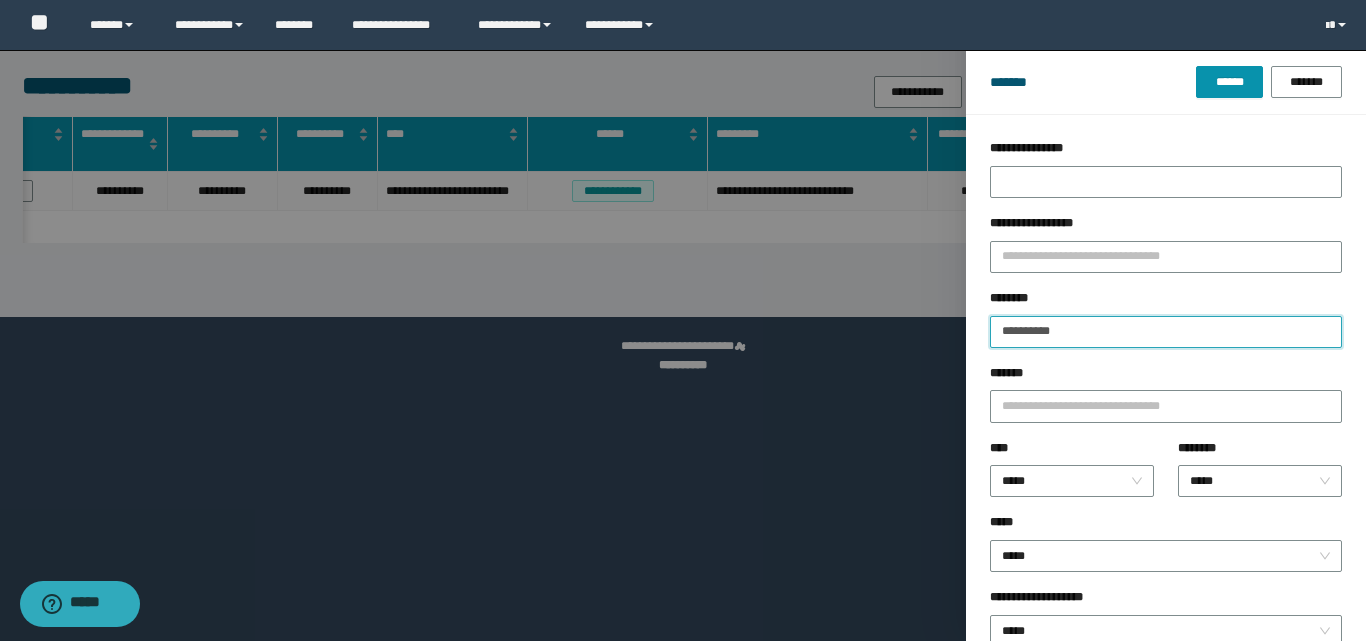 type on "**********" 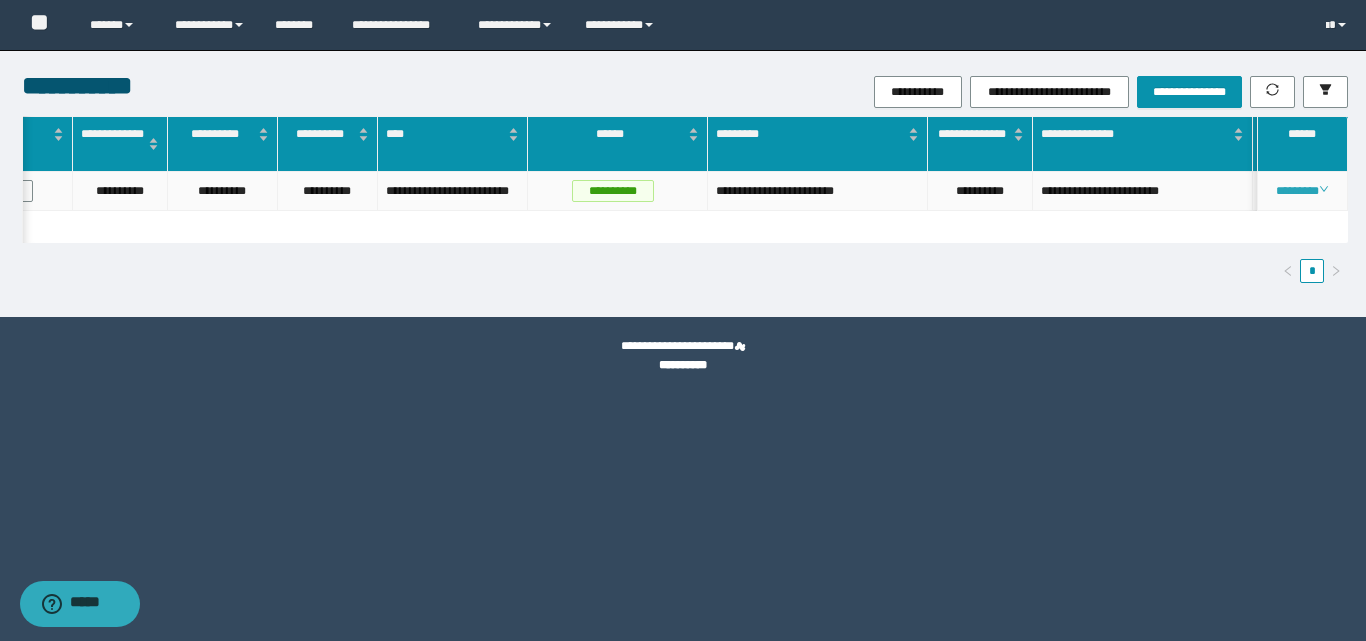 drag, startPoint x: 1280, startPoint y: 190, endPoint x: 1277, endPoint y: 215, distance: 25.179358 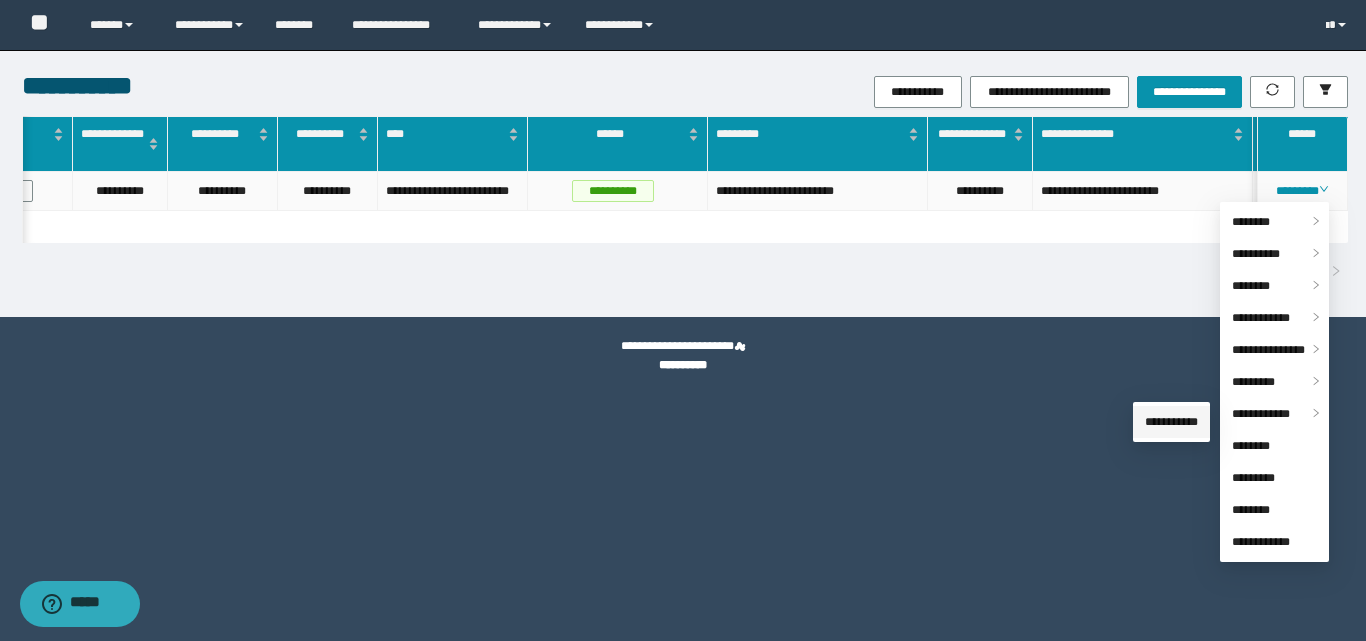 click on "**********" at bounding box center (1171, 422) 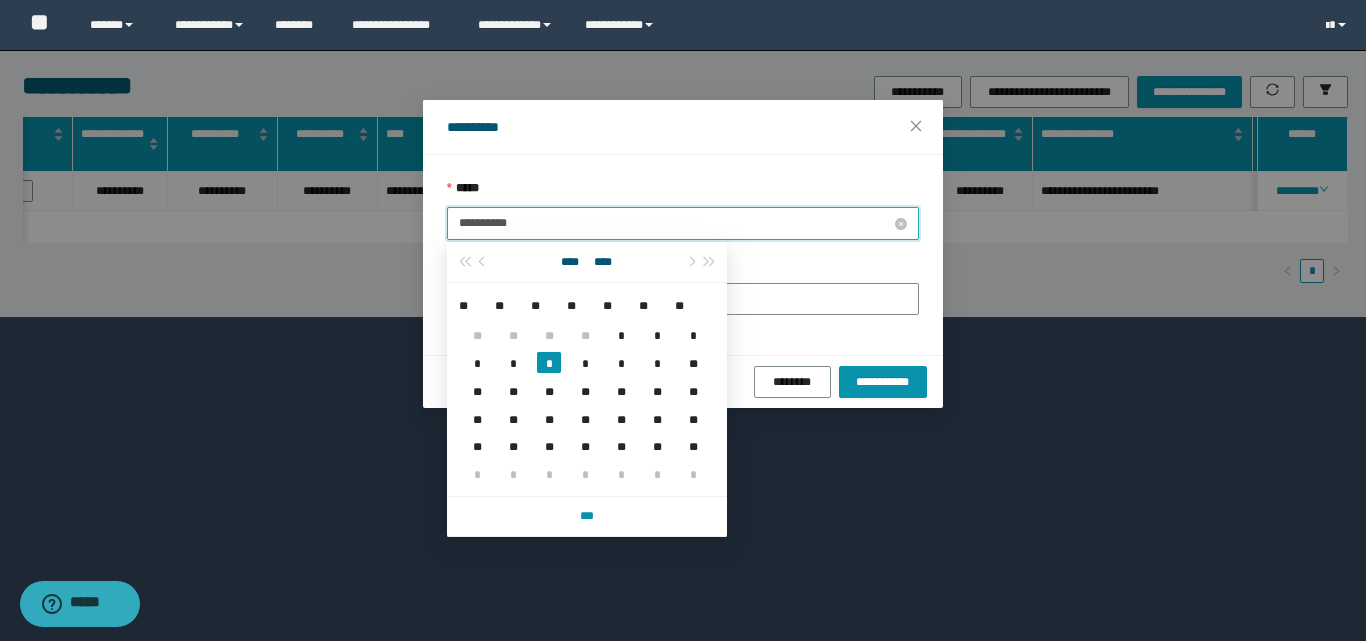 click on "**********" at bounding box center (675, 223) 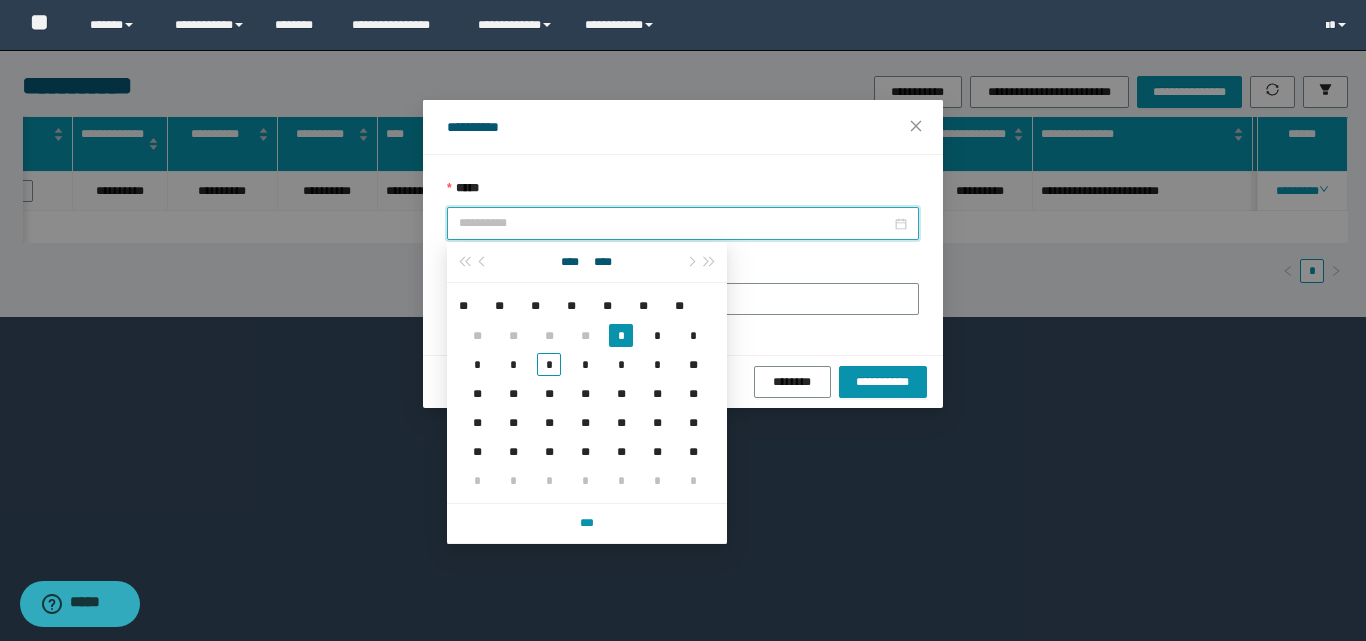 click on "*" at bounding box center (621, 335) 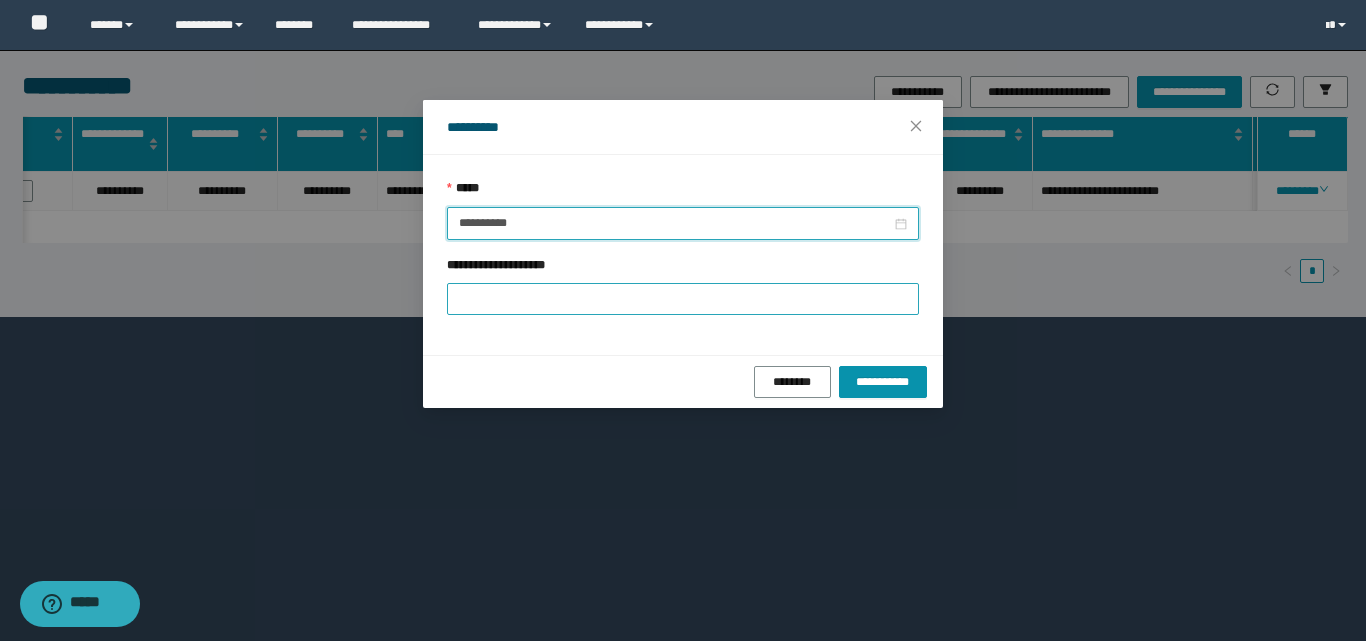 type on "**********" 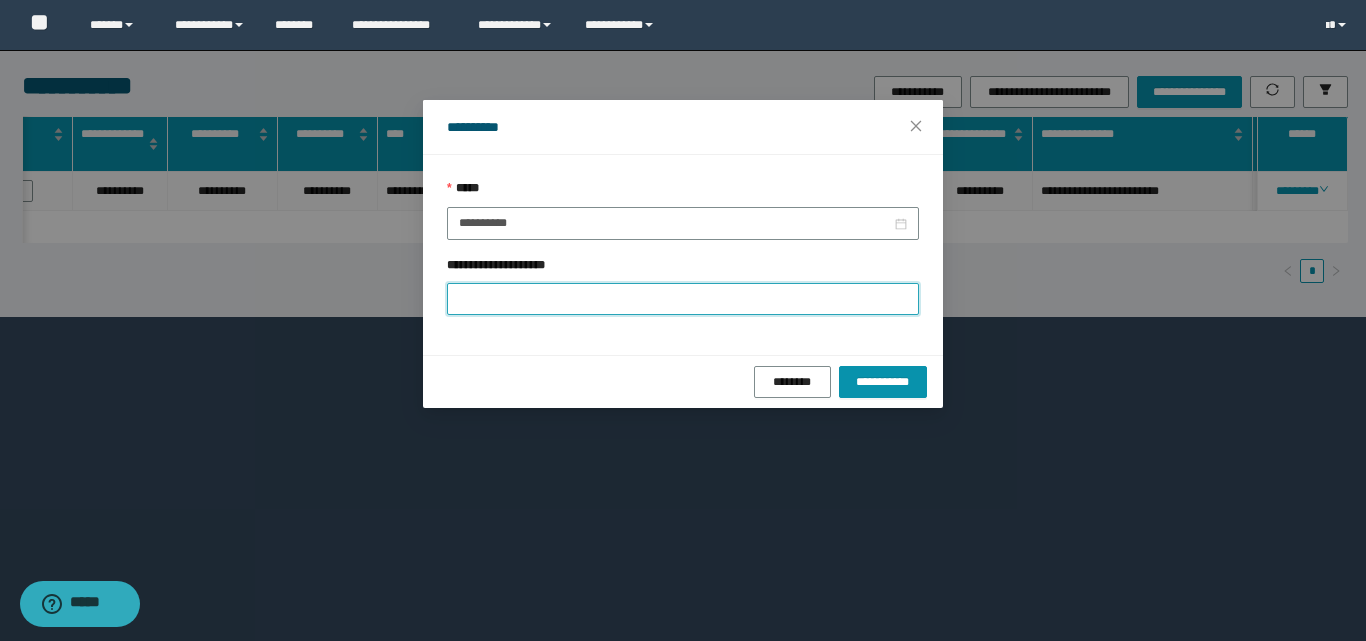 click on "**********" at bounding box center [683, 299] 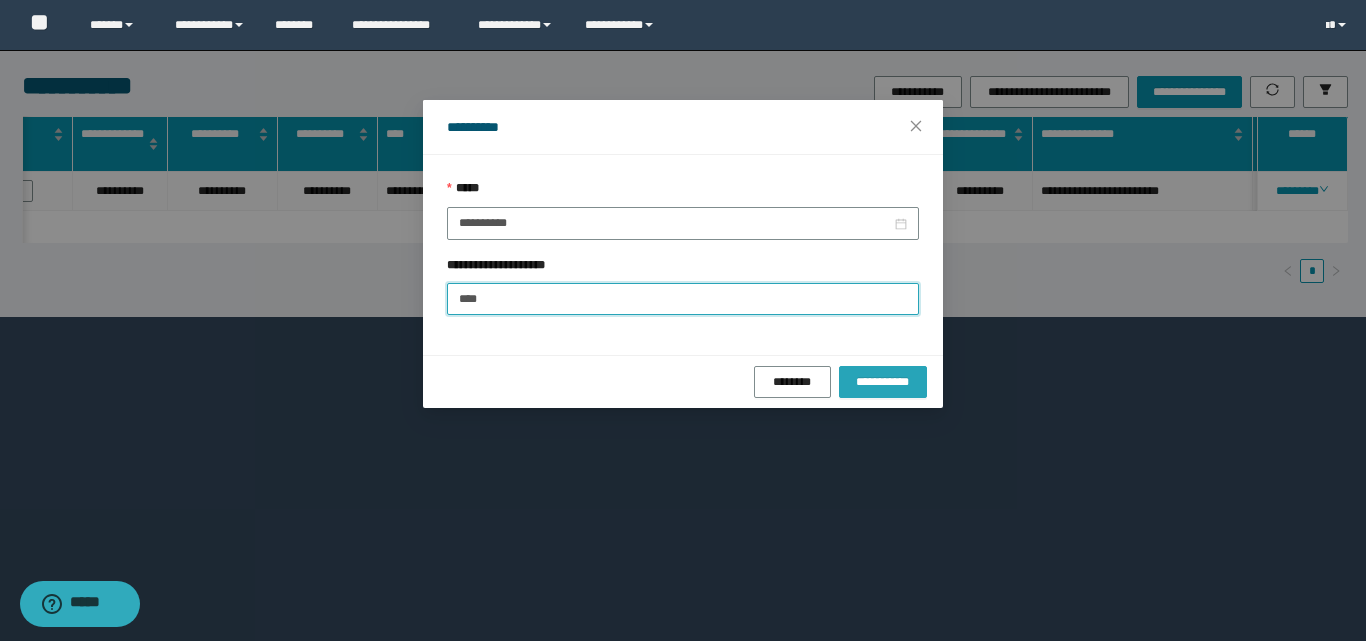 type on "****" 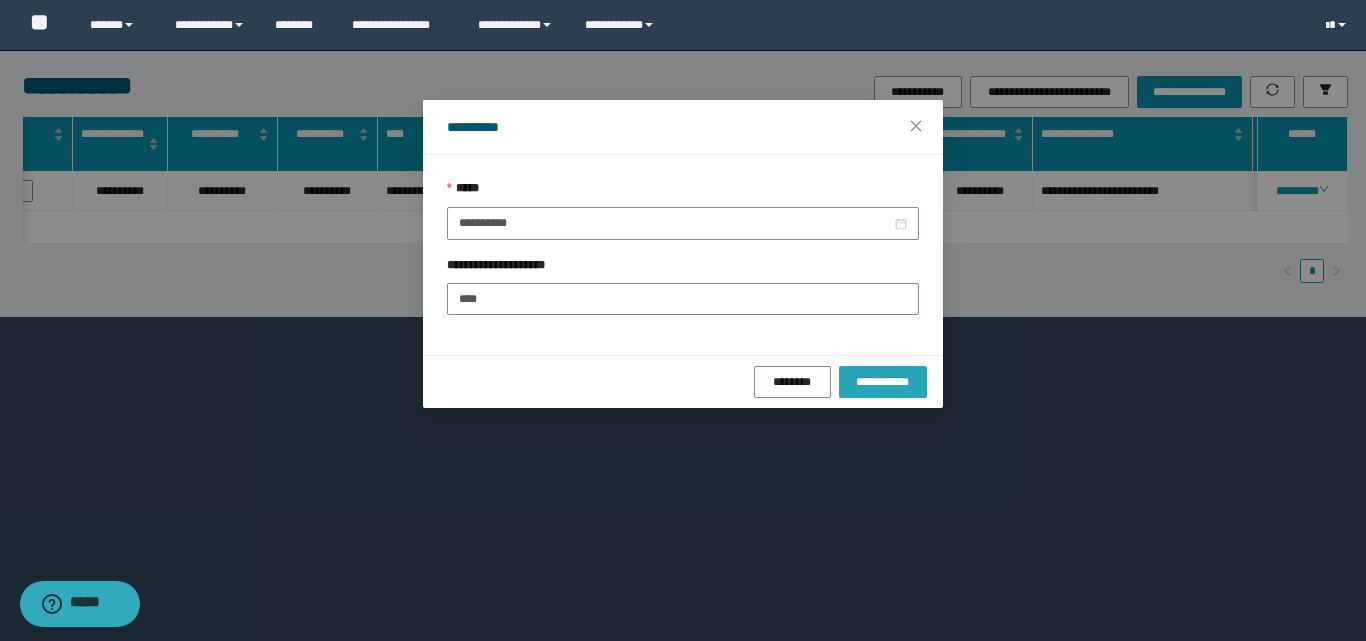 click on "**********" at bounding box center [883, 382] 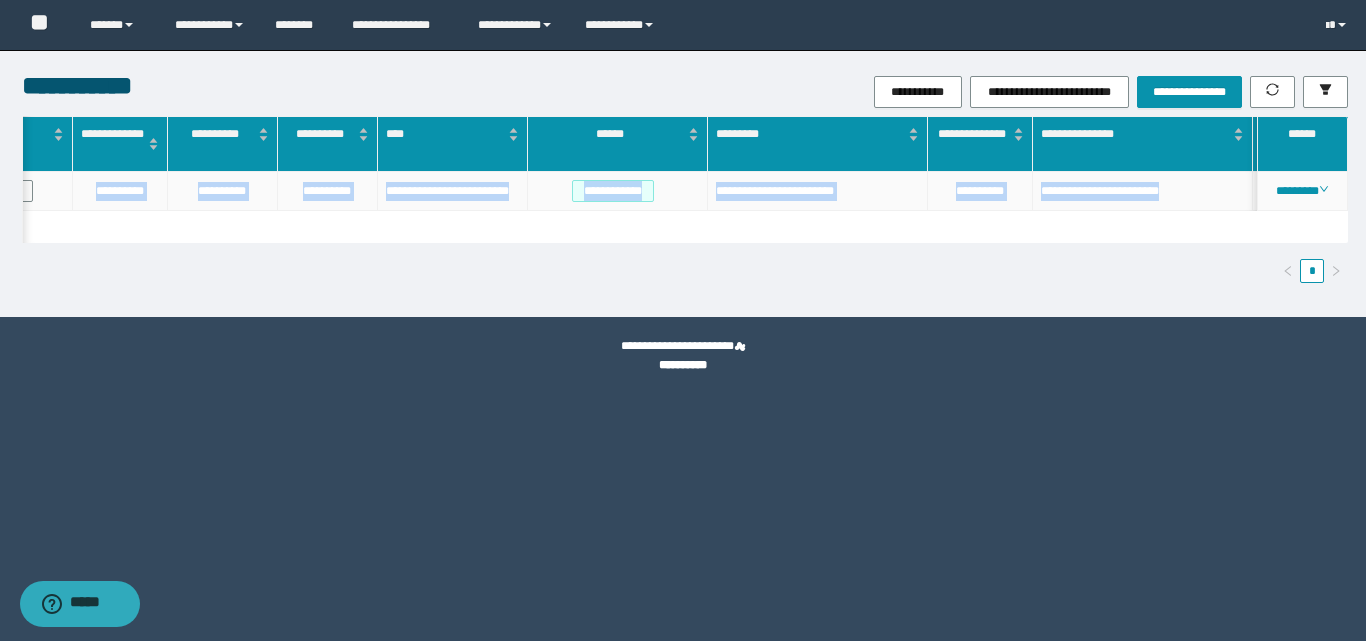 drag, startPoint x: 90, startPoint y: 191, endPoint x: 1145, endPoint y: 196, distance: 1055.0118 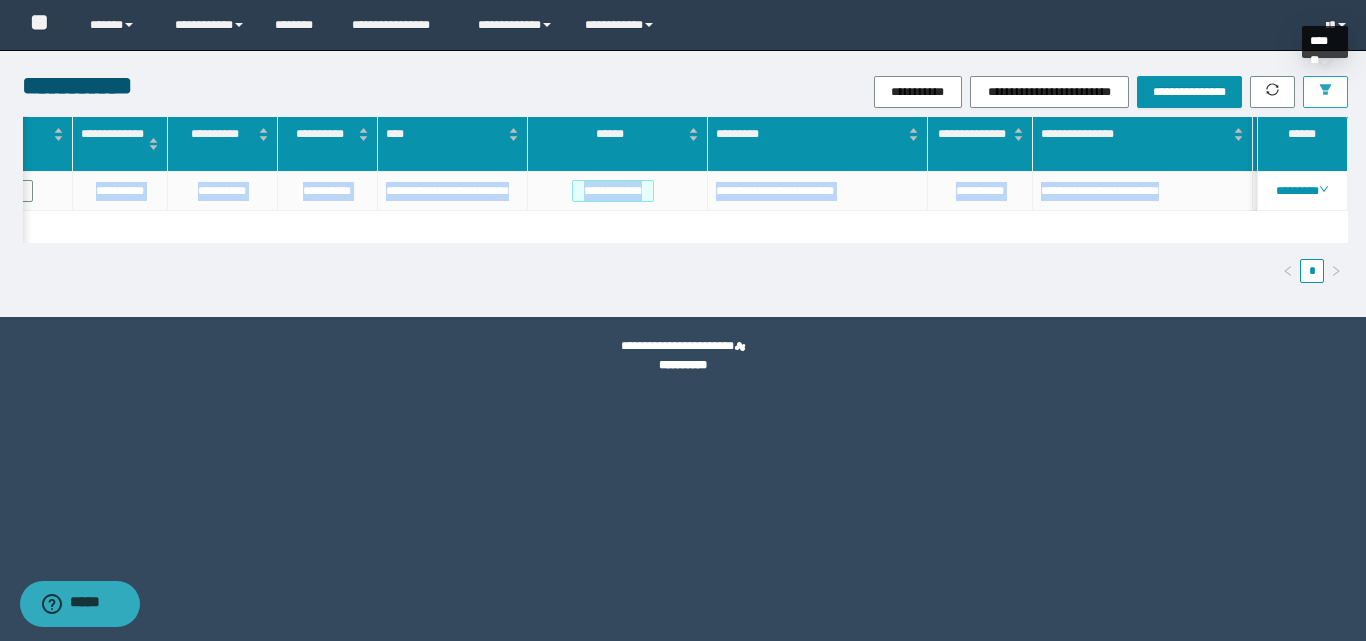 click 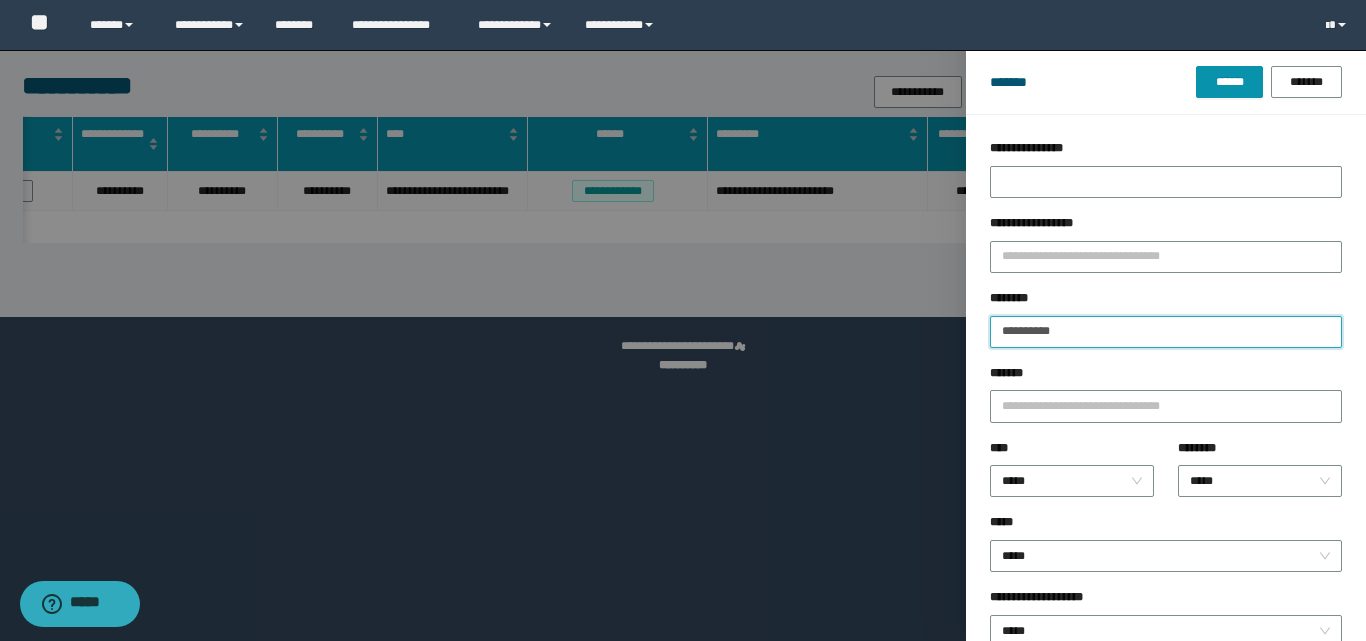 drag, startPoint x: 1093, startPoint y: 333, endPoint x: 1067, endPoint y: 333, distance: 26 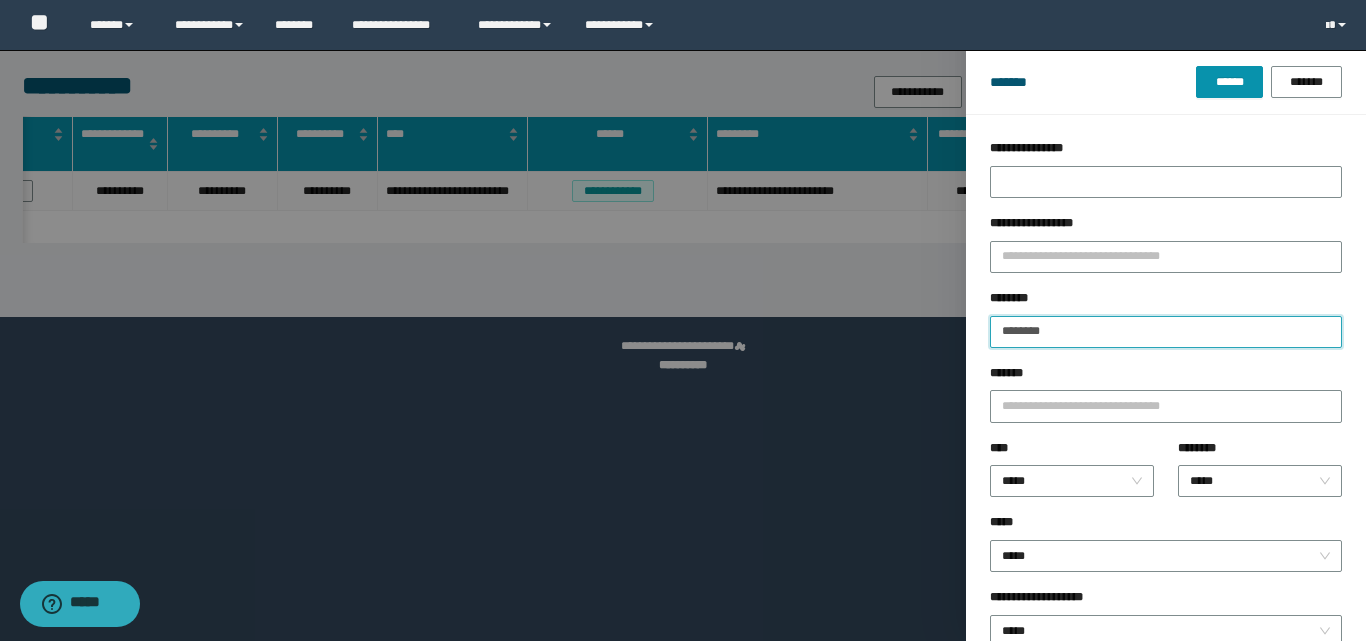 type on "********" 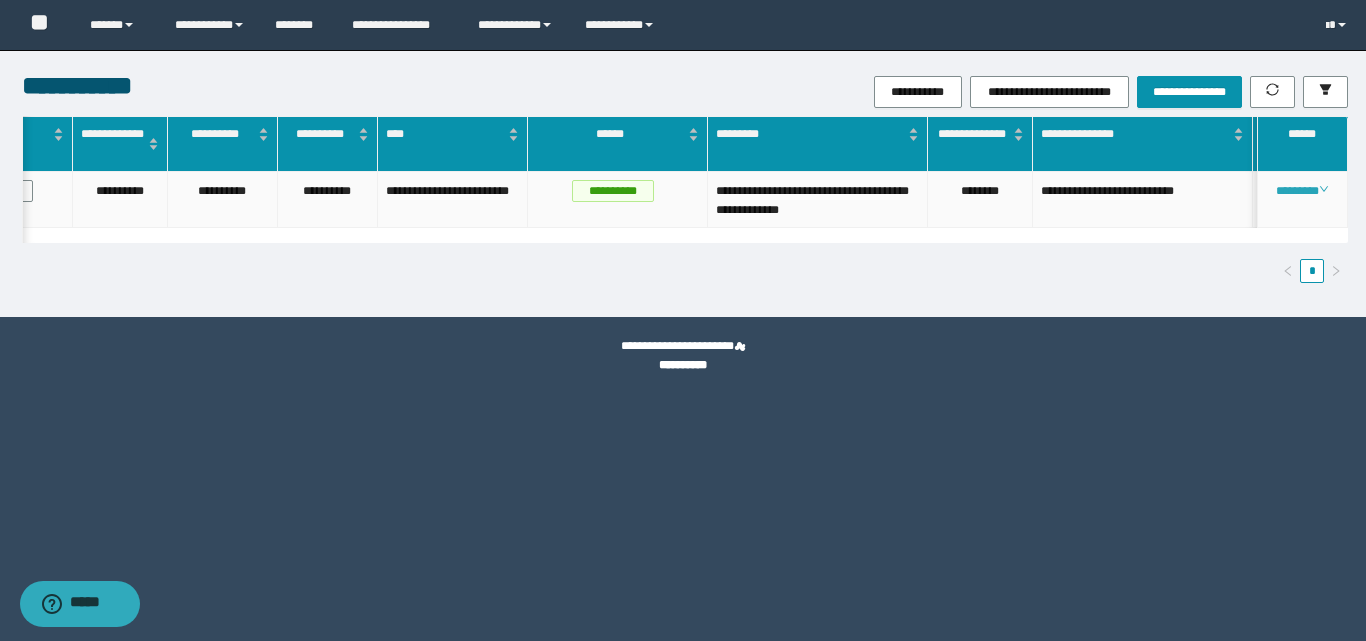 click on "********" at bounding box center [1302, 191] 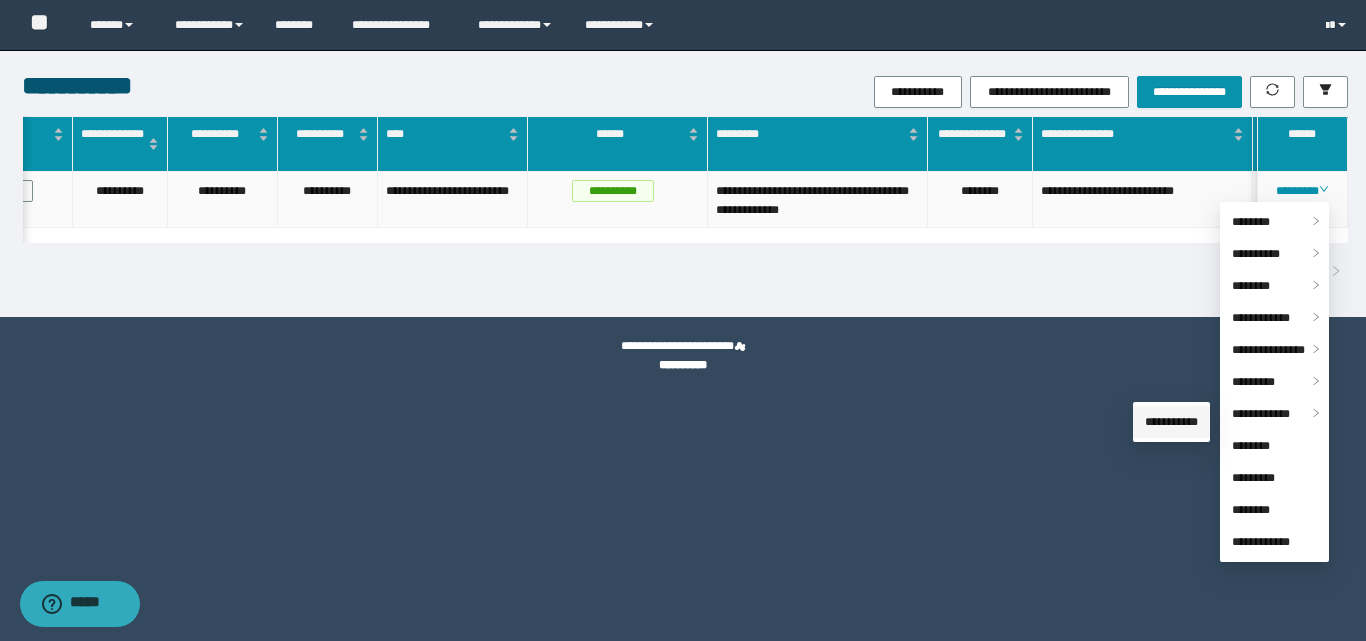click on "**********" at bounding box center [1171, 422] 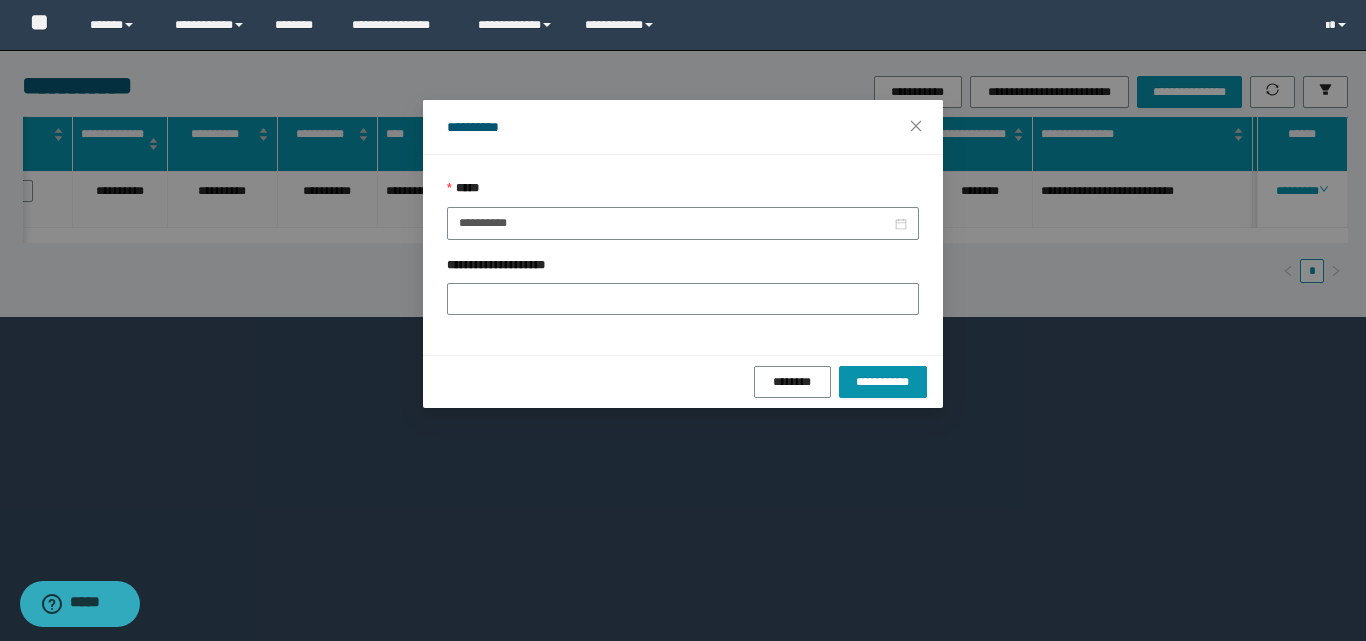 drag, startPoint x: 457, startPoint y: 221, endPoint x: 733, endPoint y: 320, distance: 293.21835 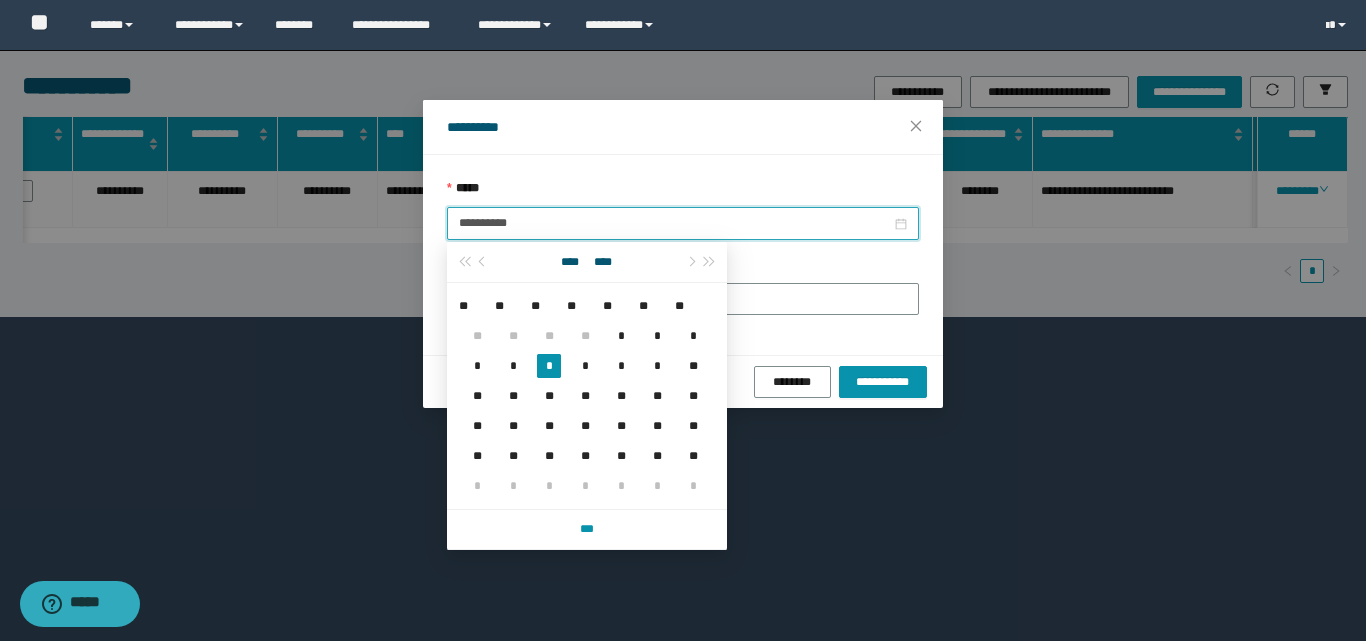 drag, startPoint x: 567, startPoint y: 231, endPoint x: 396, endPoint y: 212, distance: 172.05232 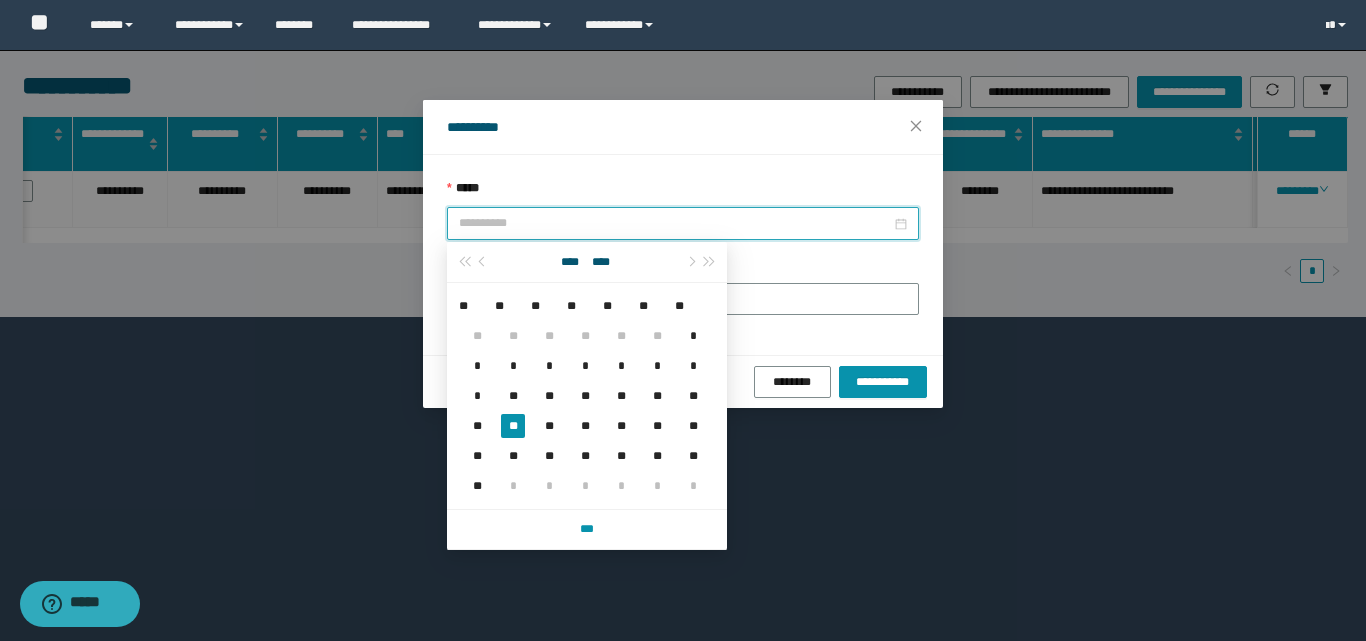 drag, startPoint x: 506, startPoint y: 425, endPoint x: 533, endPoint y: 374, distance: 57.706154 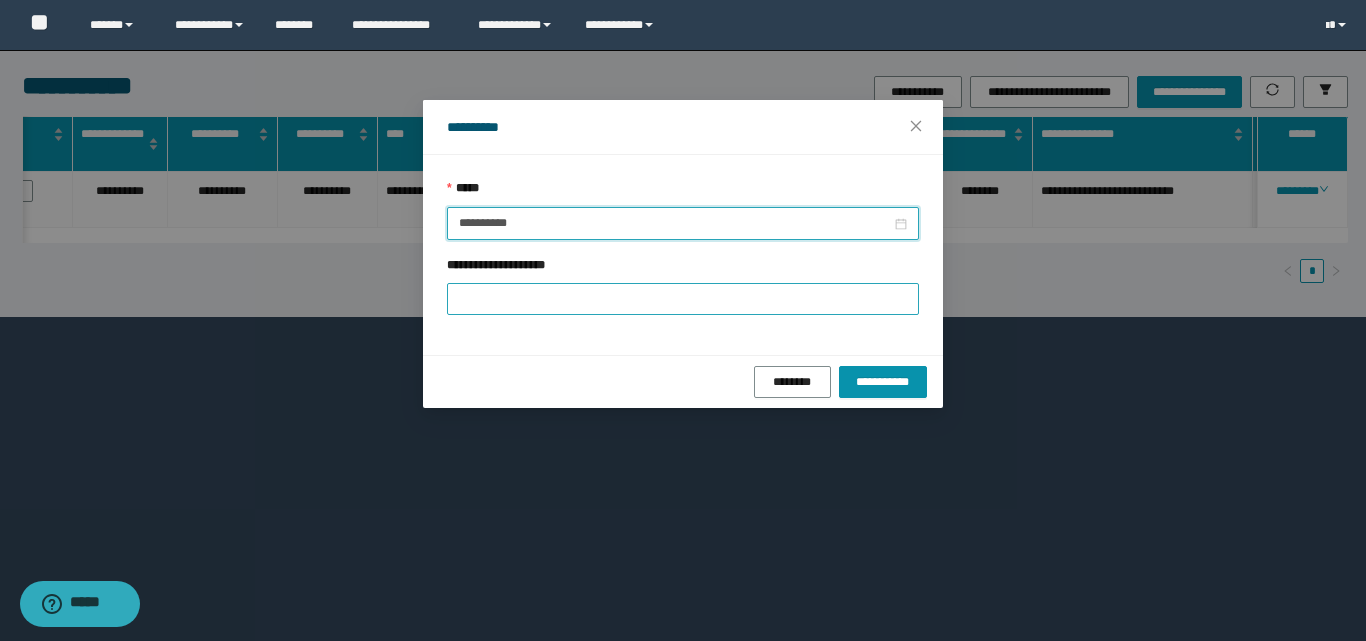 type on "**********" 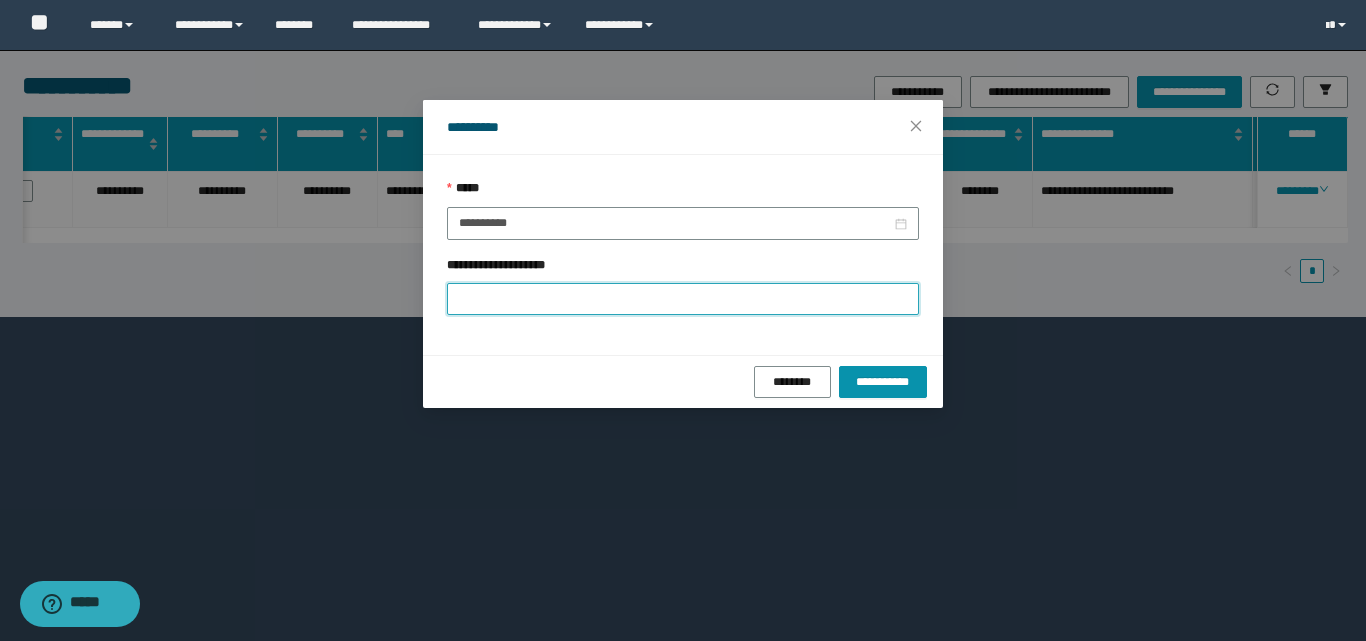 click on "**********" at bounding box center (683, 299) 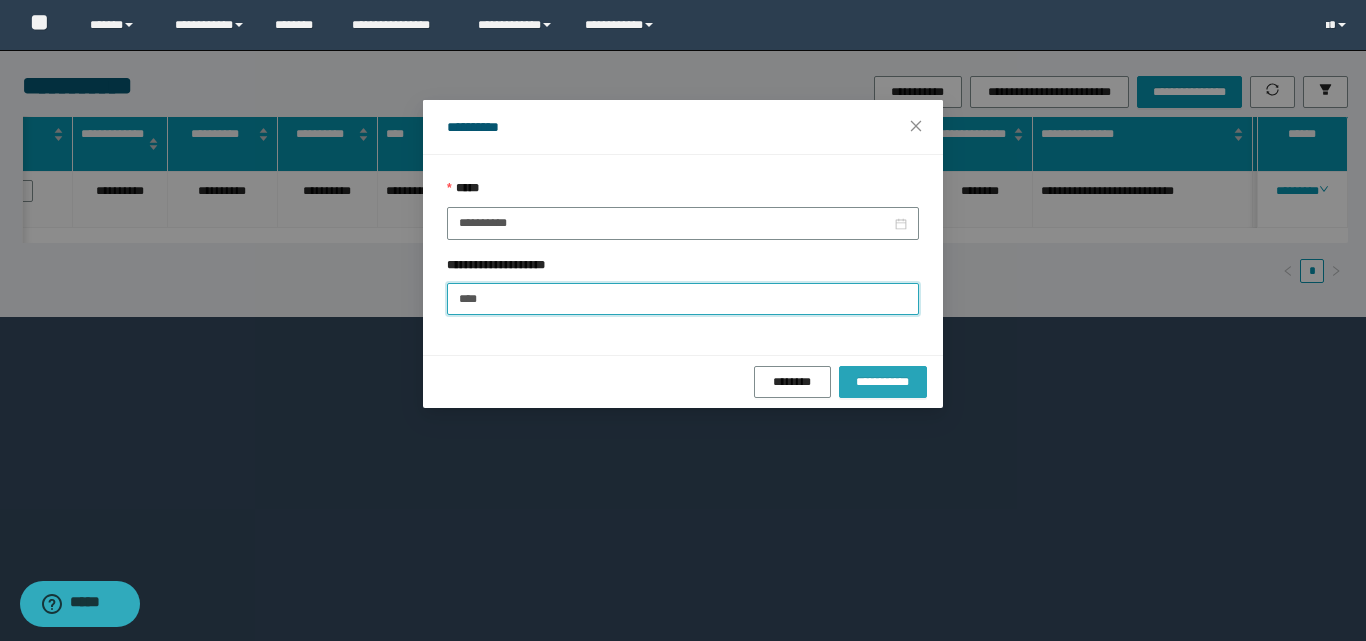 type on "****" 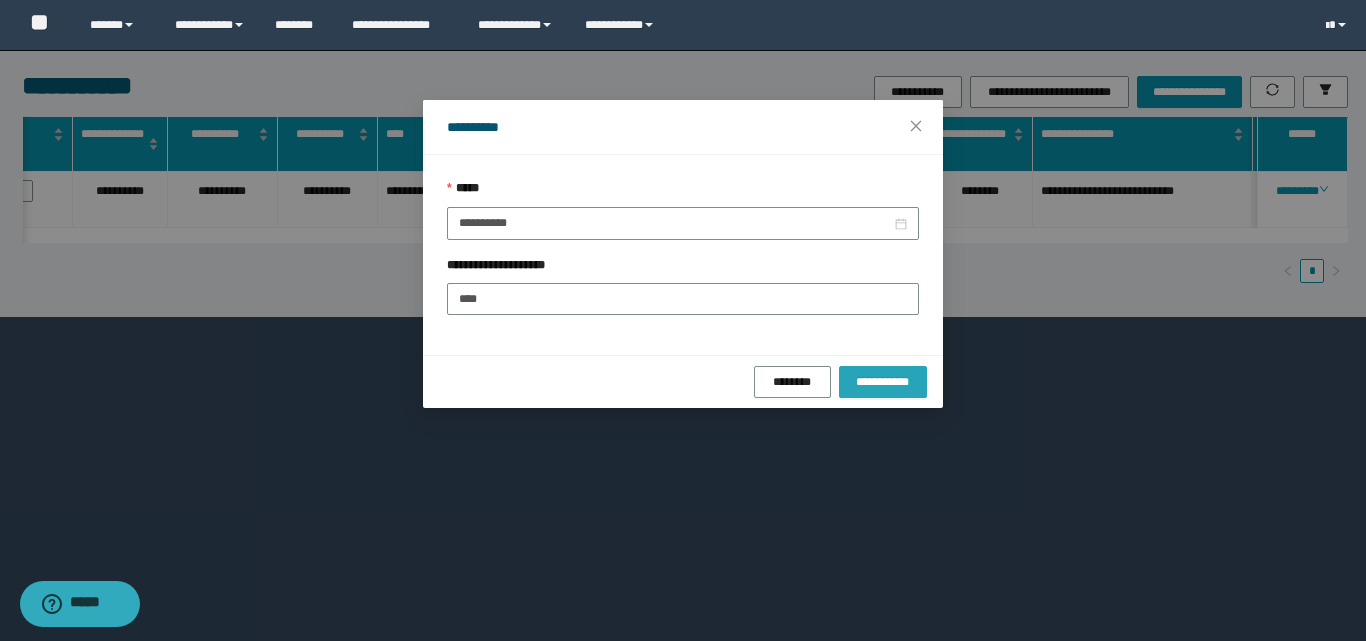 click on "**********" at bounding box center [883, 382] 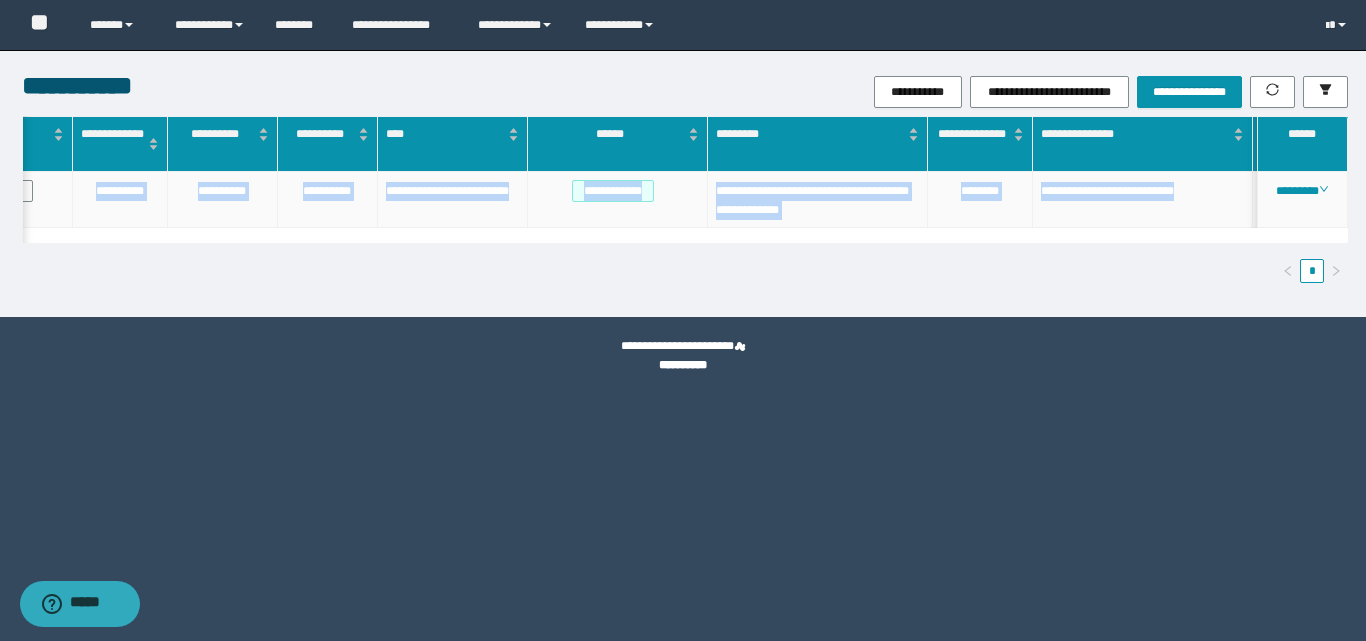 drag, startPoint x: 89, startPoint y: 185, endPoint x: 1187, endPoint y: 201, distance: 1098.1166 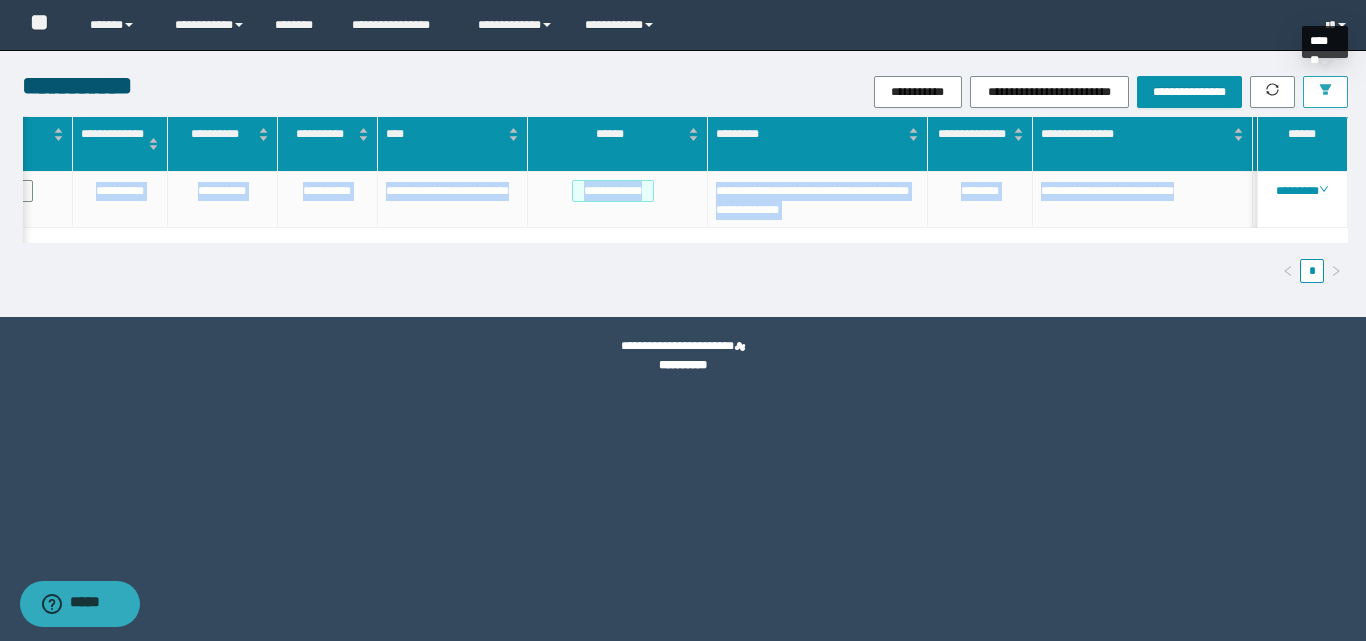 click 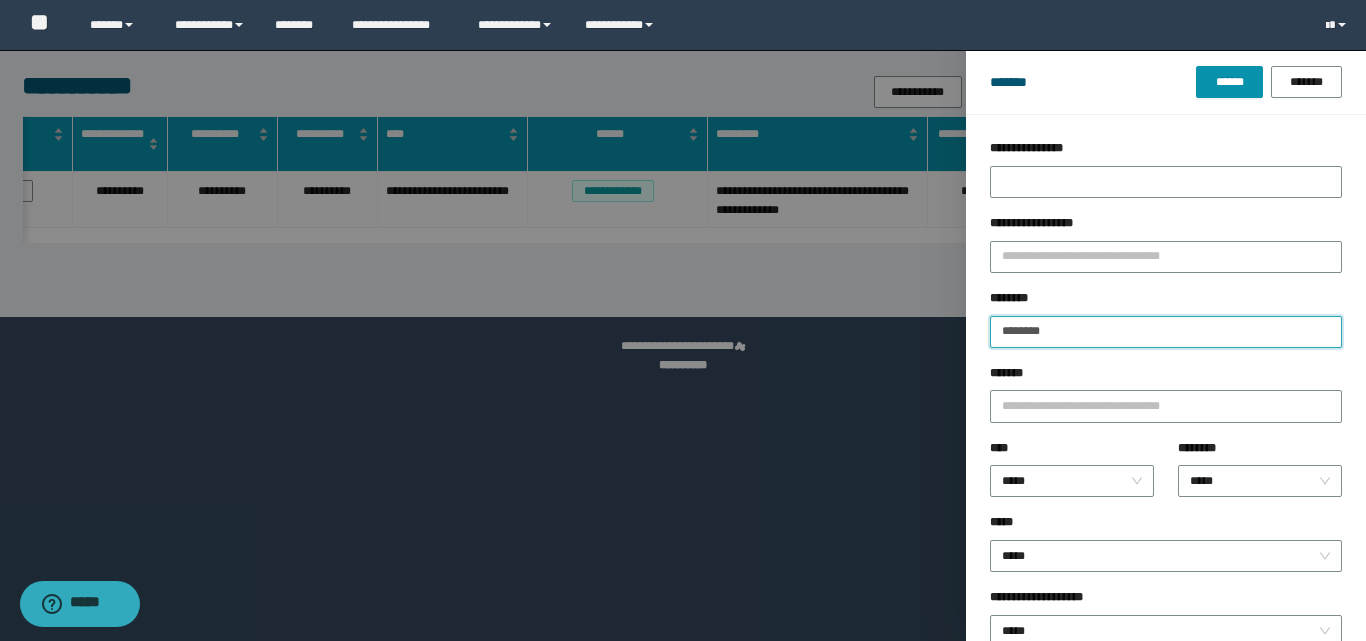 drag, startPoint x: 1079, startPoint y: 322, endPoint x: 964, endPoint y: 334, distance: 115.62439 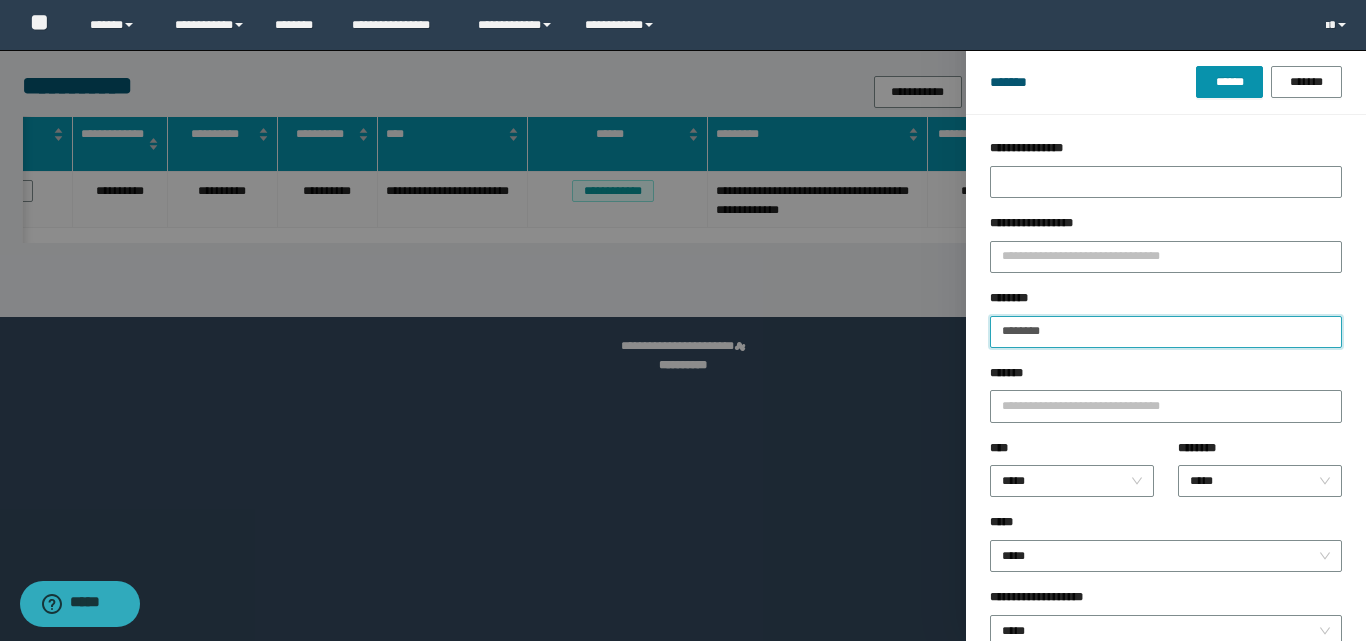 click on "******" at bounding box center [1229, 82] 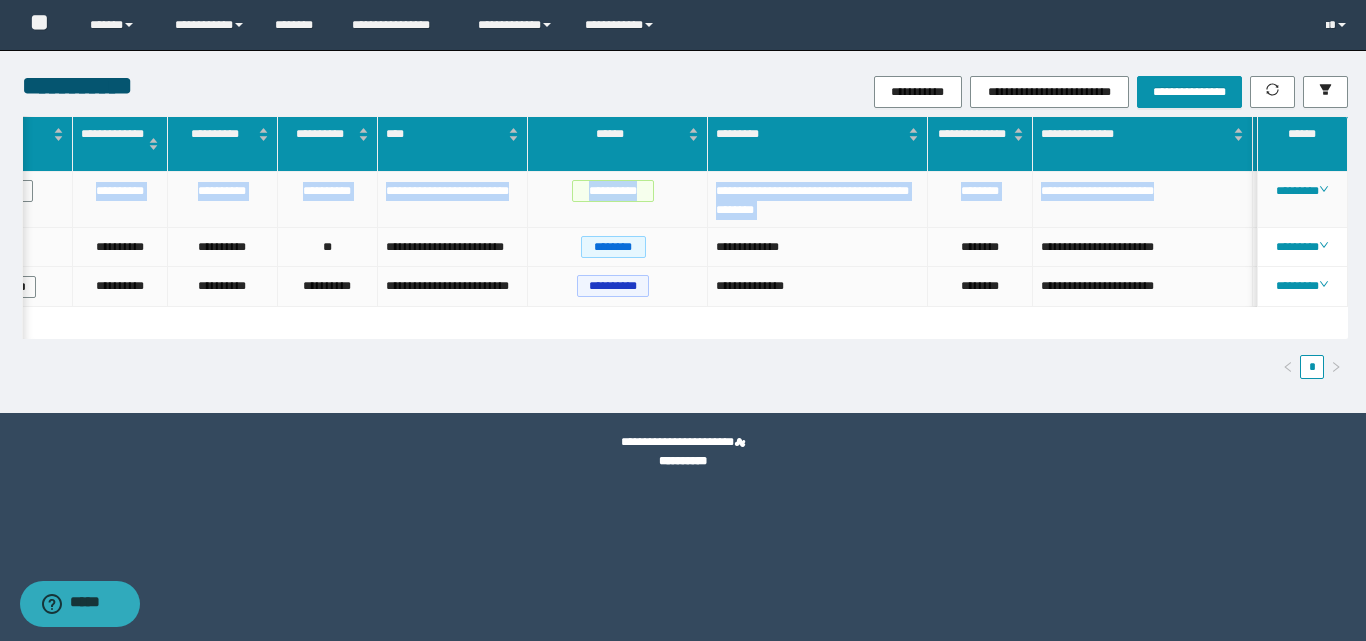 drag, startPoint x: 92, startPoint y: 191, endPoint x: 1170, endPoint y: 191, distance: 1078 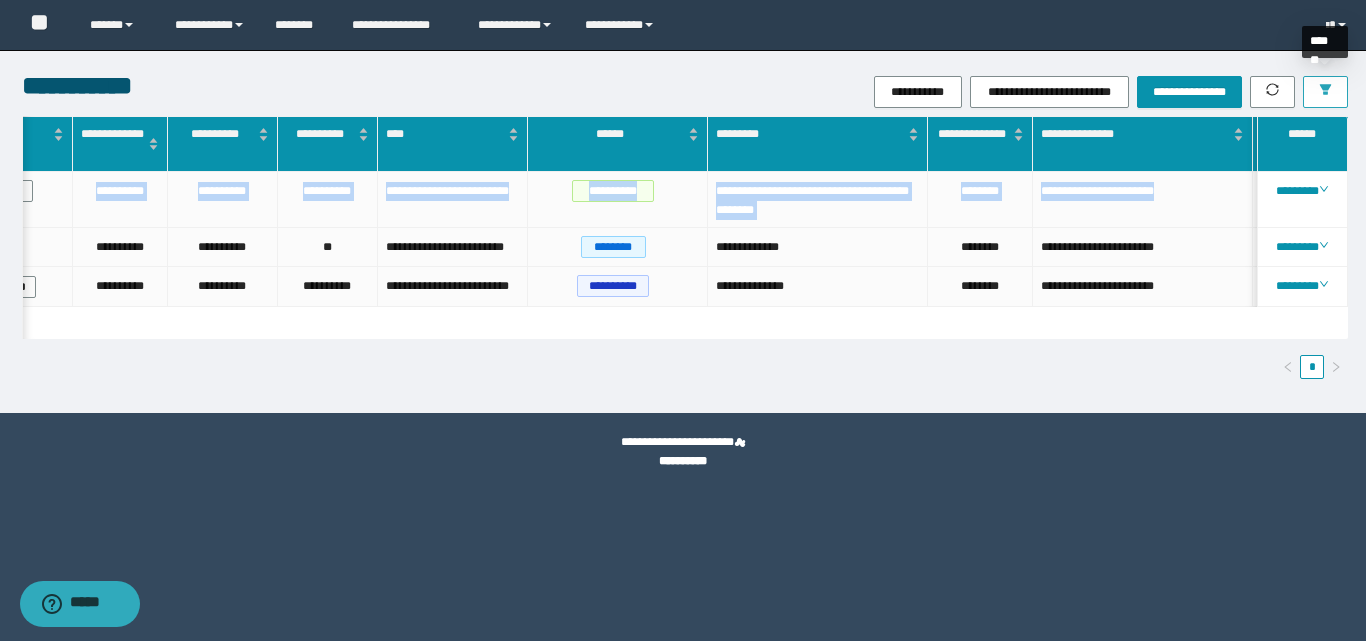 click 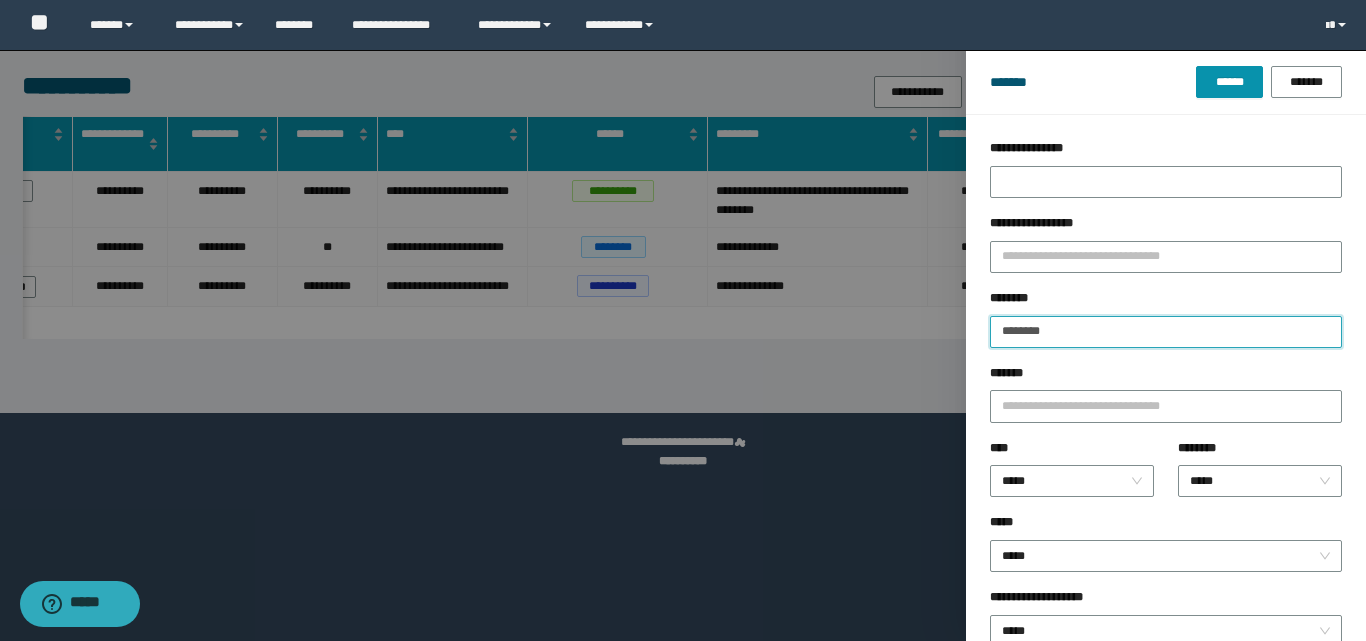 drag, startPoint x: 1095, startPoint y: 336, endPoint x: 960, endPoint y: 322, distance: 135.72398 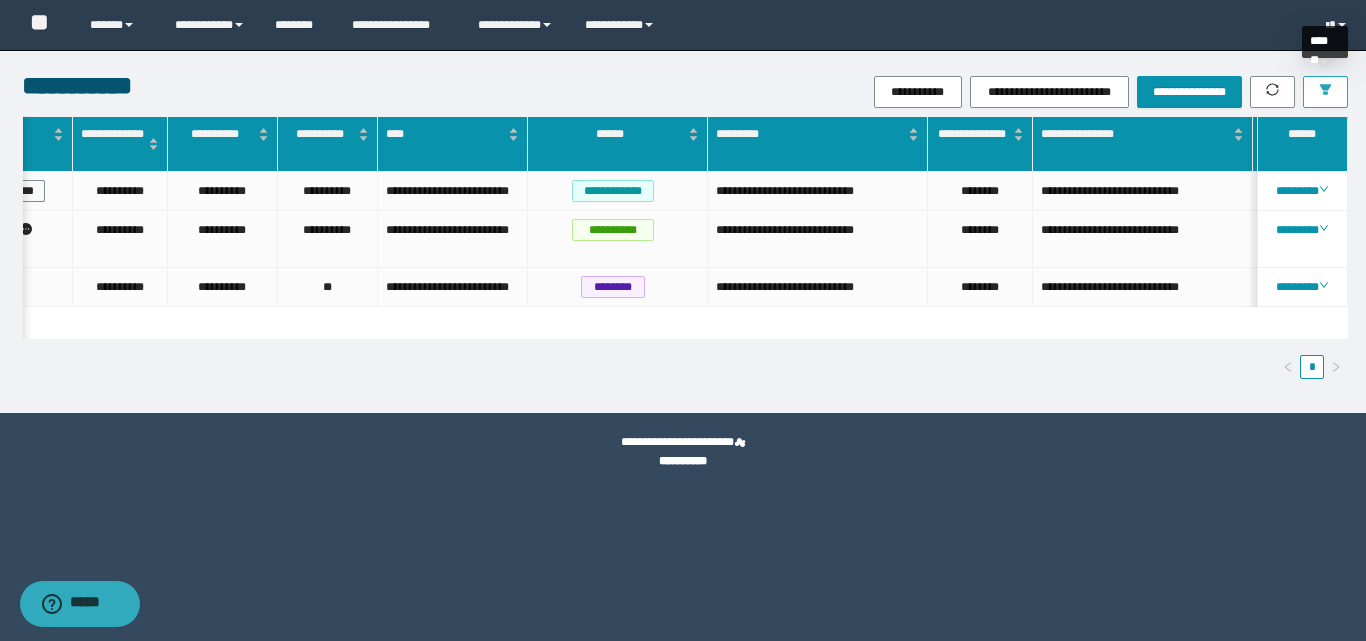 click 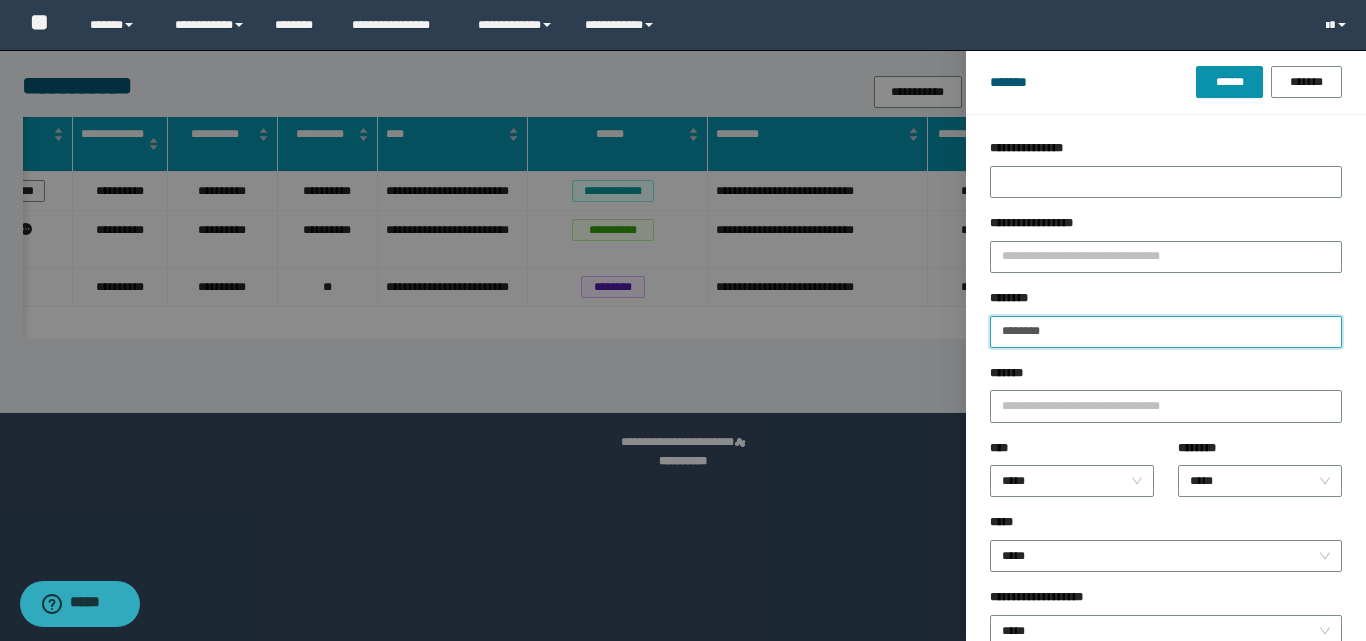 drag, startPoint x: 1035, startPoint y: 329, endPoint x: 1064, endPoint y: 336, distance: 29.832869 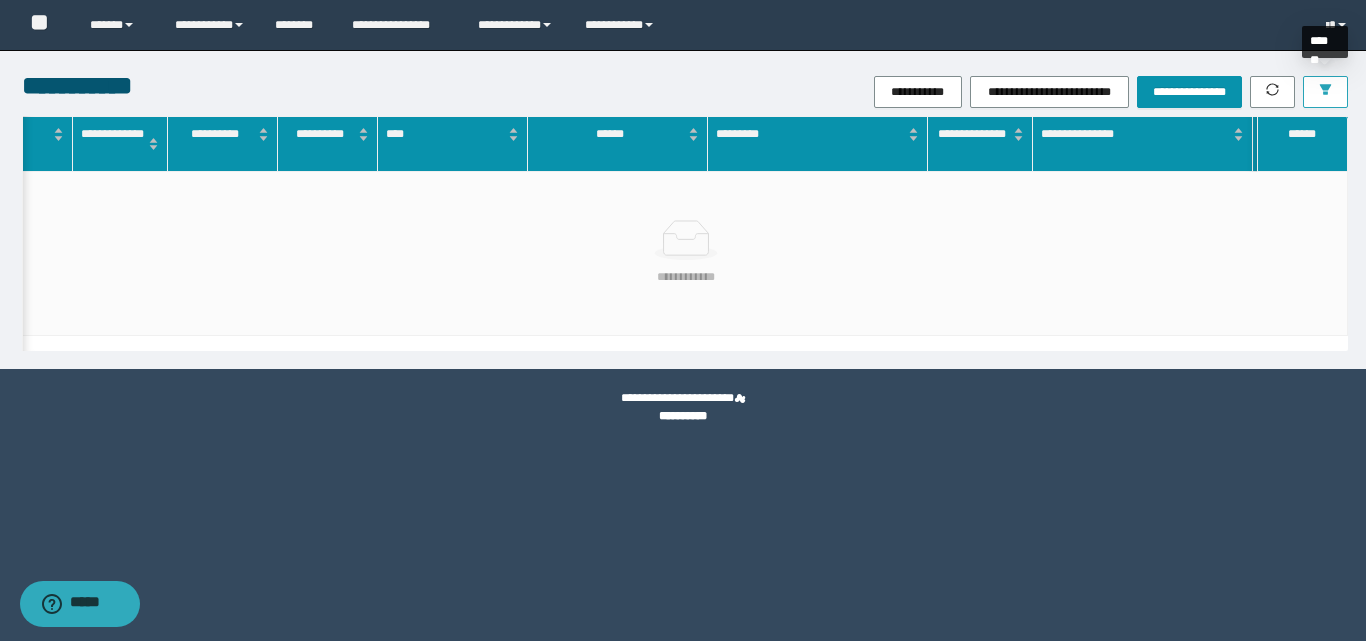 drag, startPoint x: 1323, startPoint y: 93, endPoint x: 1288, endPoint y: 139, distance: 57.801384 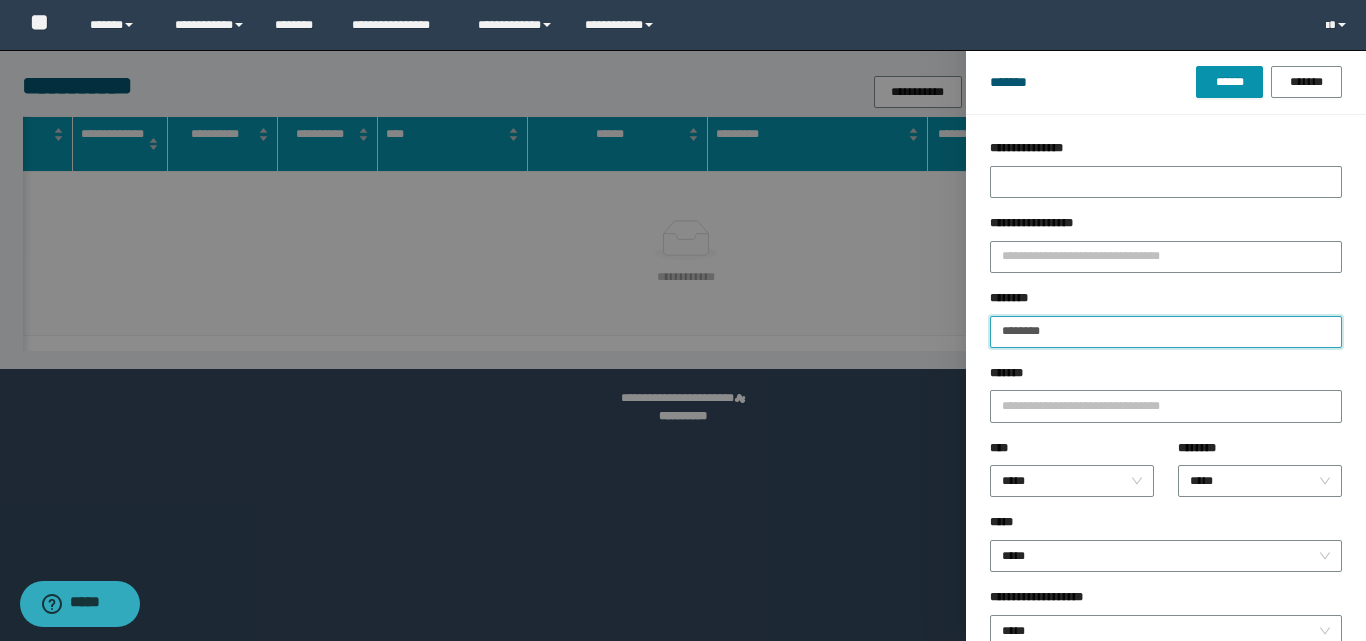 drag, startPoint x: 996, startPoint y: 338, endPoint x: 981, endPoint y: 339, distance: 15.033297 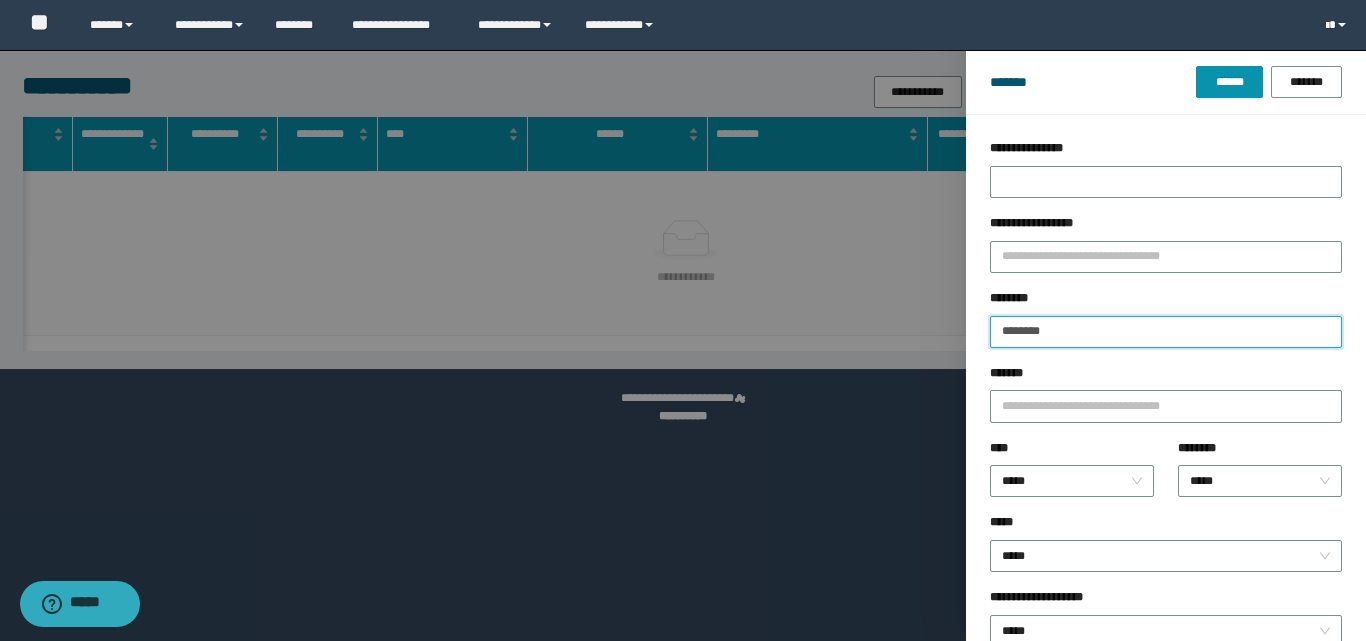 click on "******" at bounding box center [1229, 82] 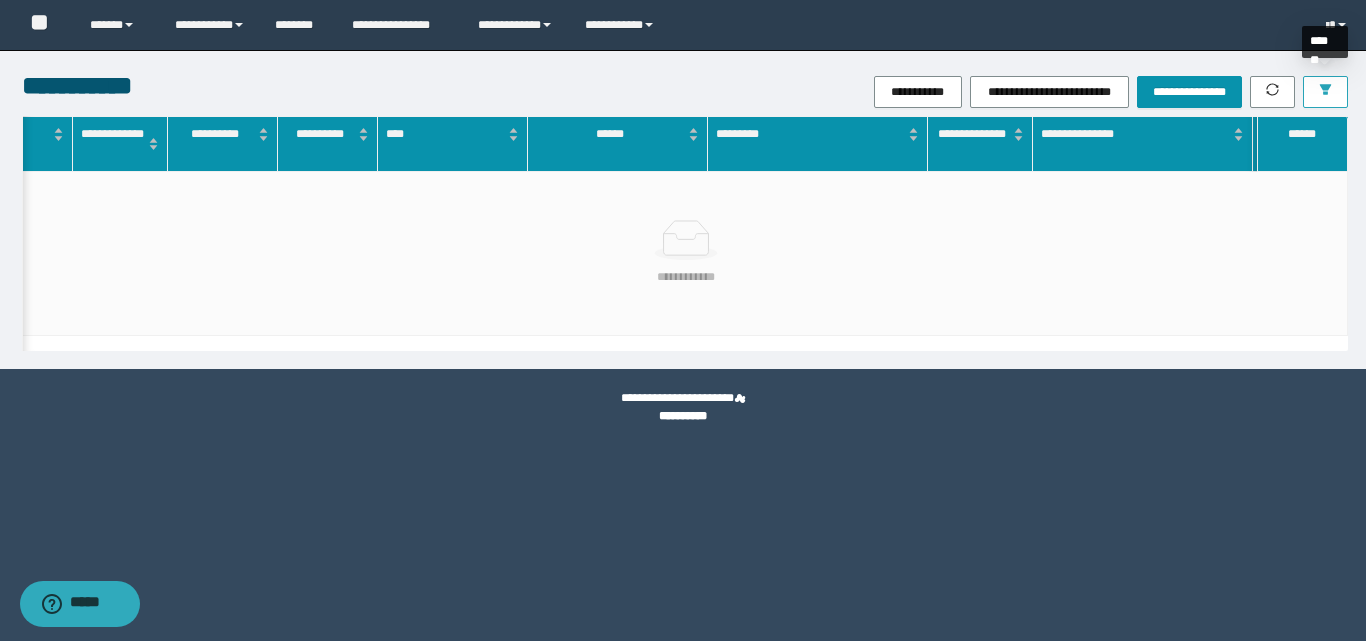 click 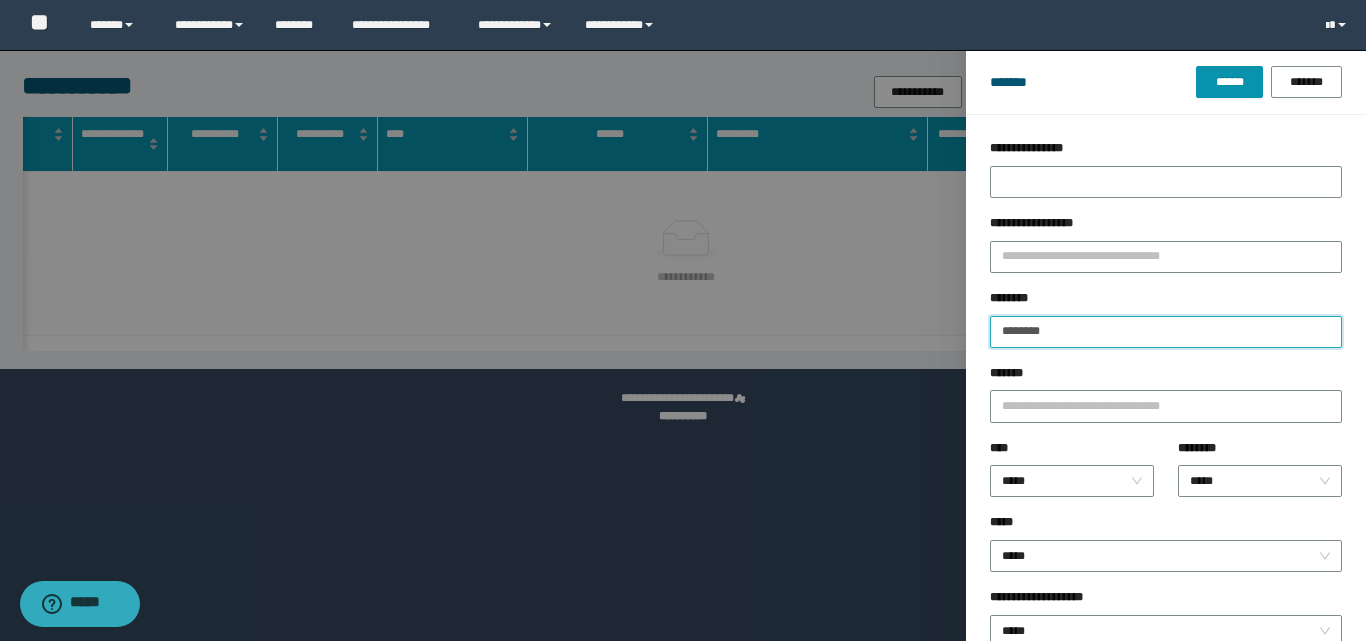 drag, startPoint x: 1082, startPoint y: 332, endPoint x: 994, endPoint y: 321, distance: 88.68484 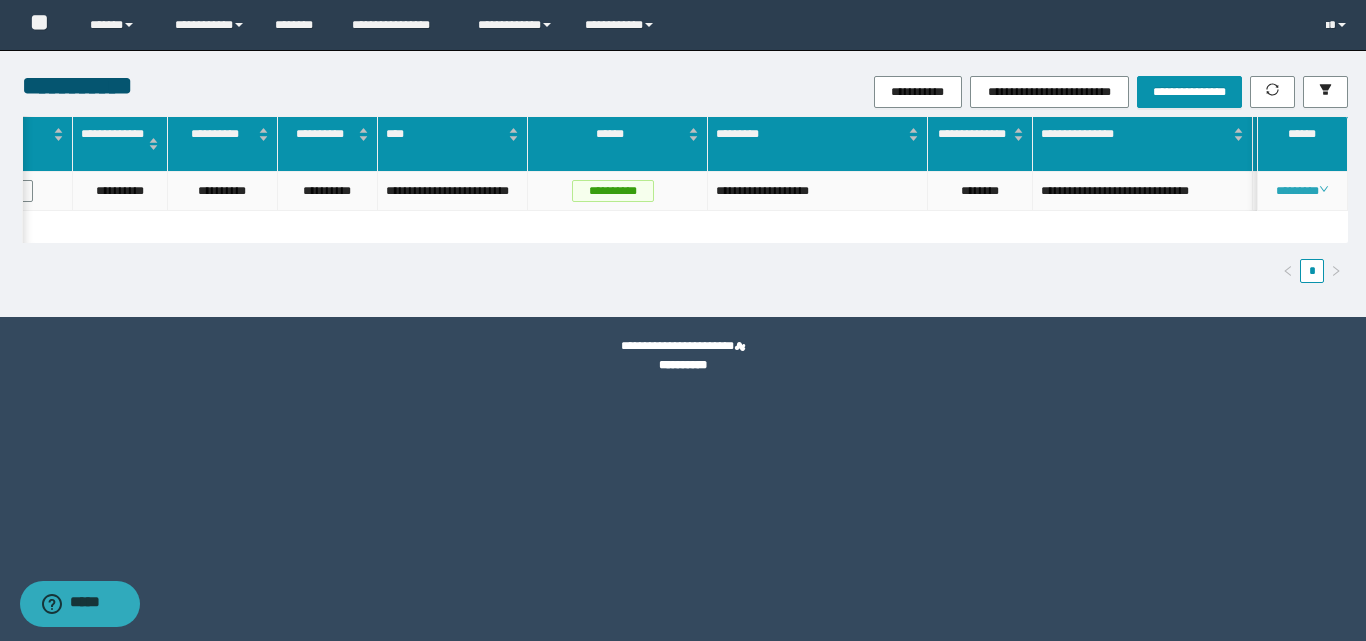 click on "********" at bounding box center [1302, 191] 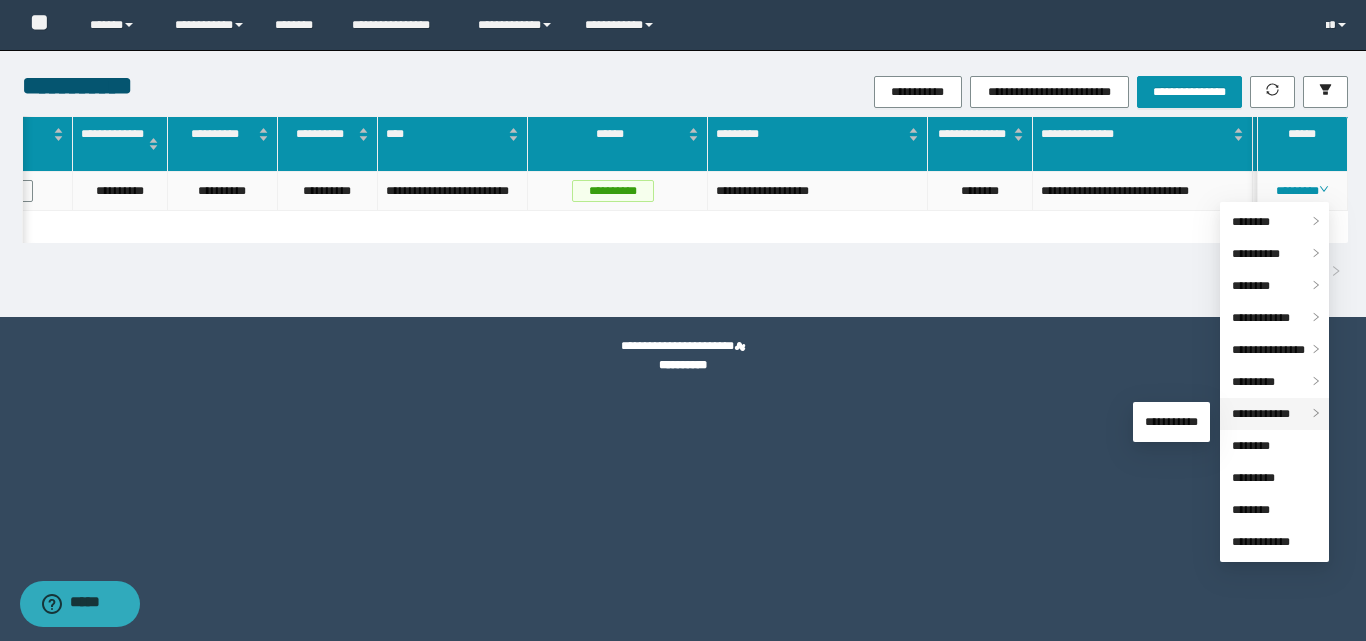 drag, startPoint x: 1268, startPoint y: 415, endPoint x: 1220, endPoint y: 421, distance: 48.373547 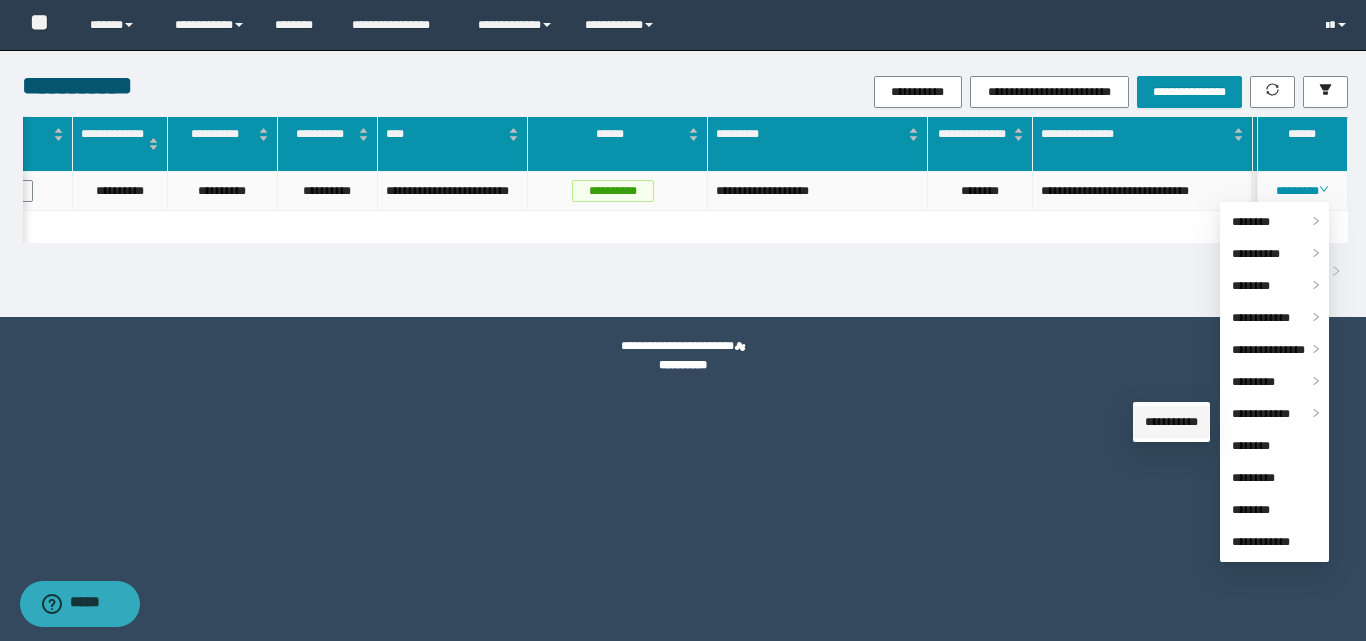 click on "**********" at bounding box center (1171, 422) 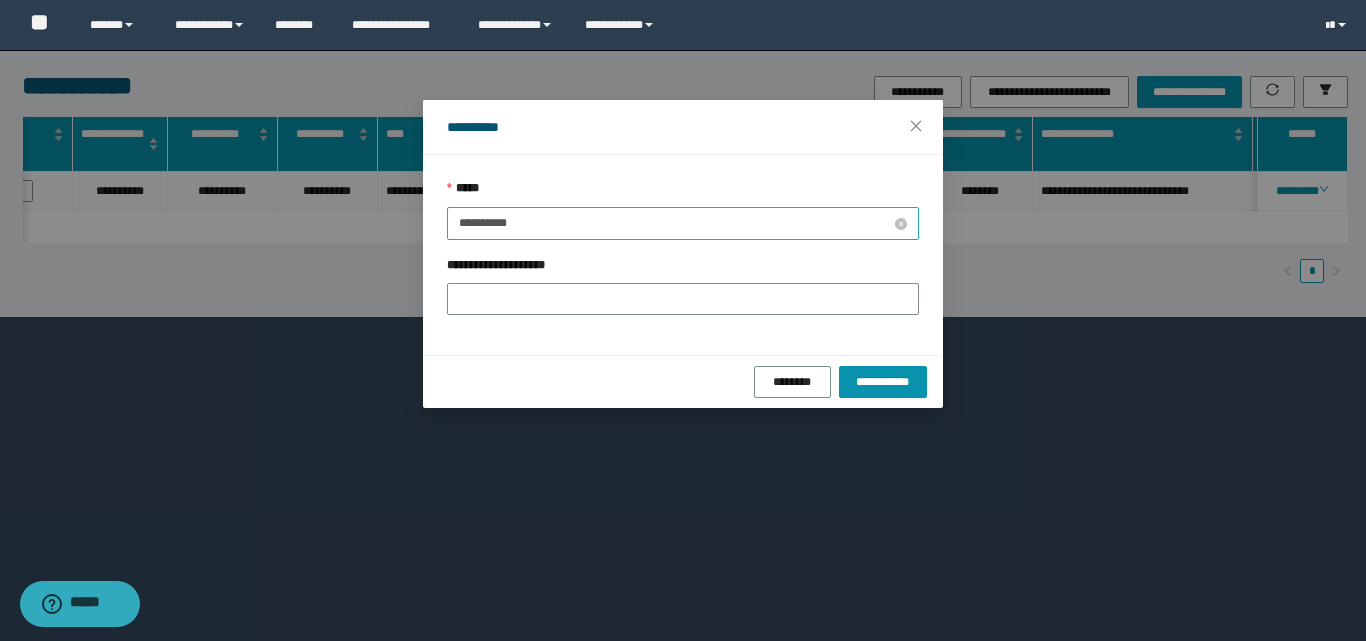 click on "**********" at bounding box center (675, 223) 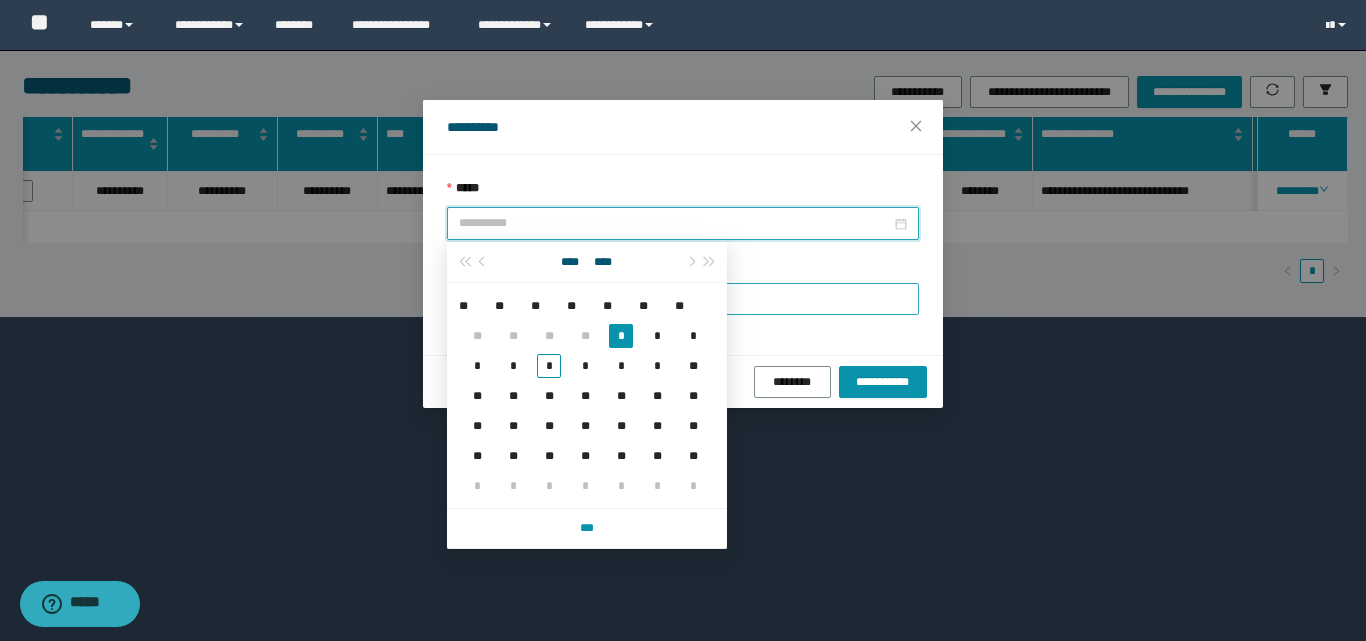 drag, startPoint x: 624, startPoint y: 337, endPoint x: 618, endPoint y: 311, distance: 26.683329 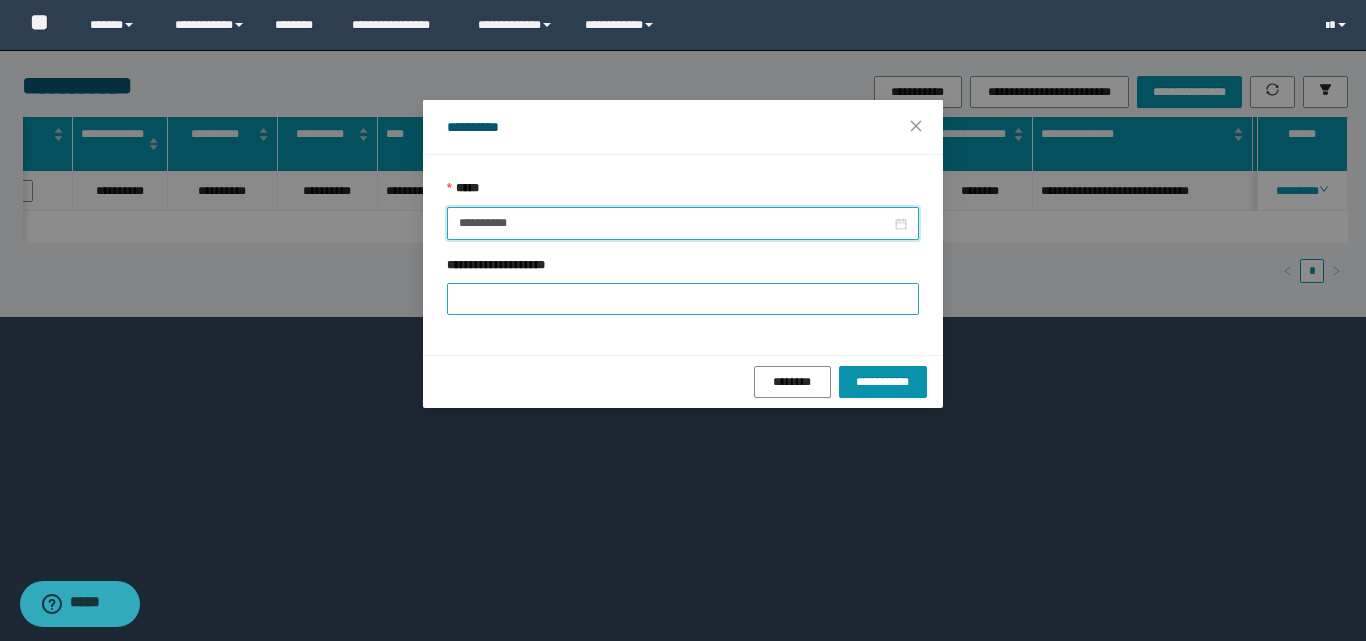 type on "**********" 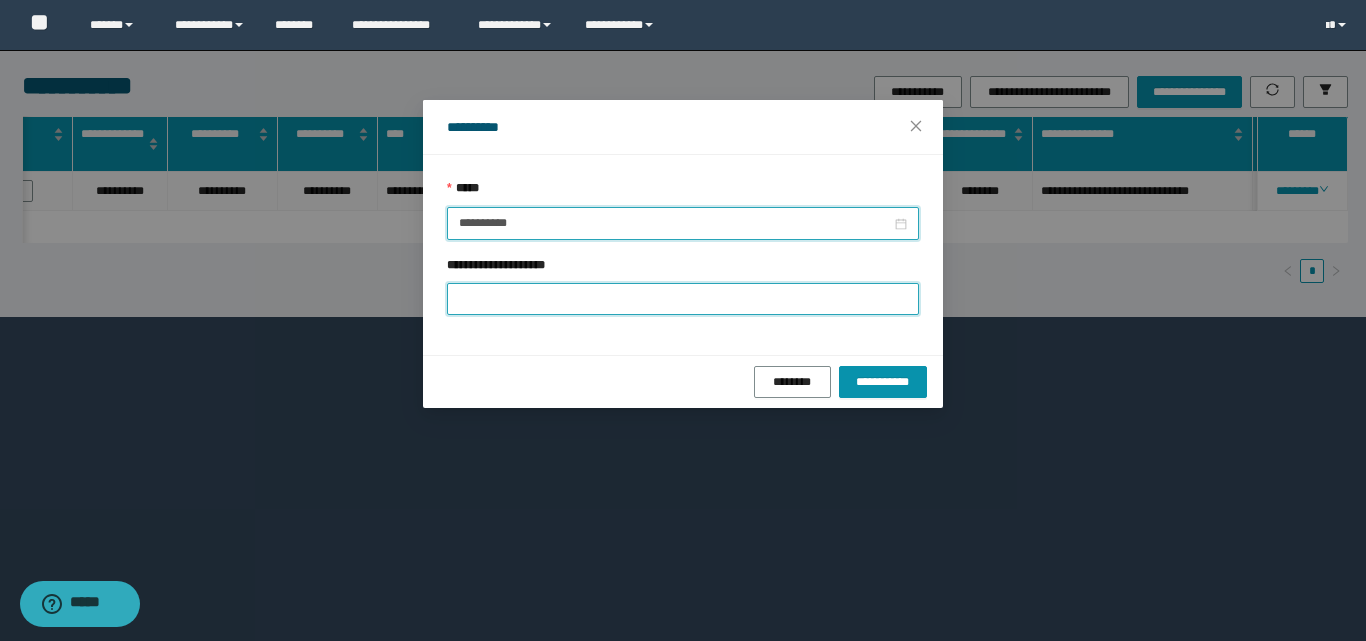 click on "**********" at bounding box center [683, 299] 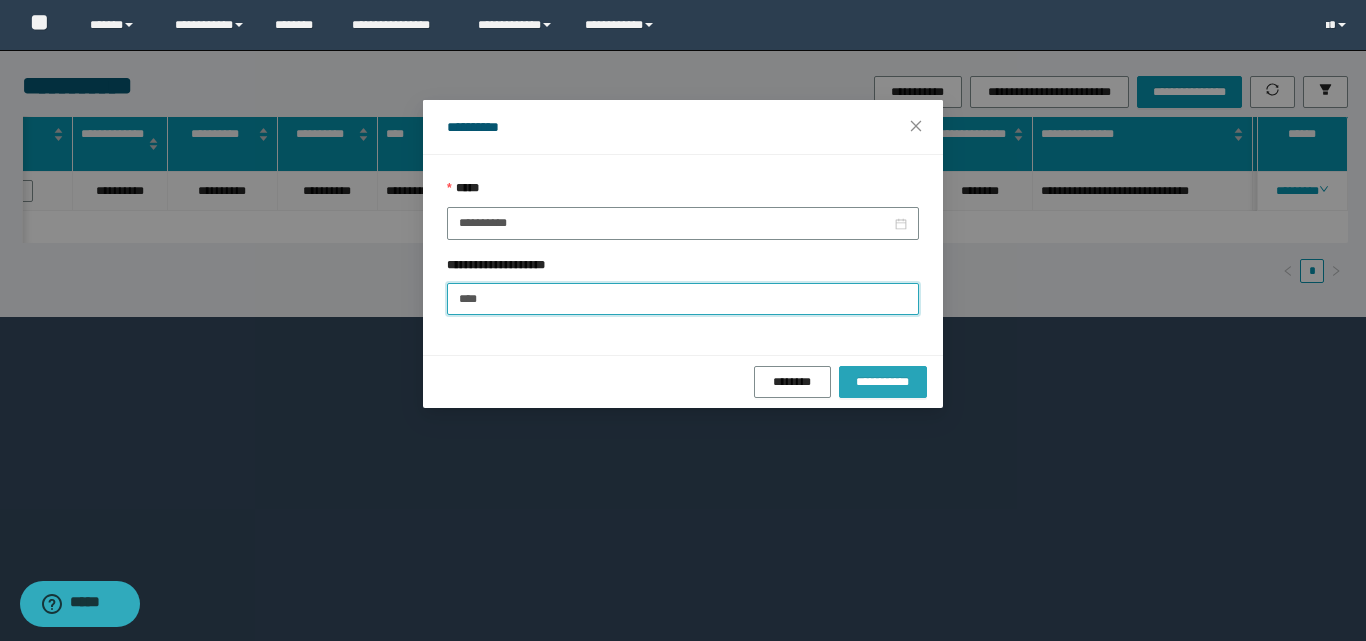 type on "****" 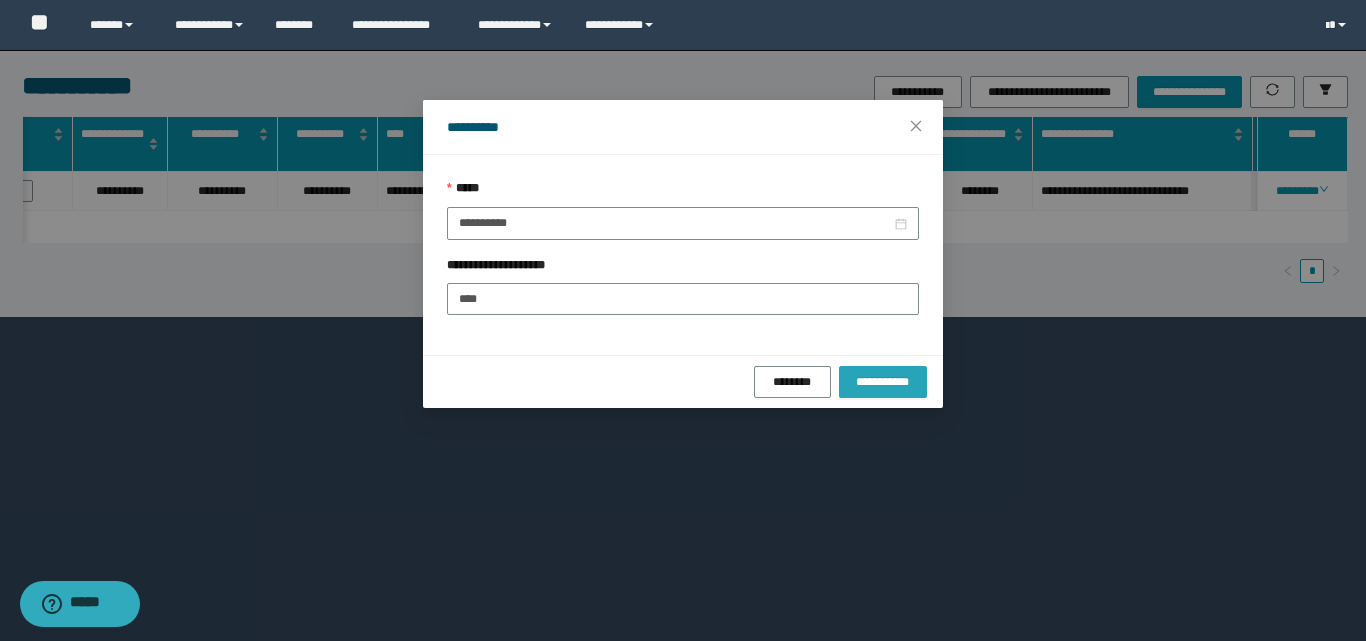 click on "**********" at bounding box center (883, 382) 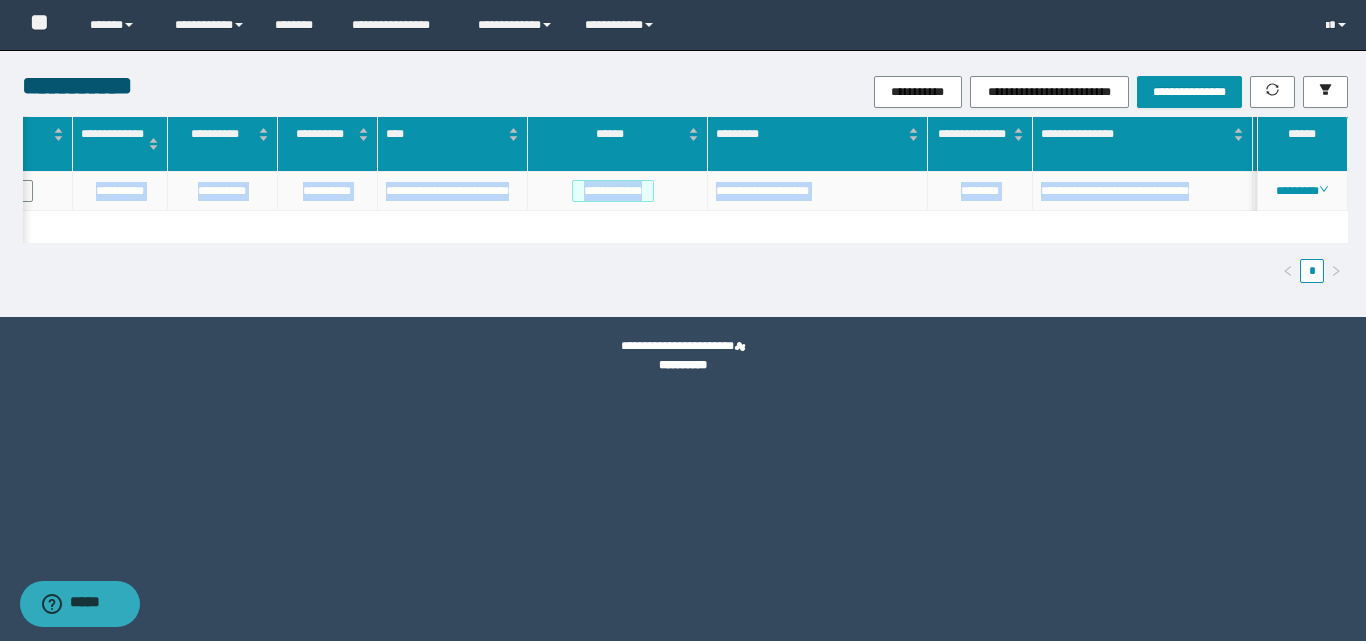 drag, startPoint x: 91, startPoint y: 187, endPoint x: 1219, endPoint y: 196, distance: 1128.0359 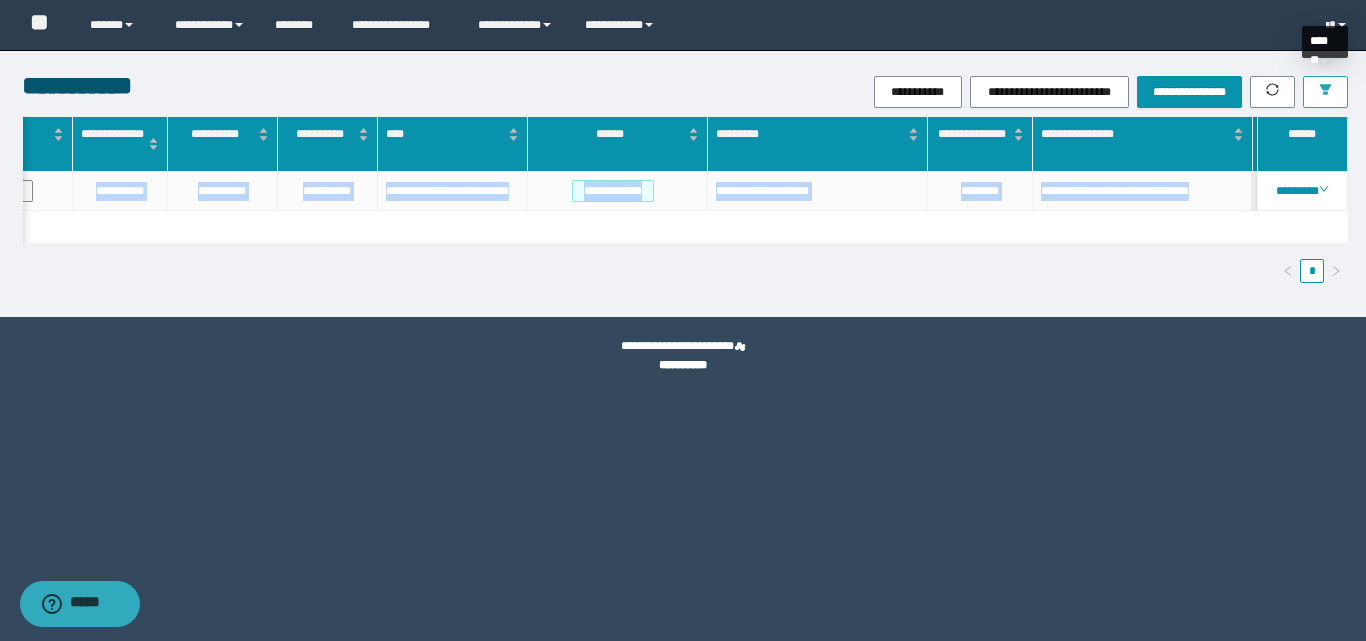 click 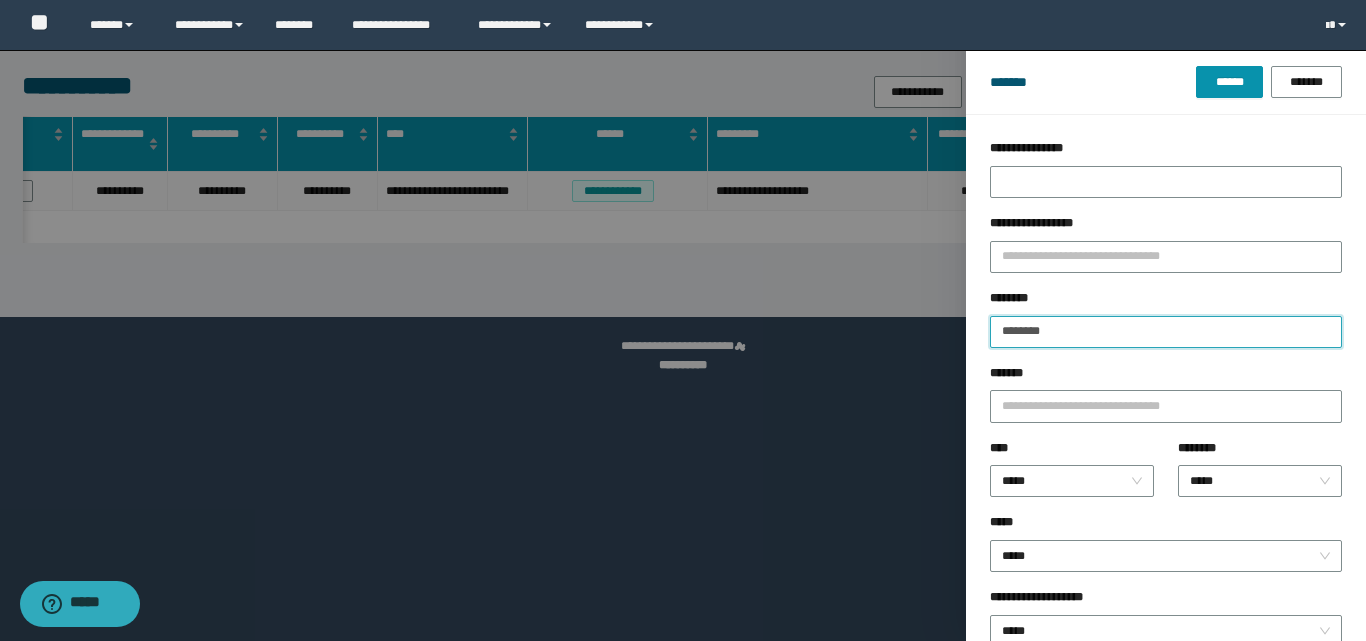 drag, startPoint x: 1082, startPoint y: 329, endPoint x: 976, endPoint y: 335, distance: 106.16968 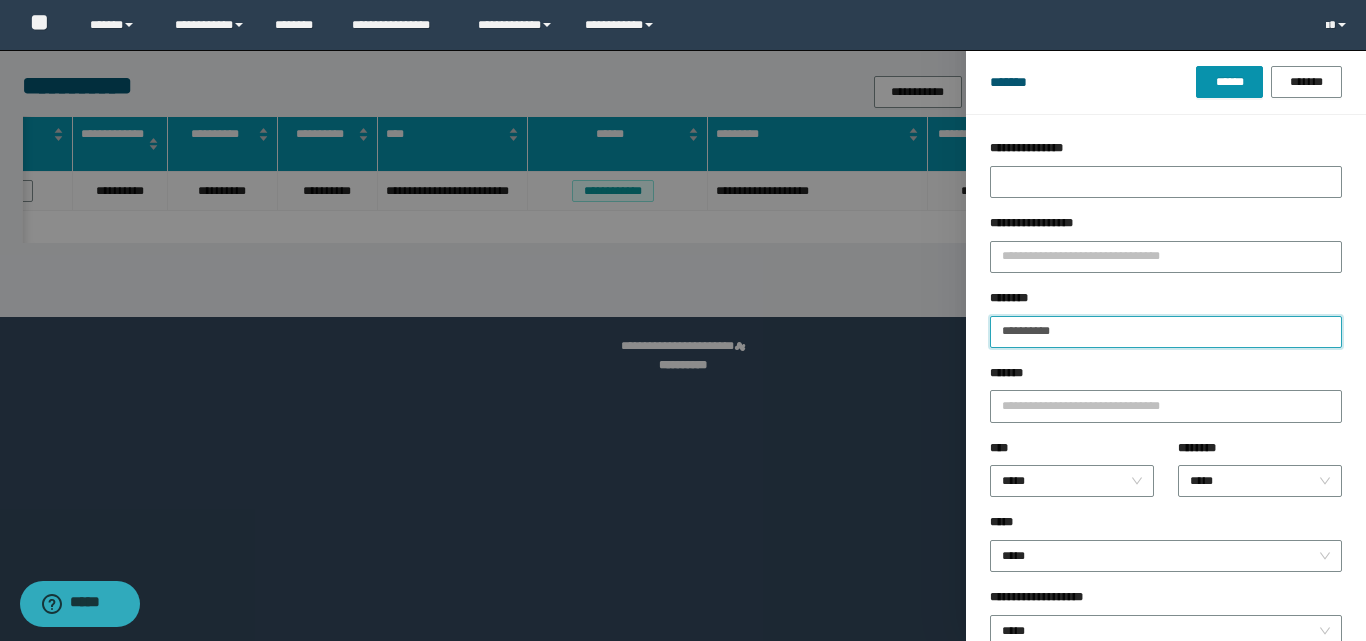 type on "**********" 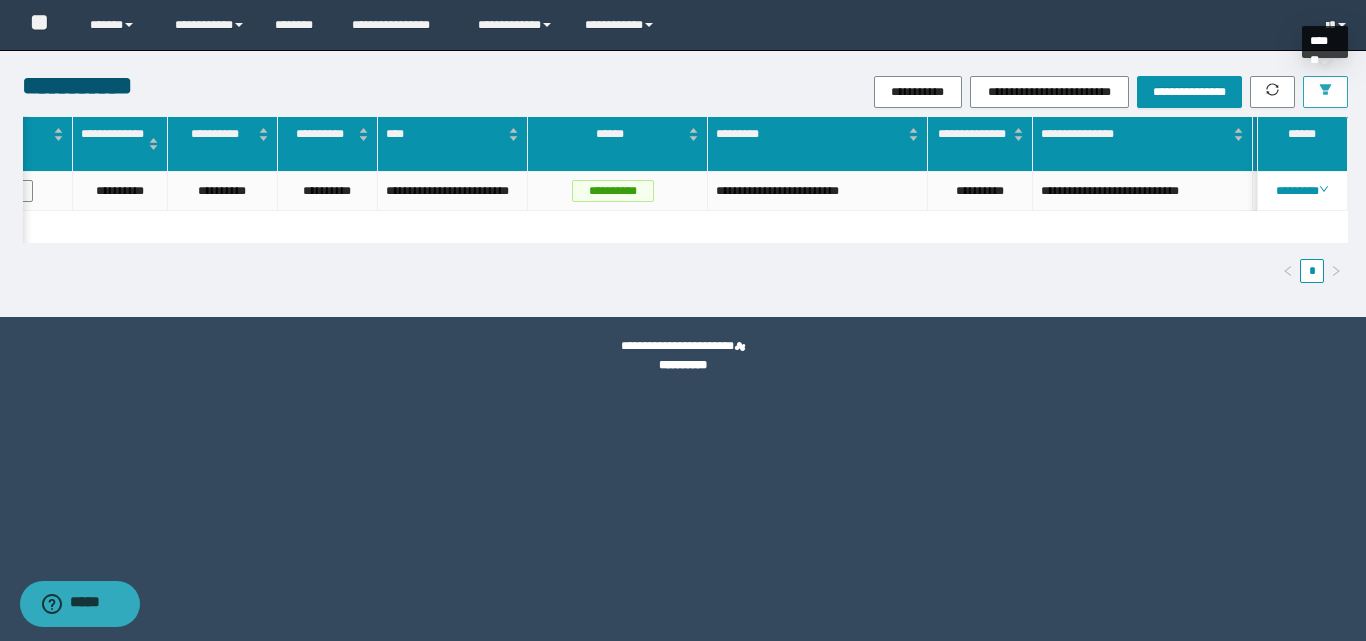click at bounding box center (1325, 92) 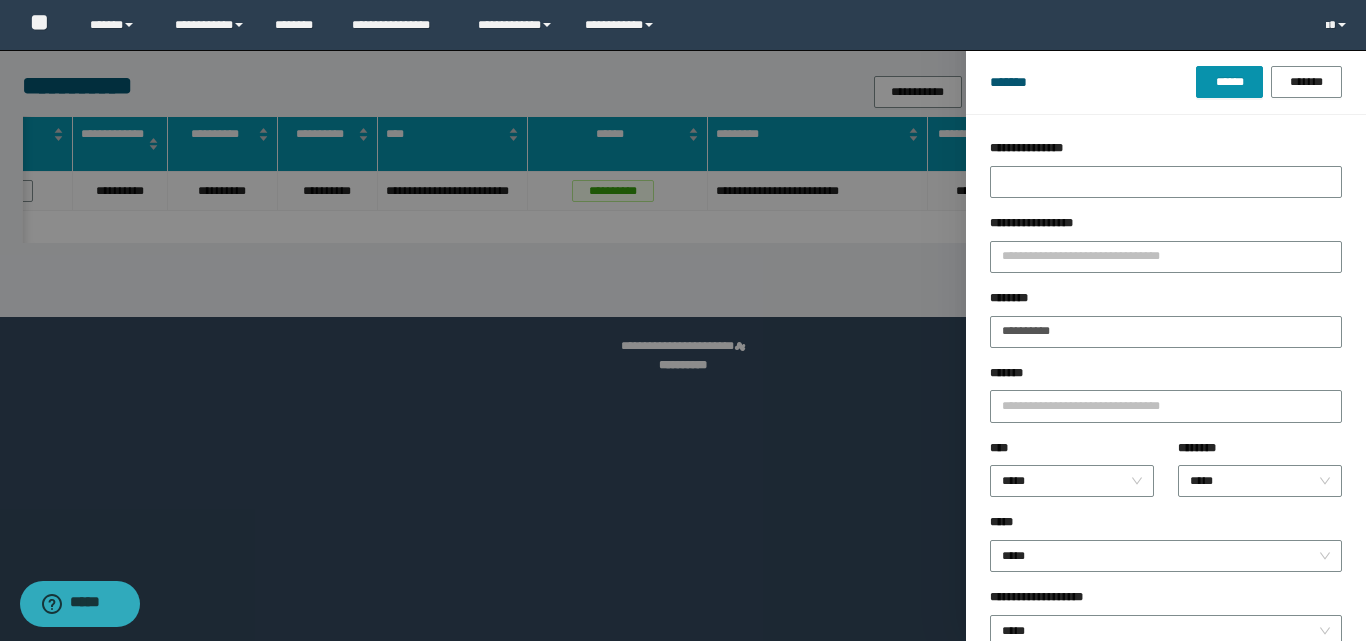 drag, startPoint x: 925, startPoint y: 307, endPoint x: 1025, endPoint y: 278, distance: 104.120125 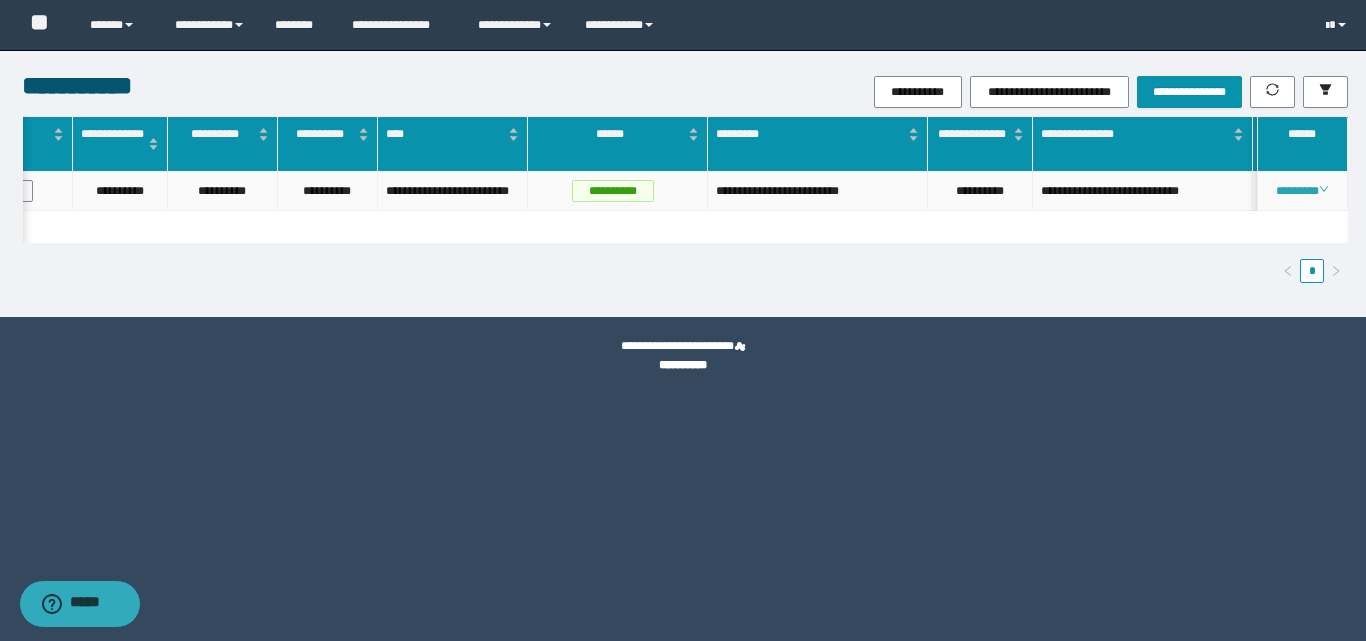 click on "********" at bounding box center (1302, 191) 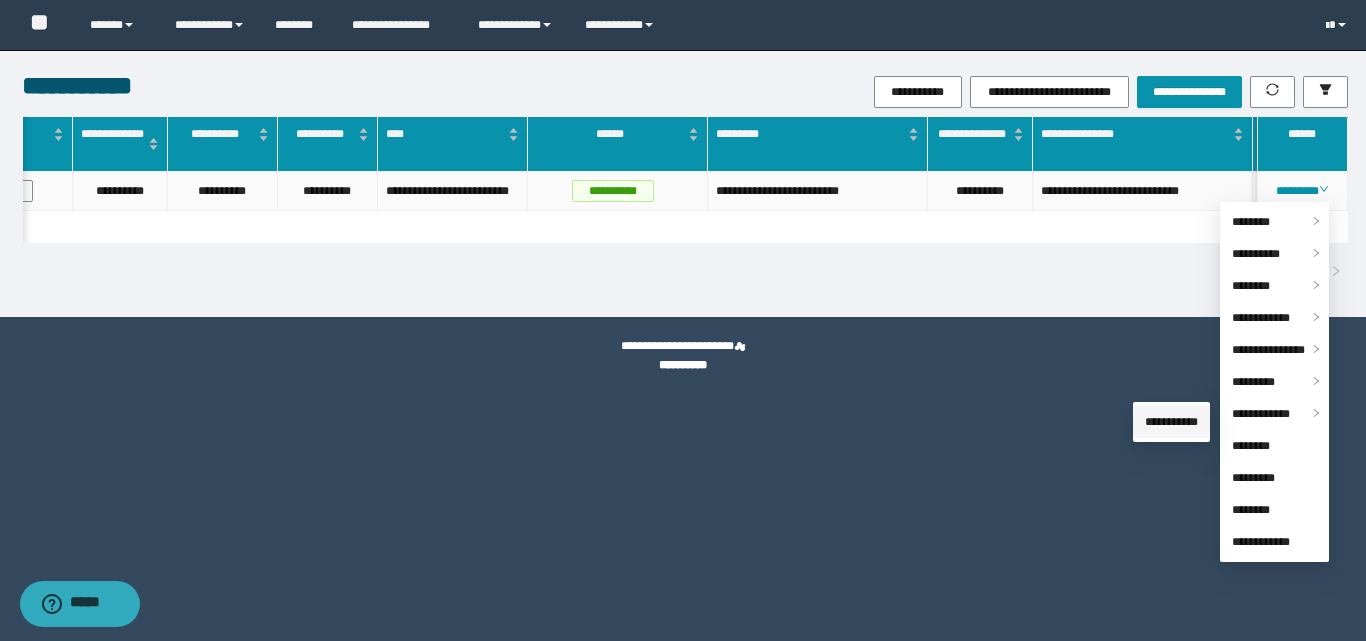 drag, startPoint x: 1194, startPoint y: 424, endPoint x: 1185, endPoint y: 400, distance: 25.632011 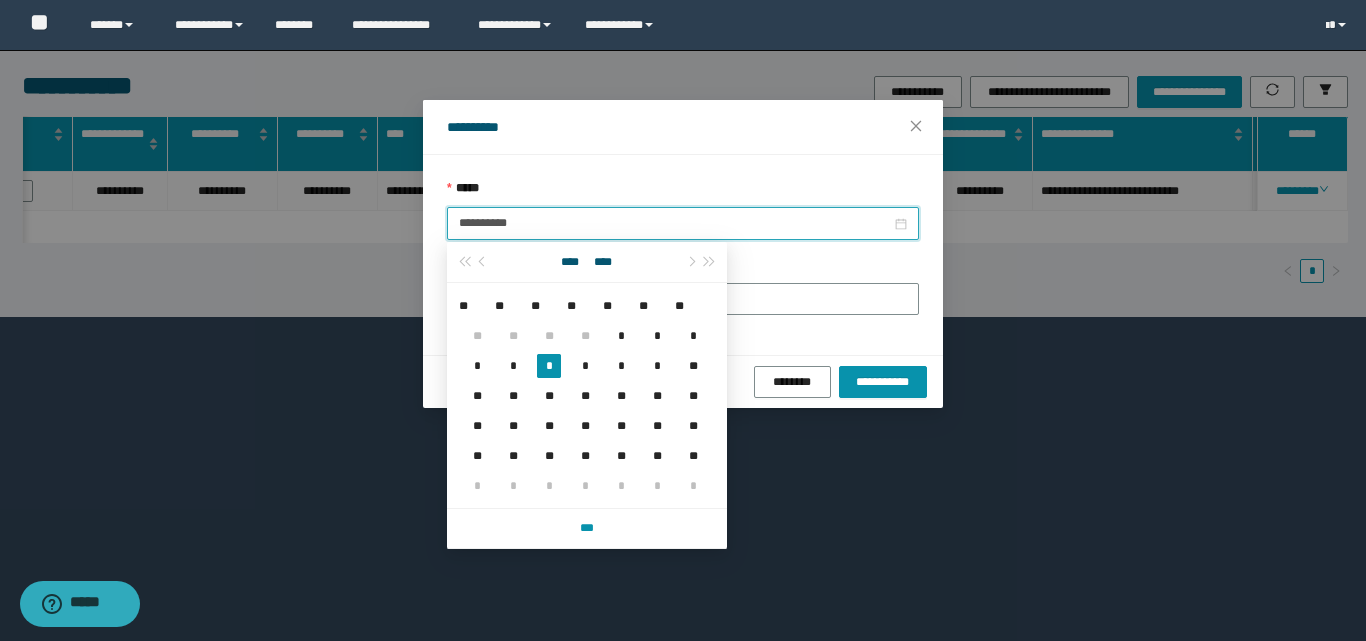 drag, startPoint x: 547, startPoint y: 226, endPoint x: 408, endPoint y: 218, distance: 139.23003 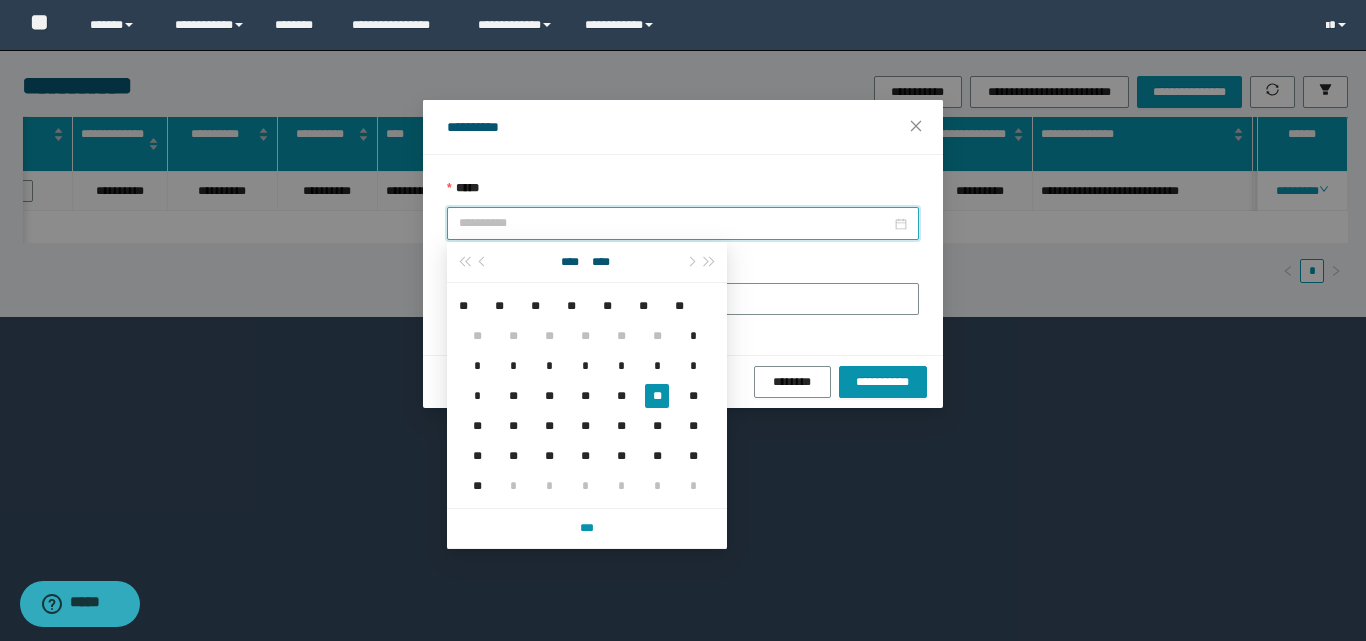 drag, startPoint x: 662, startPoint y: 392, endPoint x: 623, endPoint y: 344, distance: 61.846584 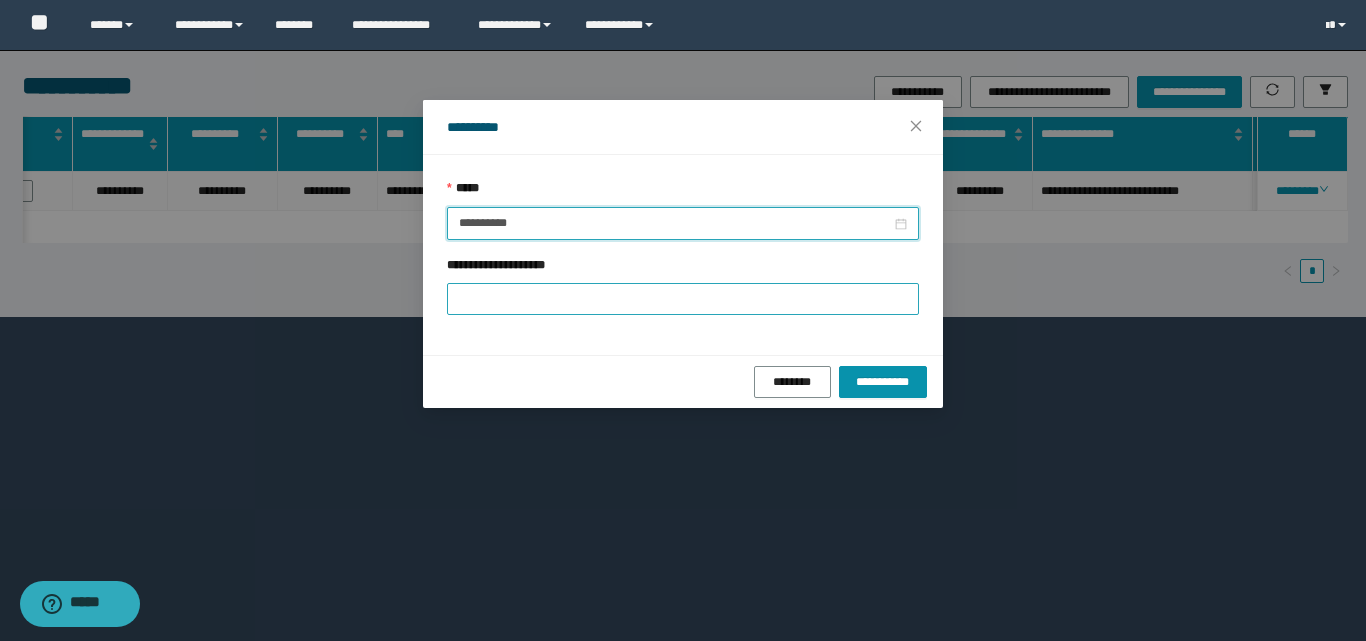 type on "**********" 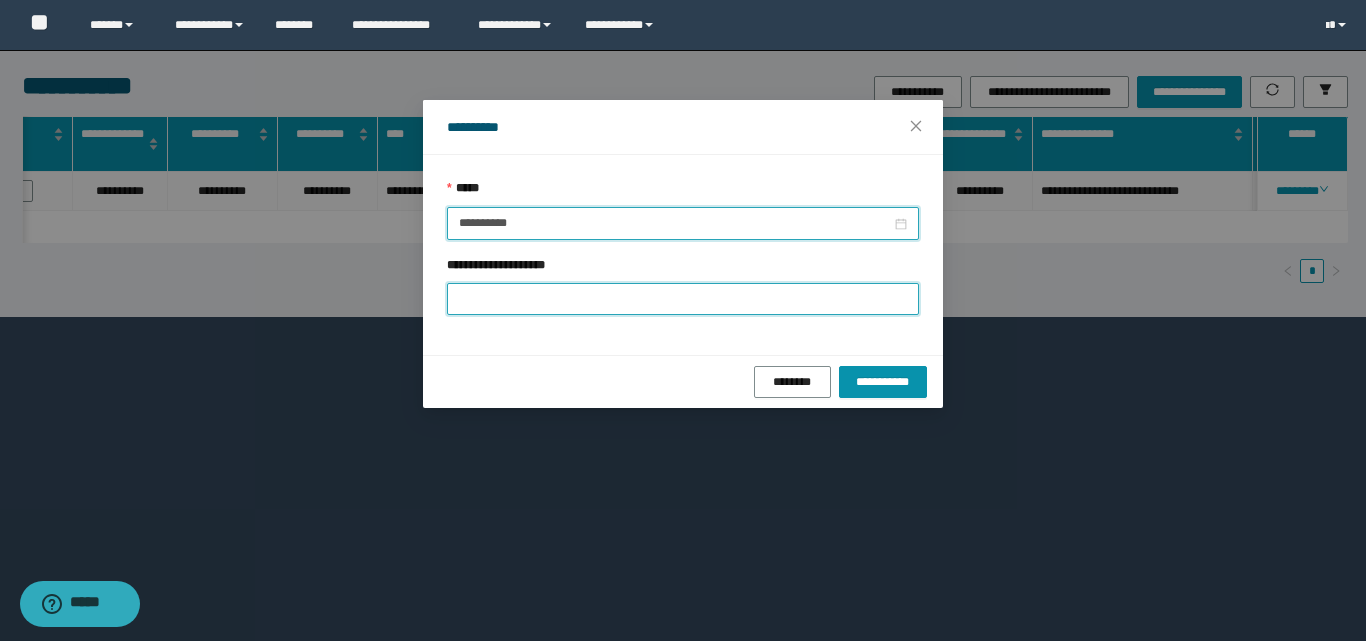 click on "**********" at bounding box center [683, 299] 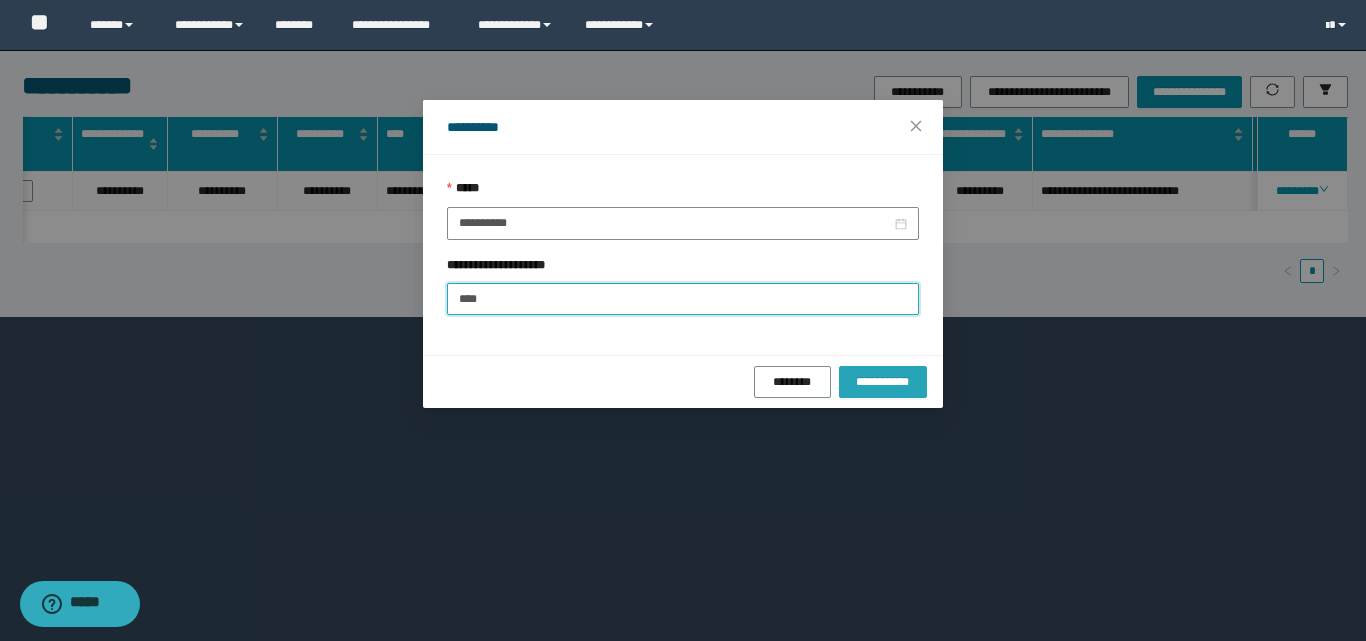 type on "****" 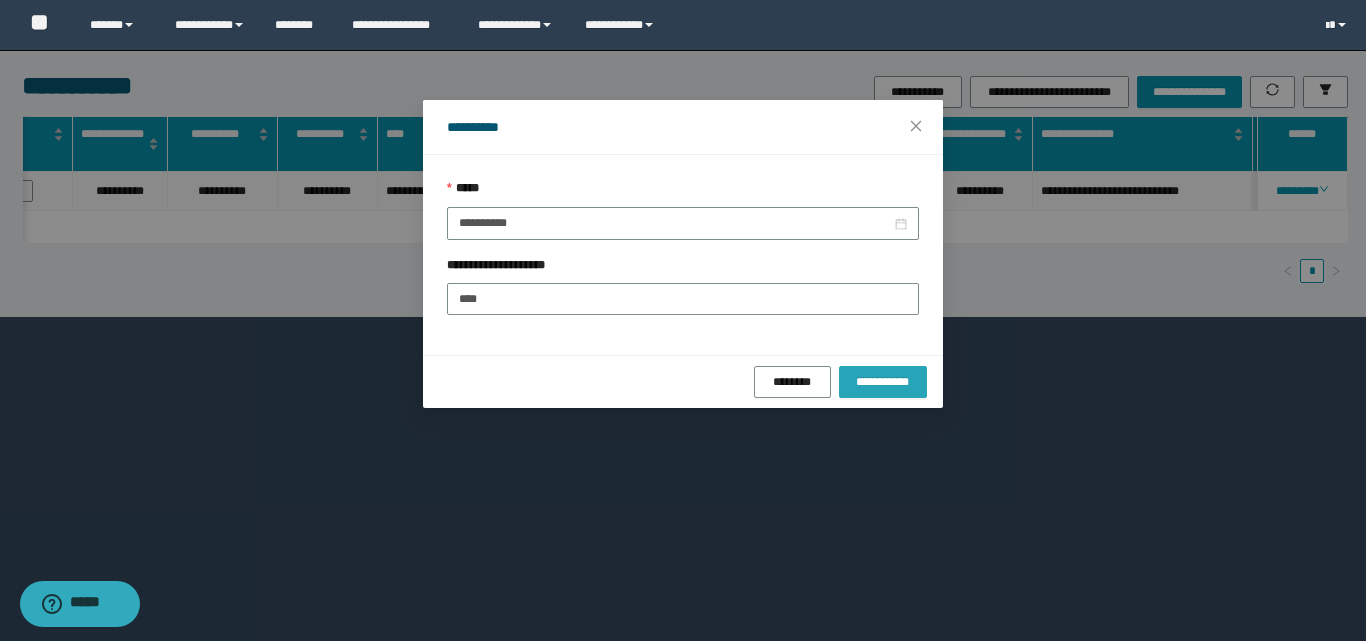 drag, startPoint x: 900, startPoint y: 374, endPoint x: 875, endPoint y: 381, distance: 25.96151 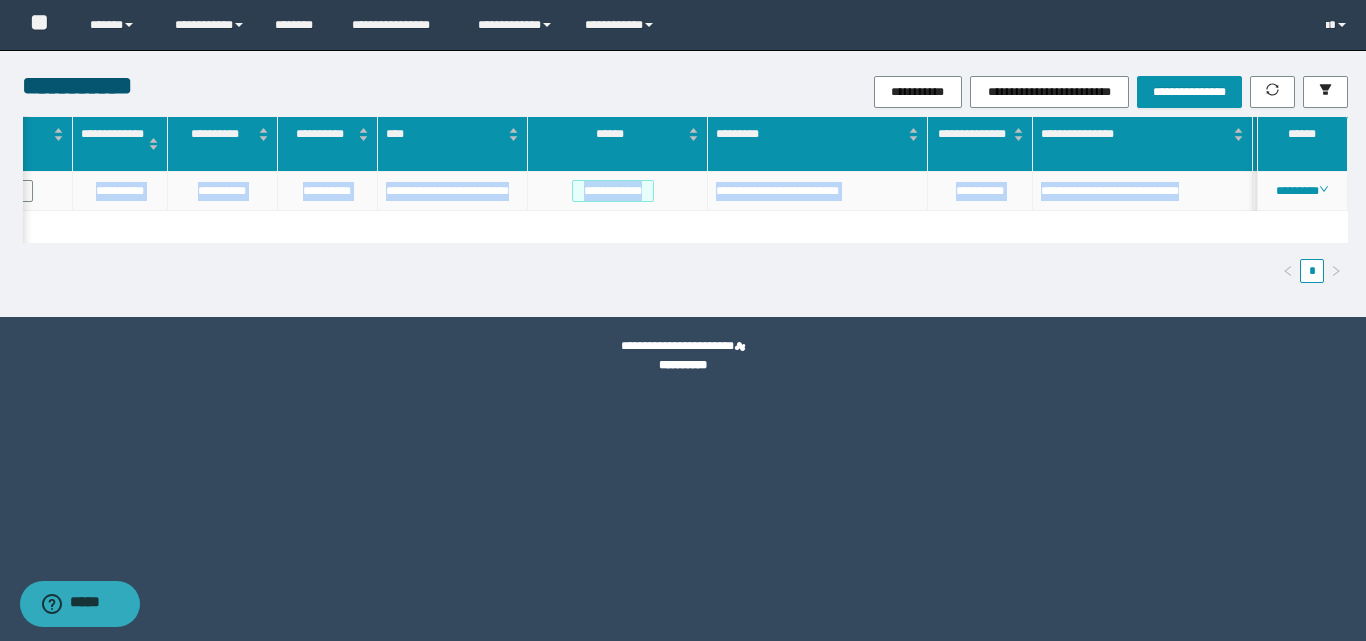 drag, startPoint x: 85, startPoint y: 185, endPoint x: 1219, endPoint y: 188, distance: 1134.004 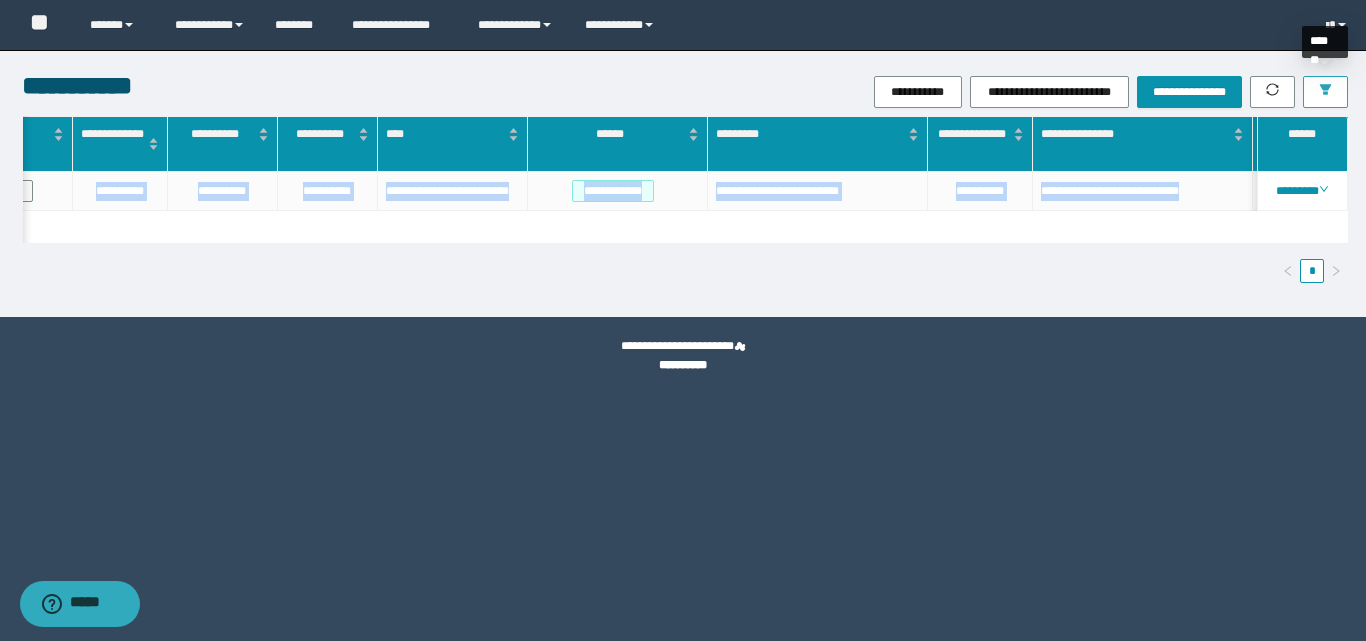 click at bounding box center [1325, 92] 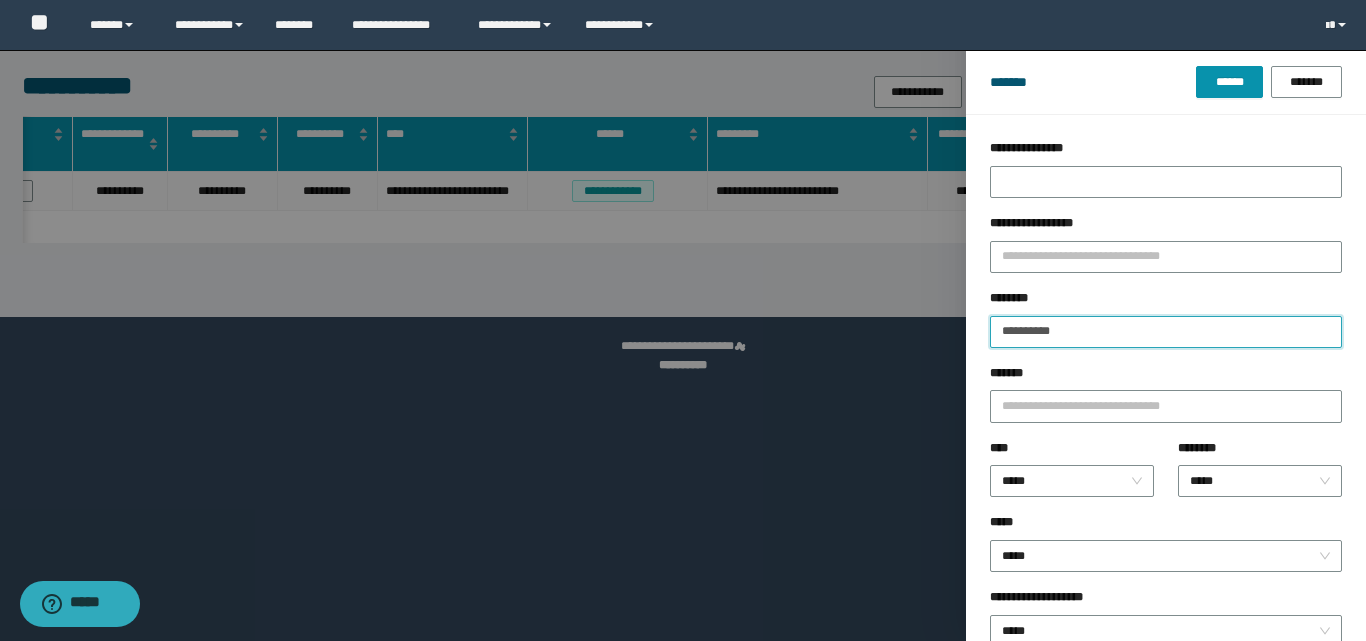 drag, startPoint x: 1096, startPoint y: 336, endPoint x: 957, endPoint y: 326, distance: 139.35925 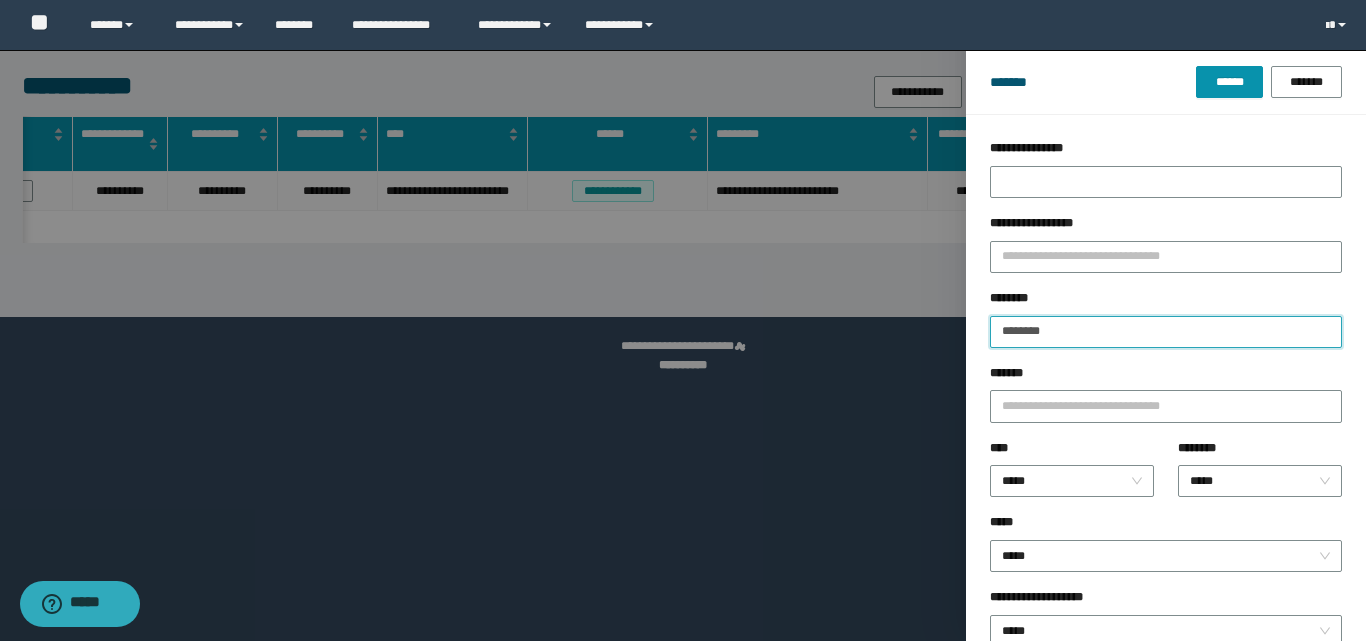 type on "********" 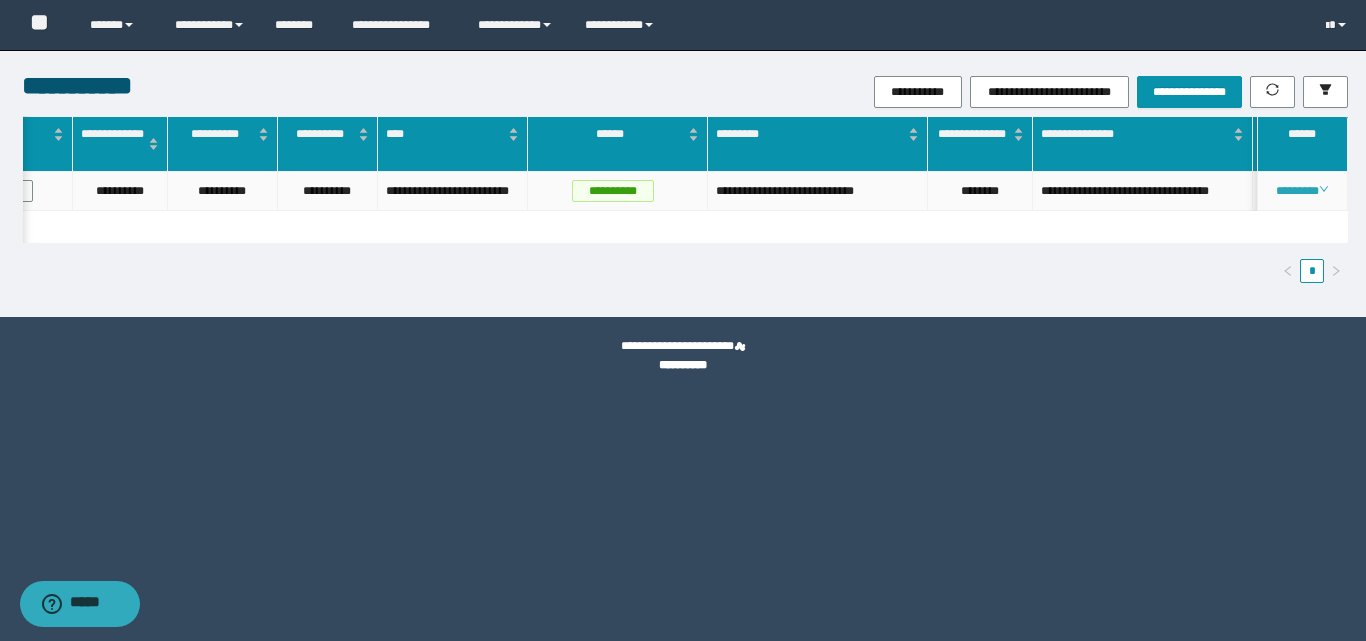 click on "********" at bounding box center (1302, 191) 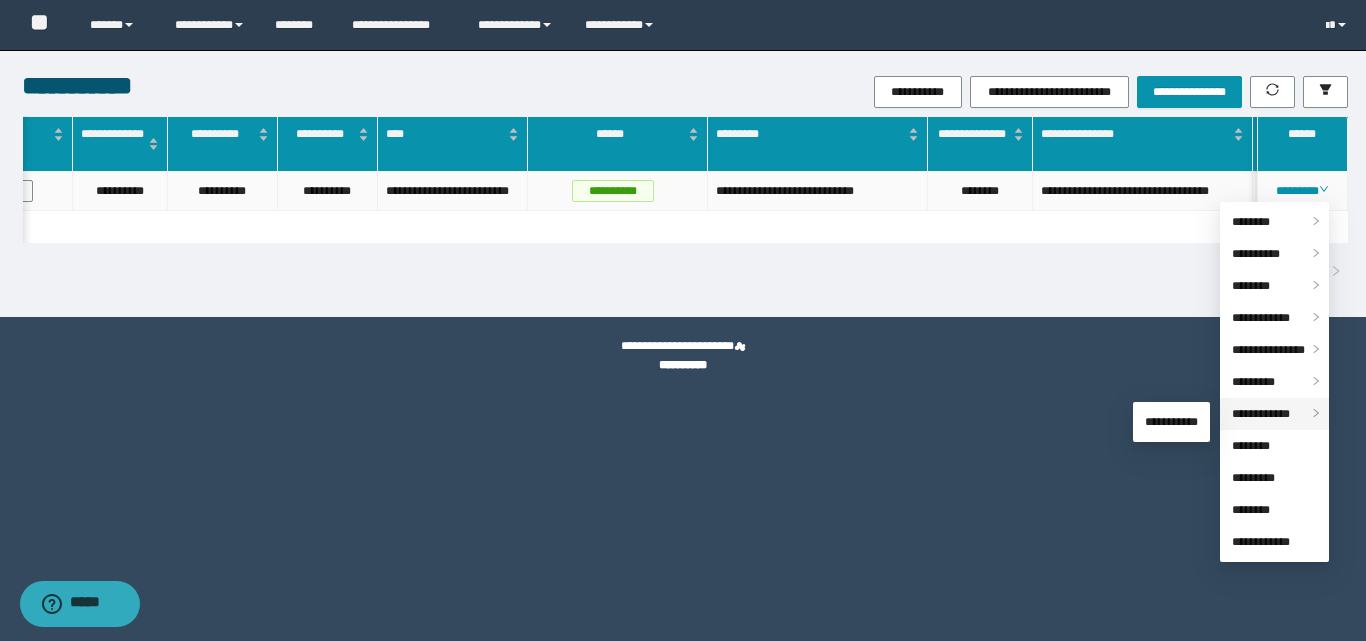 click on "**********" at bounding box center [1261, 414] 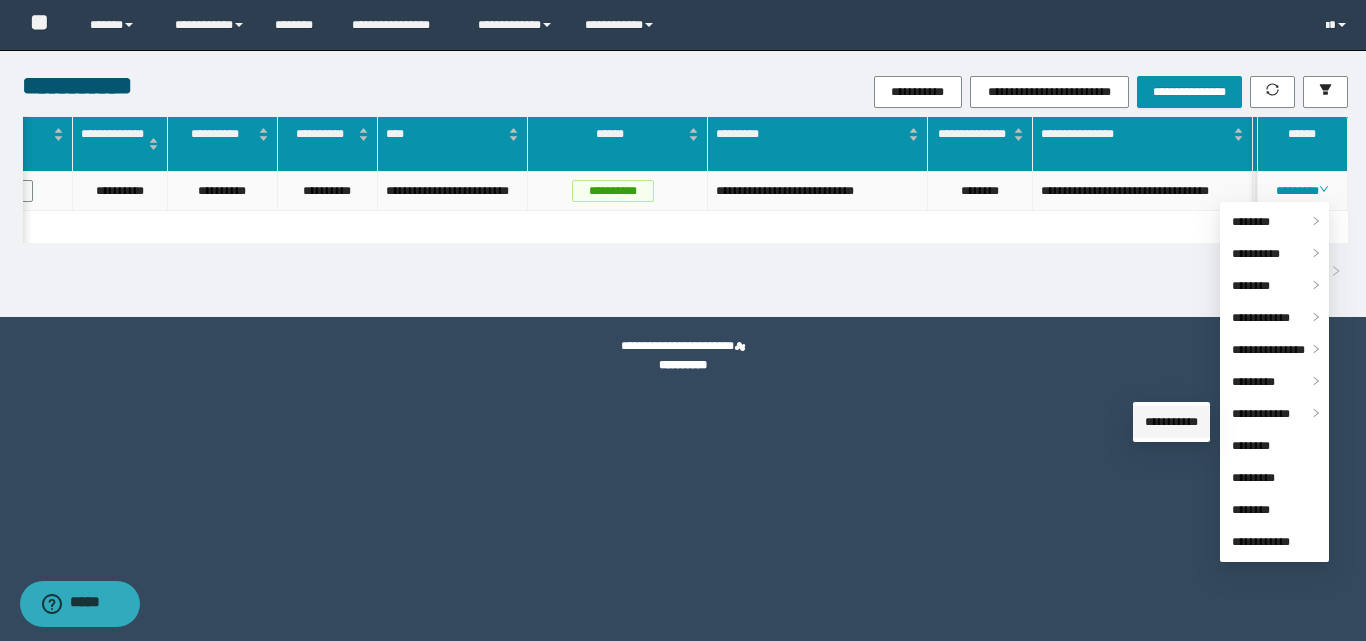 click on "**********" at bounding box center [1171, 422] 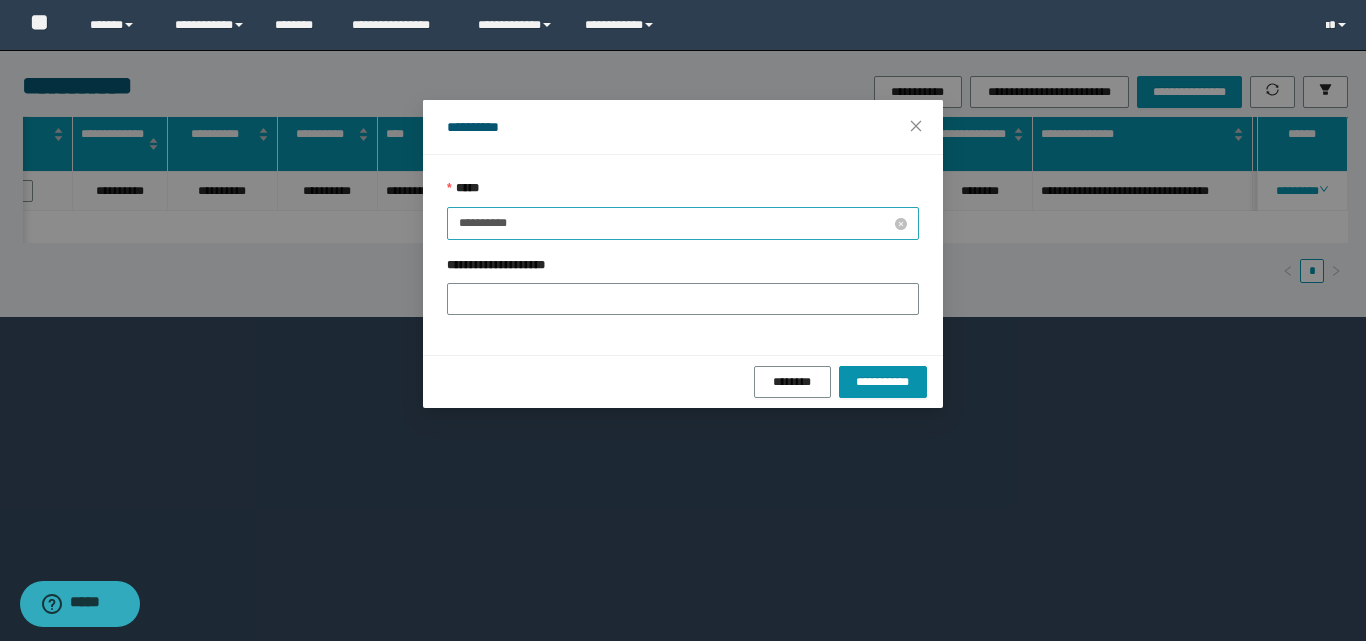 click on "**********" at bounding box center [675, 223] 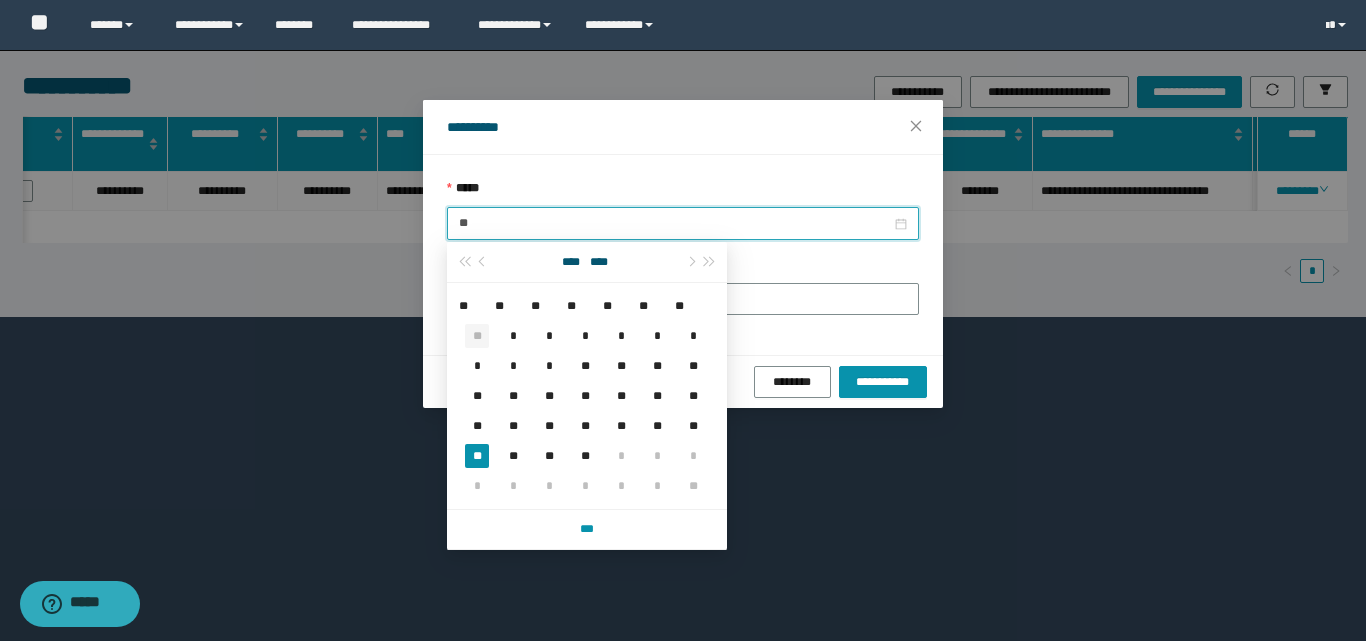 type on "*" 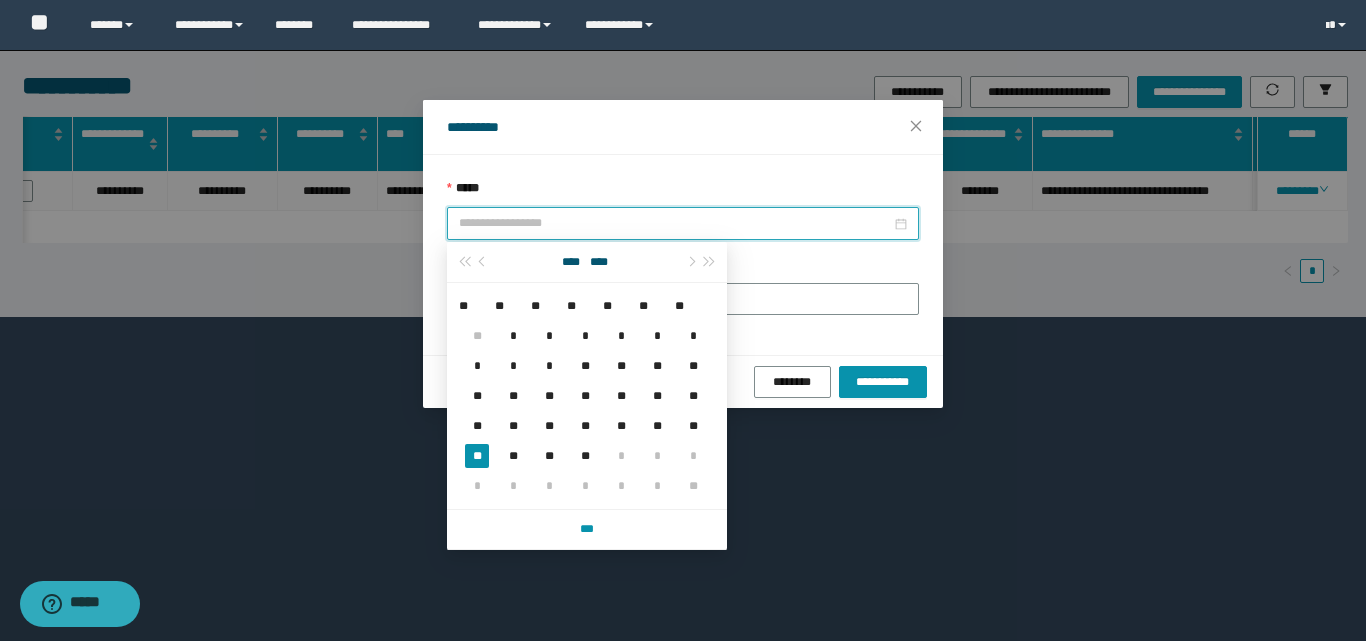 type on "**********" 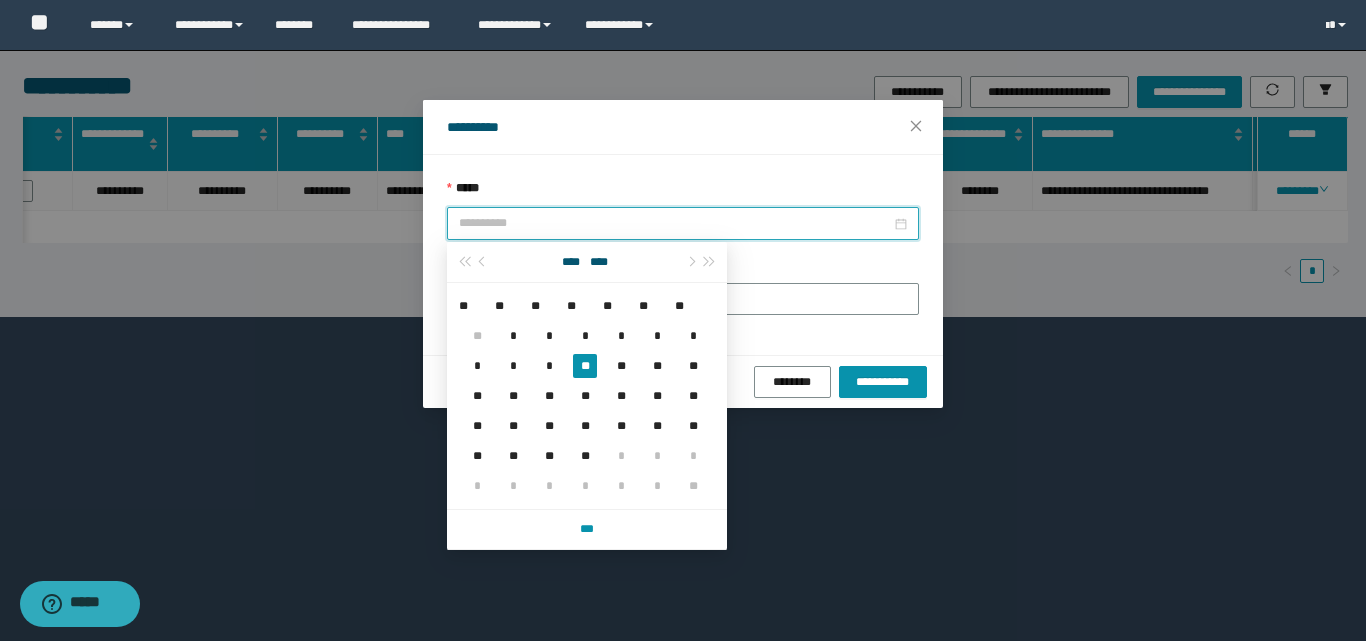 click on "**" at bounding box center (585, 366) 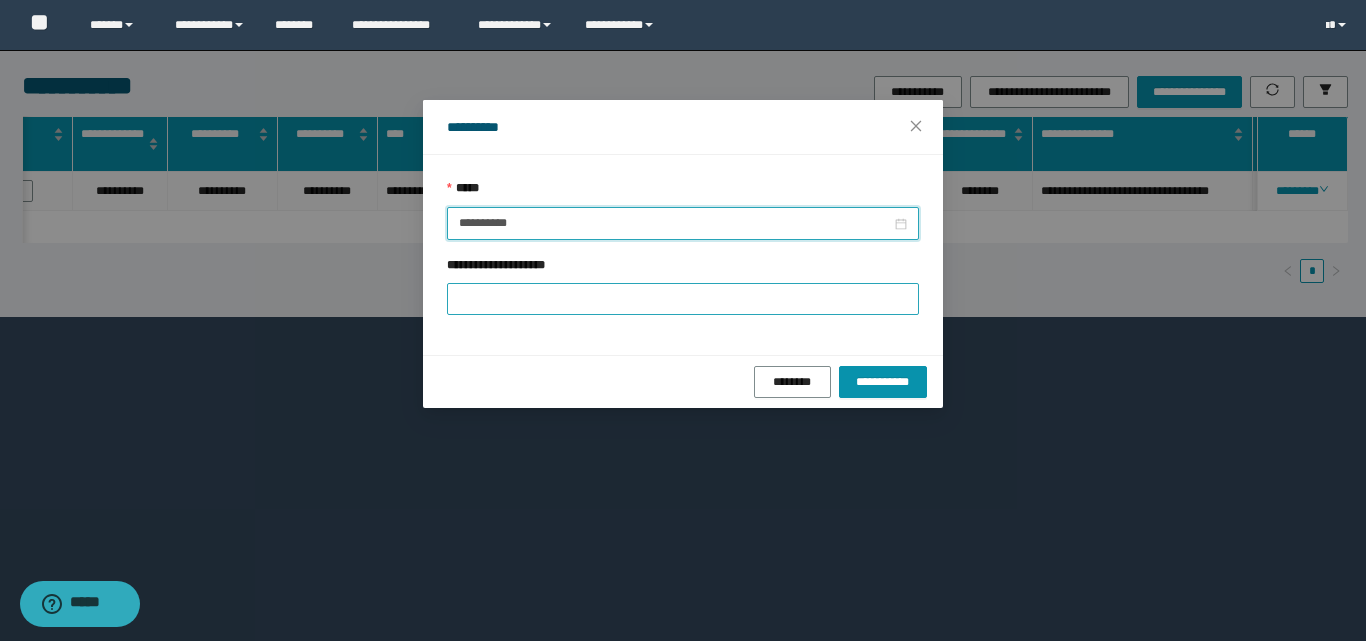 type on "**********" 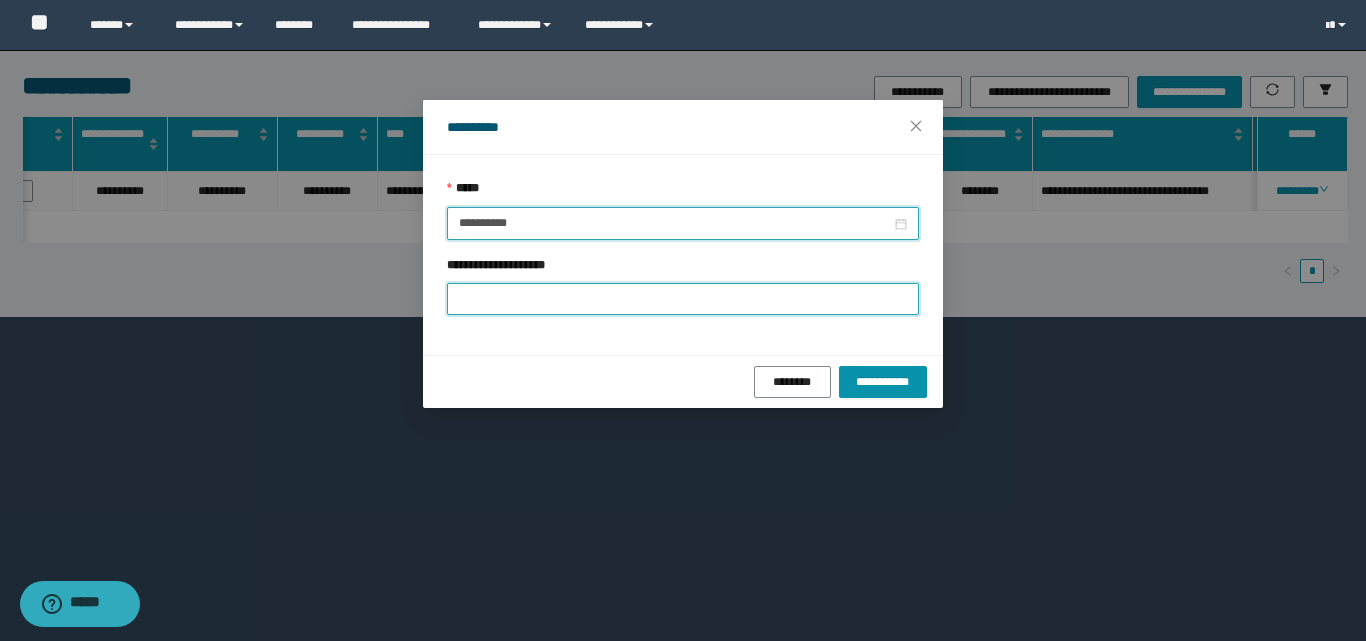 click on "**********" at bounding box center [683, 299] 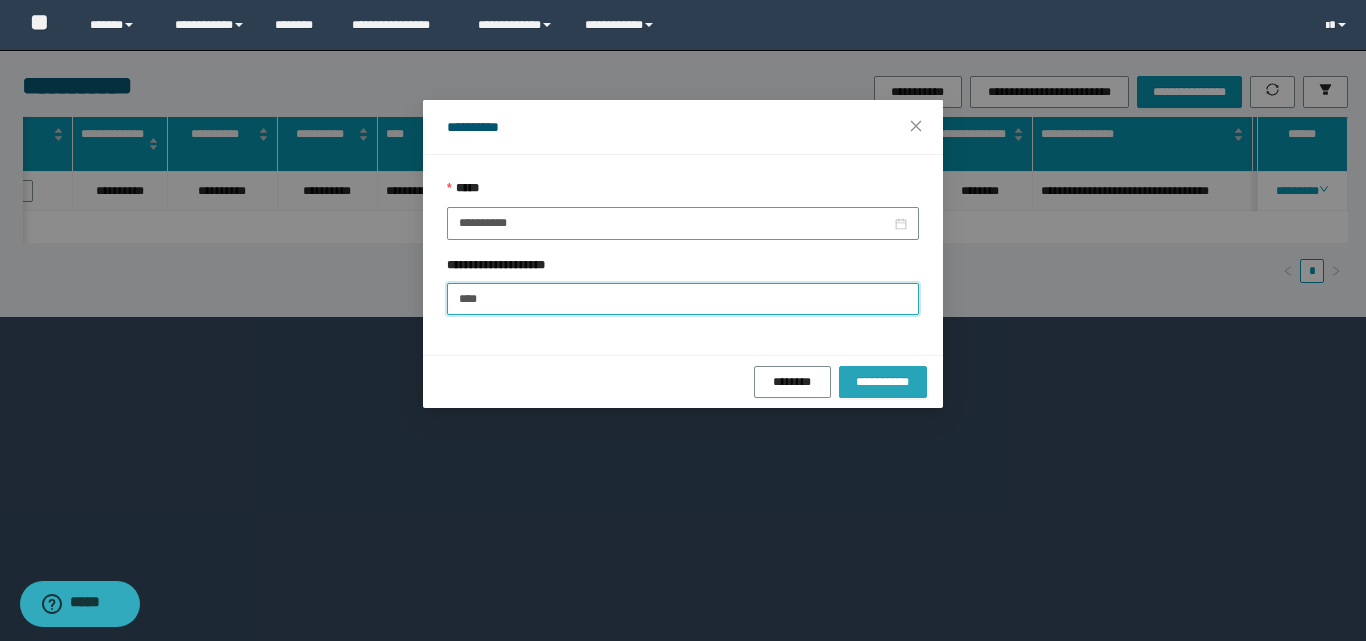 type on "****" 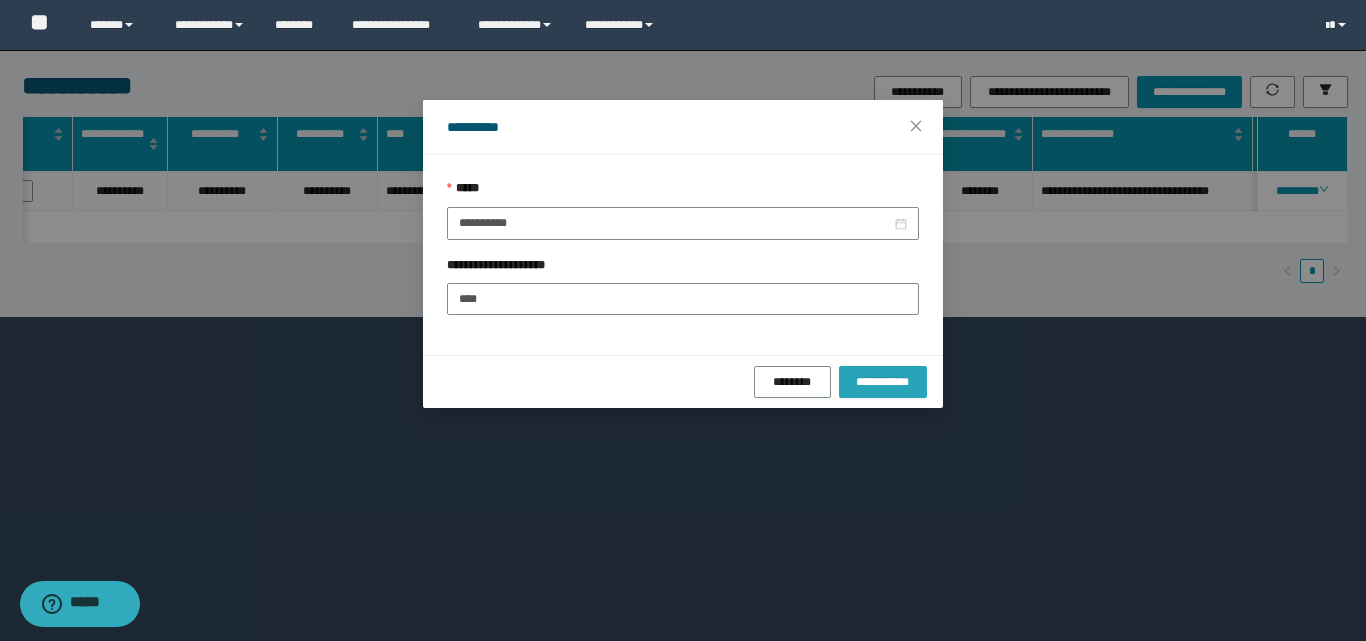 click on "**********" at bounding box center (883, 382) 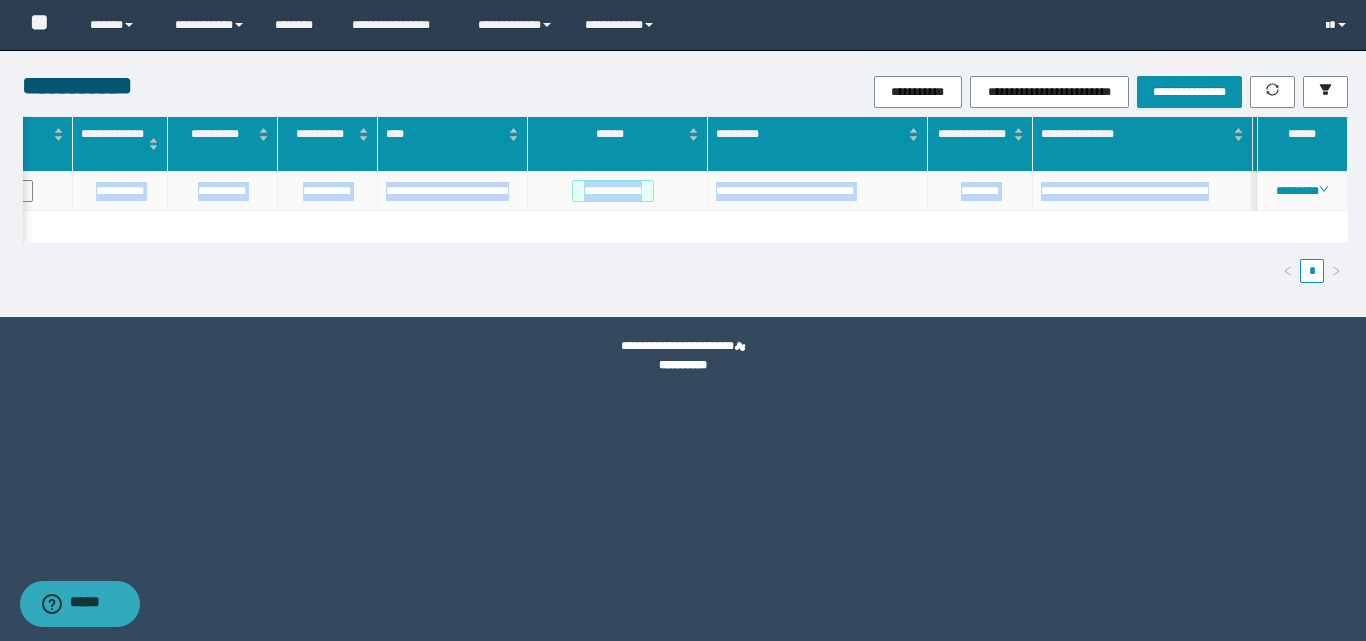 drag, startPoint x: 92, startPoint y: 187, endPoint x: 1244, endPoint y: 192, distance: 1152.0109 